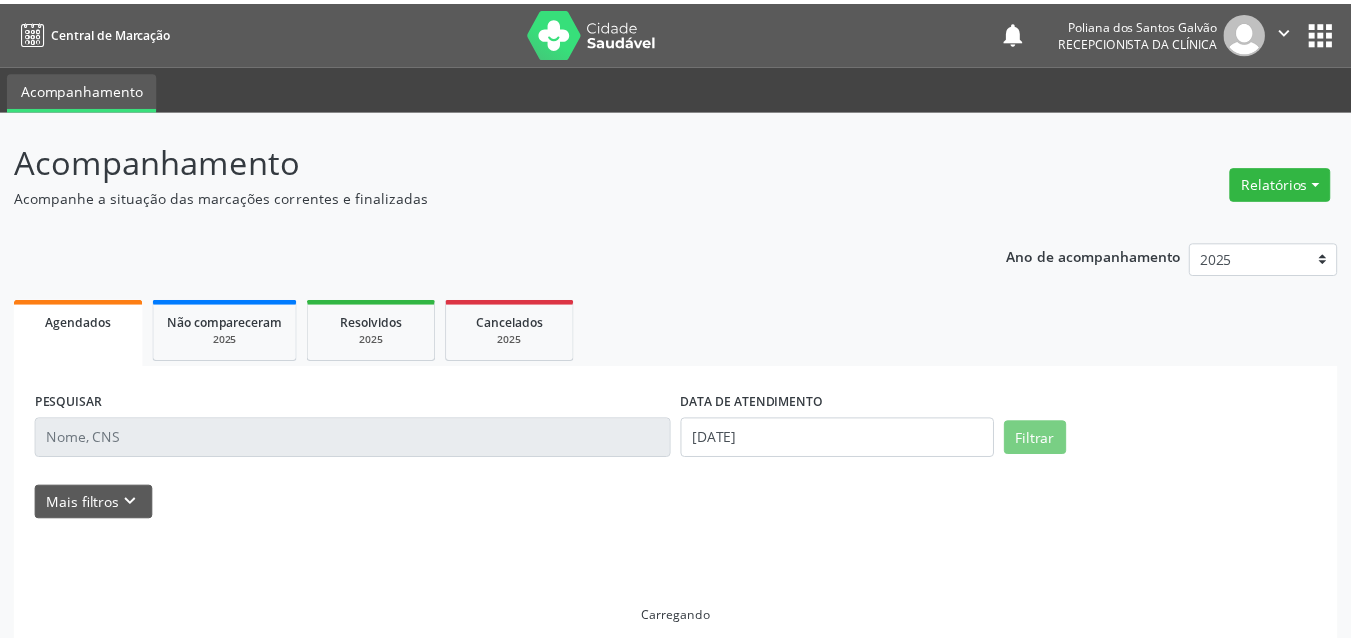 scroll, scrollTop: 0, scrollLeft: 0, axis: both 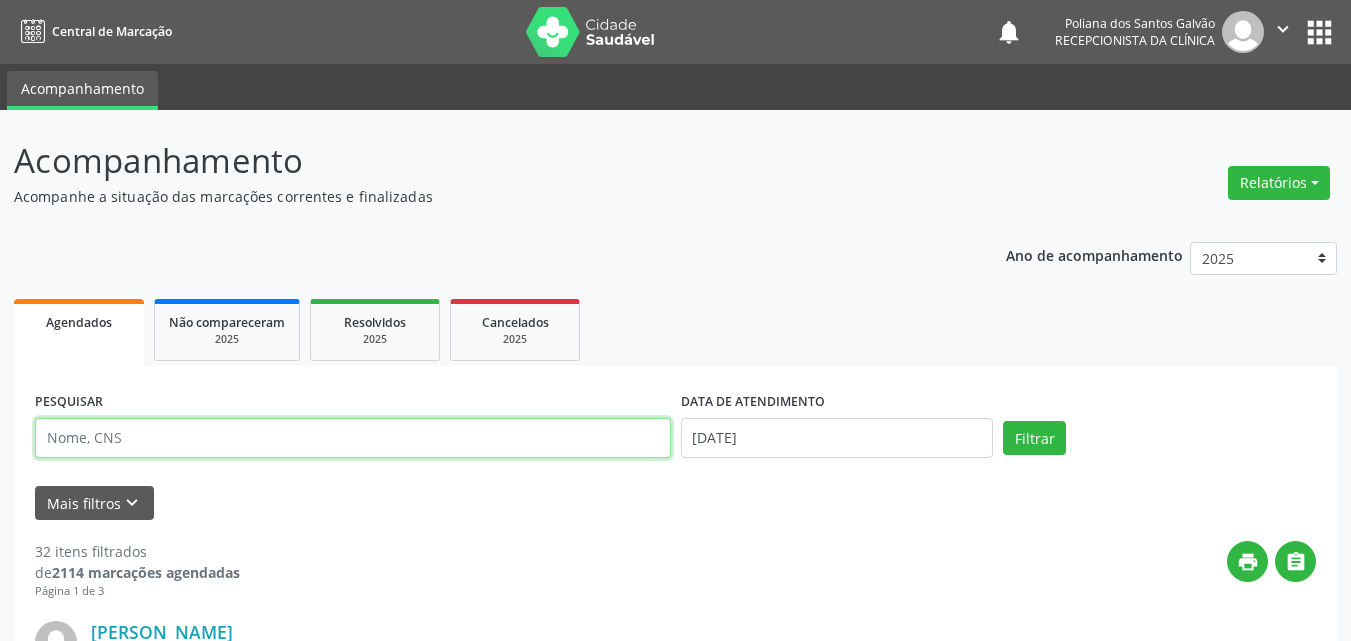 click at bounding box center [353, 438] 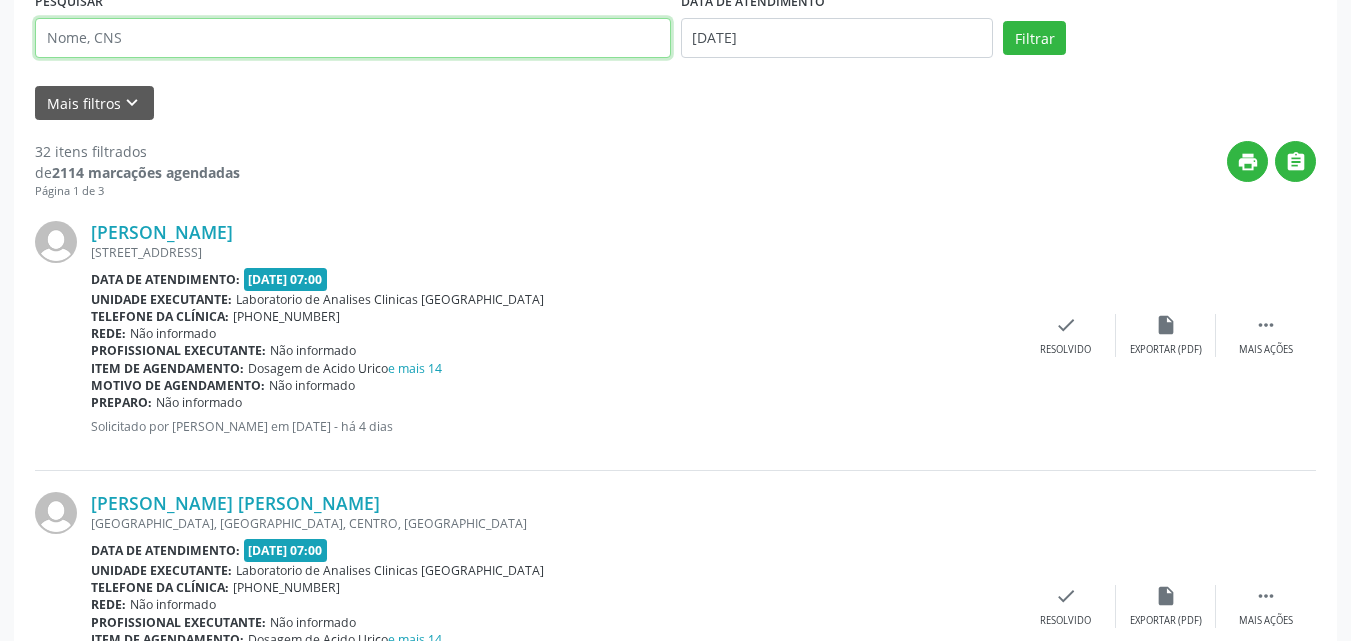 scroll, scrollTop: 200, scrollLeft: 0, axis: vertical 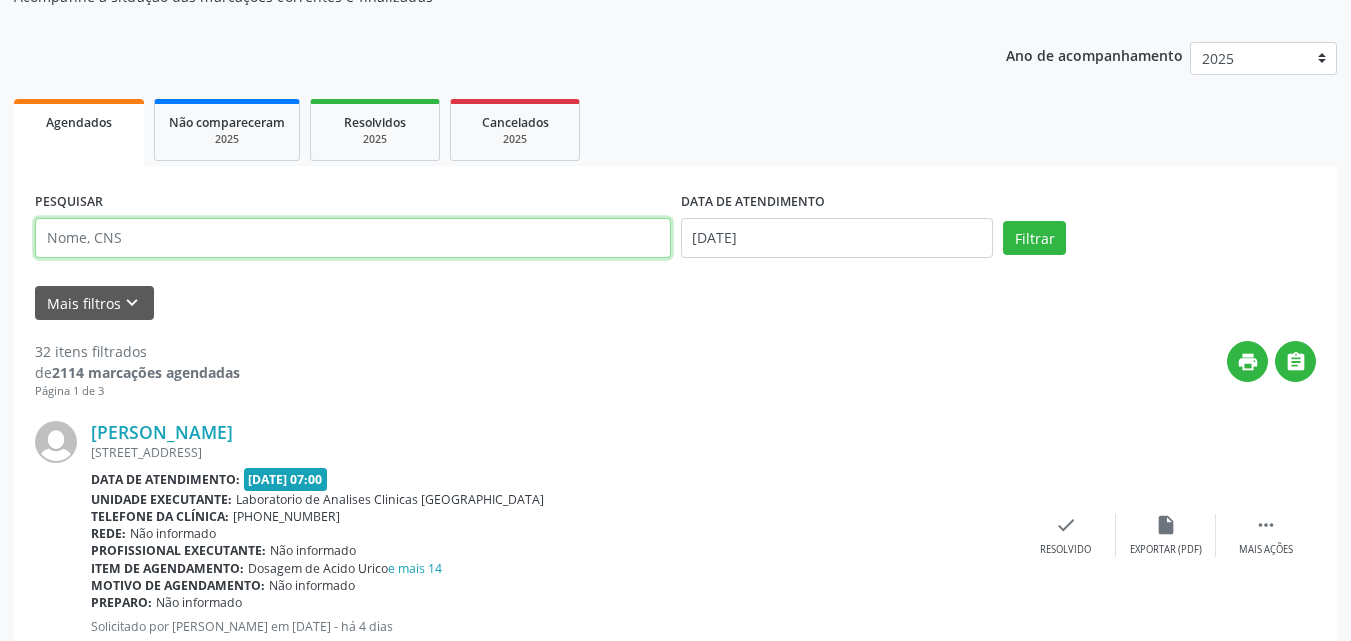 click at bounding box center [353, 238] 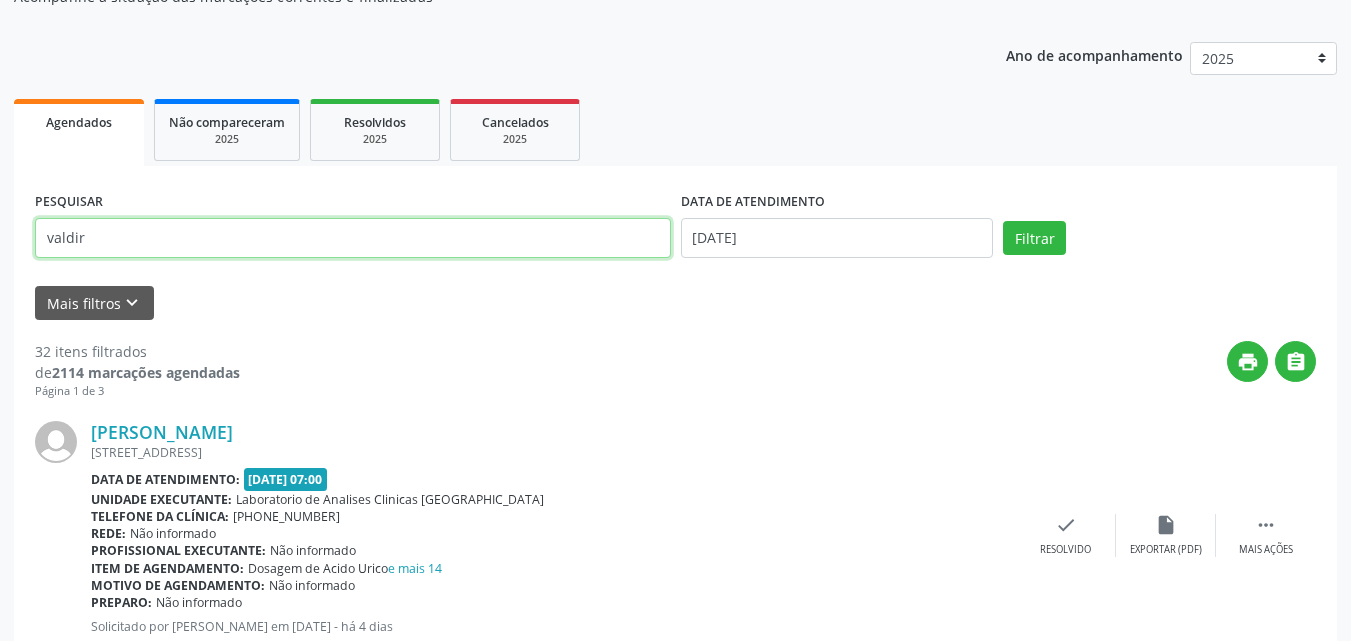 type on "valdir" 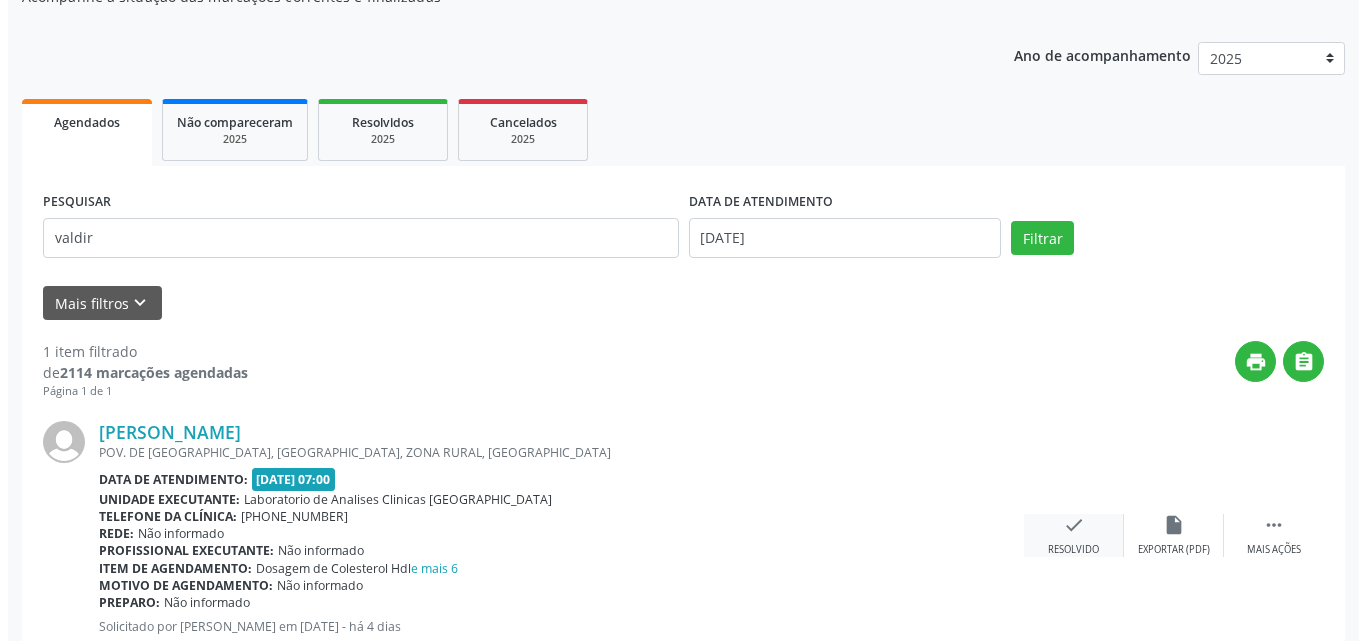 scroll, scrollTop: 264, scrollLeft: 0, axis: vertical 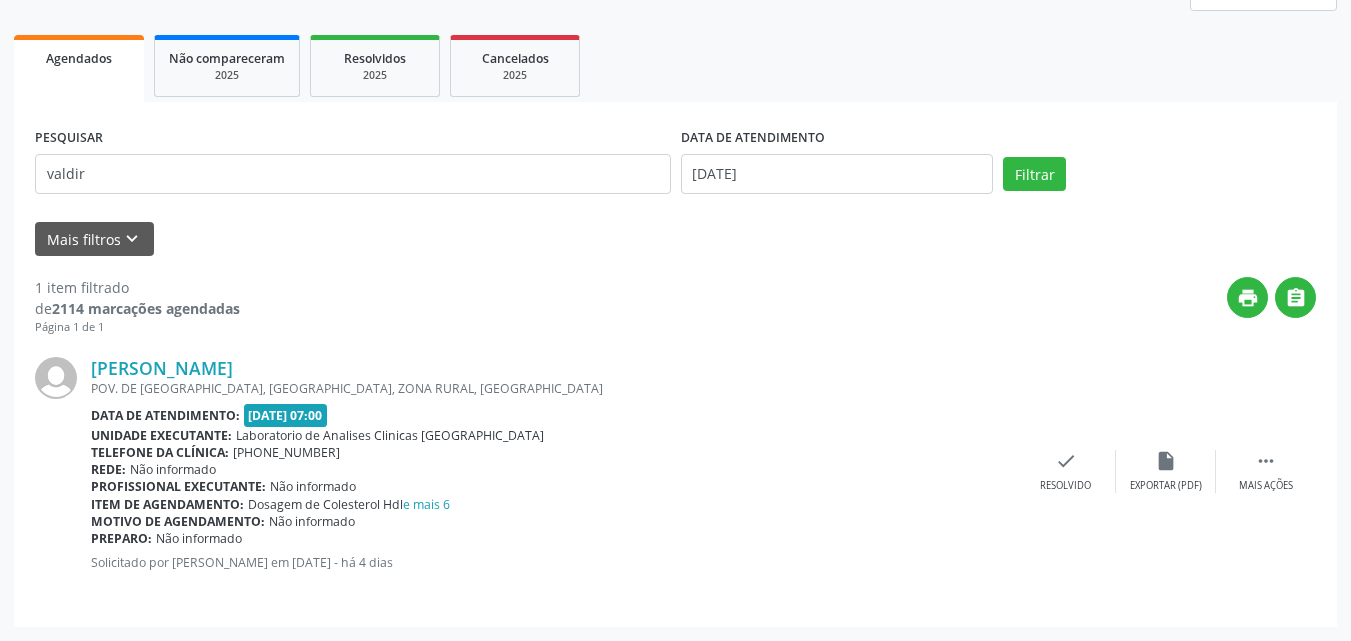 click on "[PERSON_NAME]
POV. DE [GEOGRAPHIC_DATA], [GEOGRAPHIC_DATA], ZONA RURAL, [GEOGRAPHIC_DATA]
Data de atendimento:
[DATE] 07:00
Unidade executante:
Laboratorio de Analises Clinicas [GEOGRAPHIC_DATA]
Telefone da clínica:
[PHONE_NUMBER]
Rede:
Não informado
Profissional executante:
Não informado
Item de agendamento:
Dosagem de Colesterol Hdl
e mais 6
Motivo de agendamento:
Não informado
Preparo:
Não informado
Solicitado por [PERSON_NAME] em [DATE] - há 4 dias

Mais ações
insert_drive_file
Exportar (PDF)
check
Resolvido" at bounding box center (675, 471) 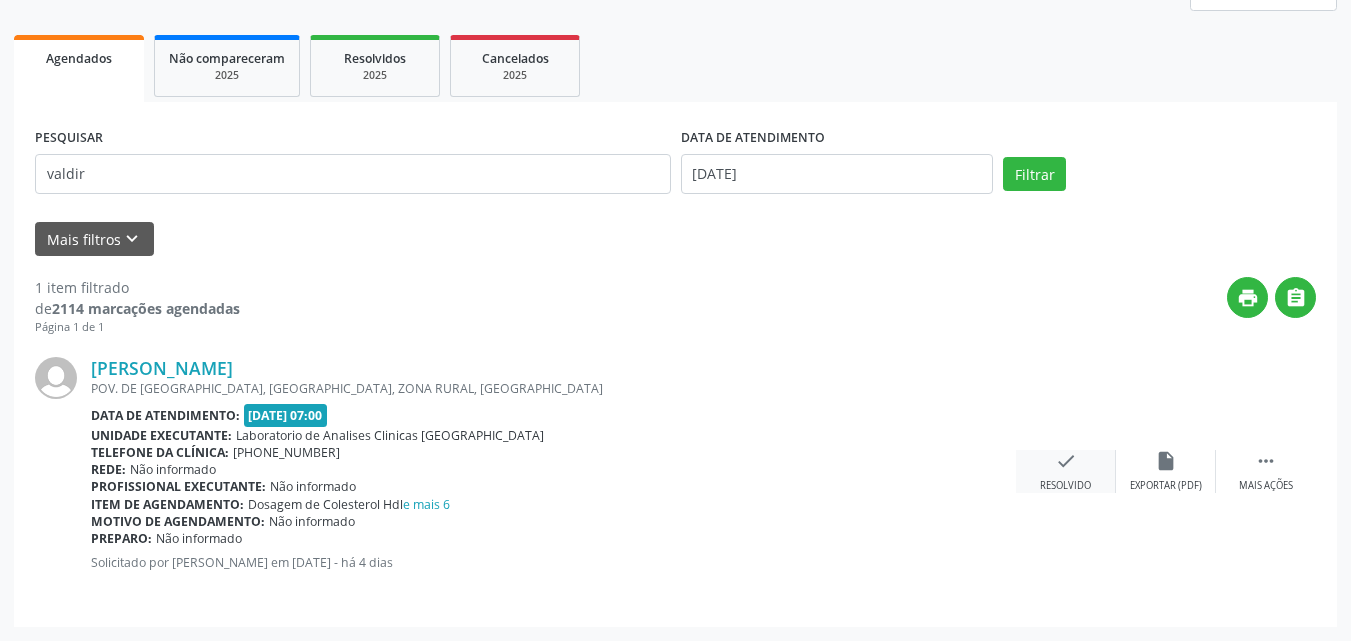 click on "check
Resolvido" at bounding box center (1066, 471) 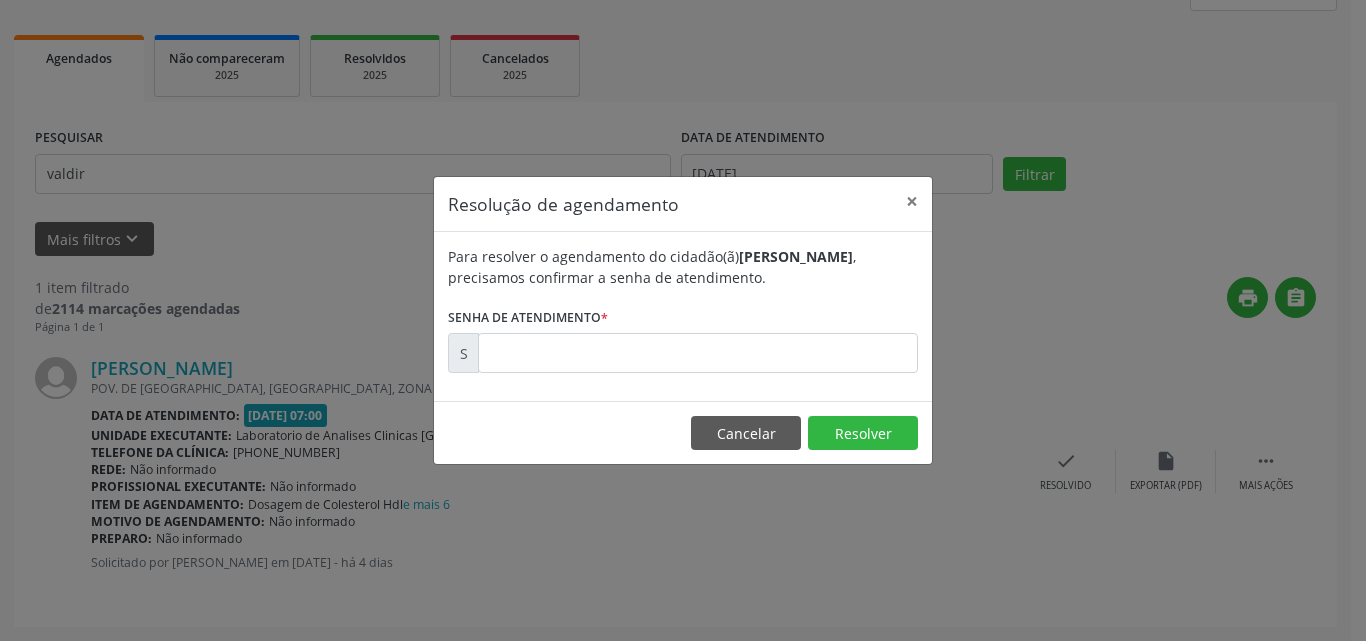 drag, startPoint x: 826, startPoint y: 327, endPoint x: 828, endPoint y: 340, distance: 13.152946 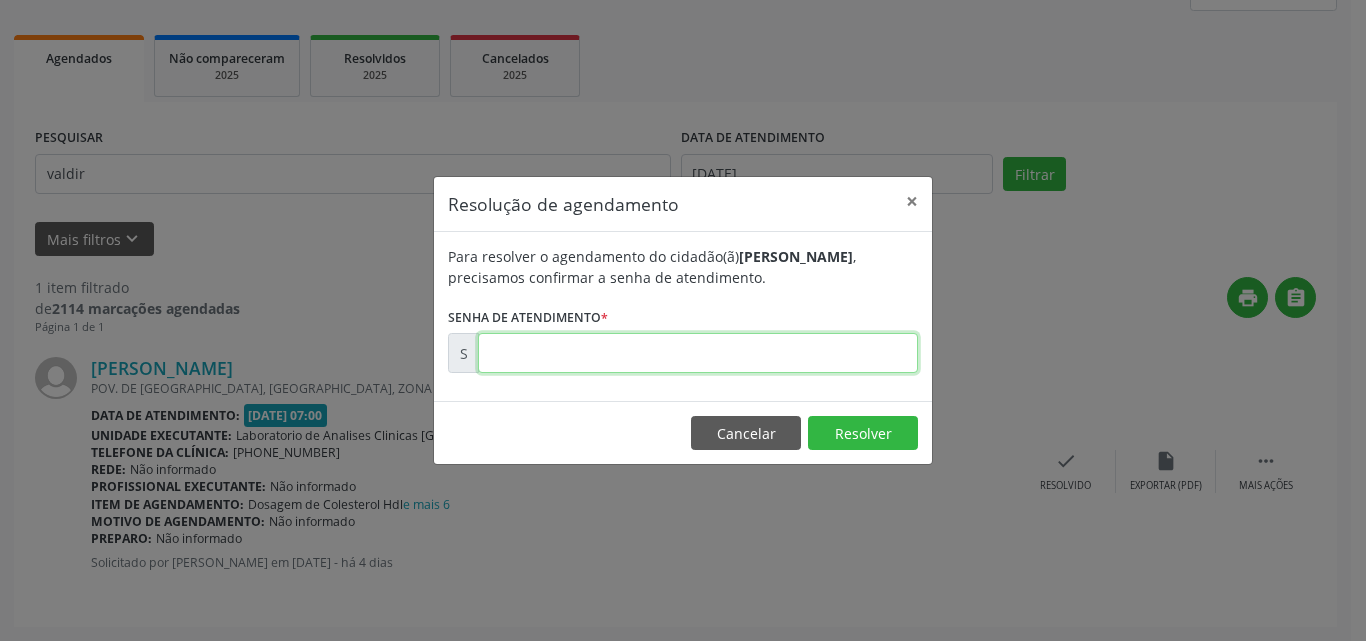 click at bounding box center (698, 353) 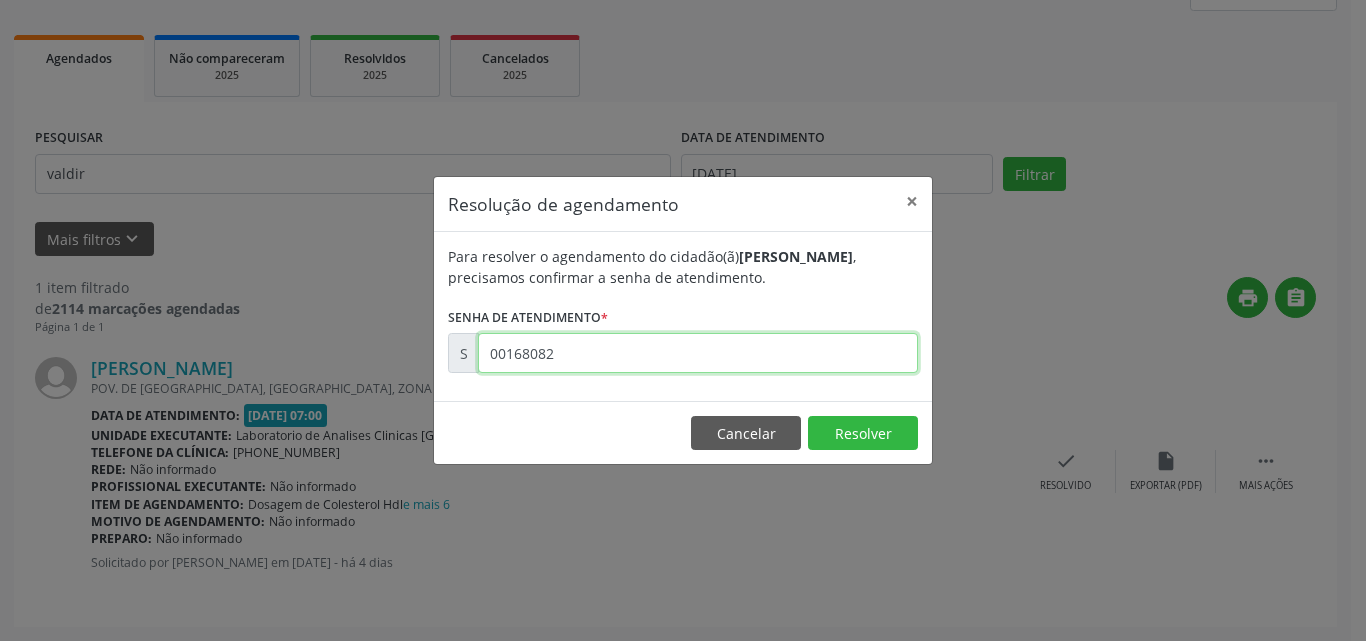 type on "00168082" 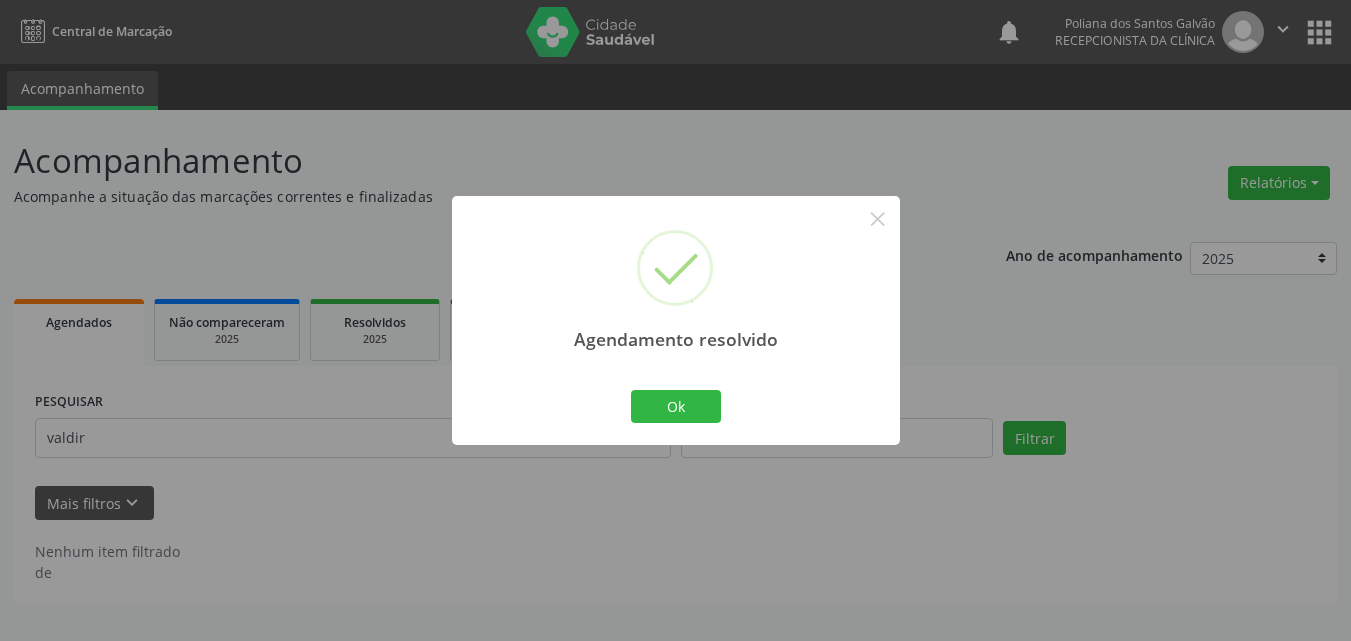 scroll, scrollTop: 0, scrollLeft: 0, axis: both 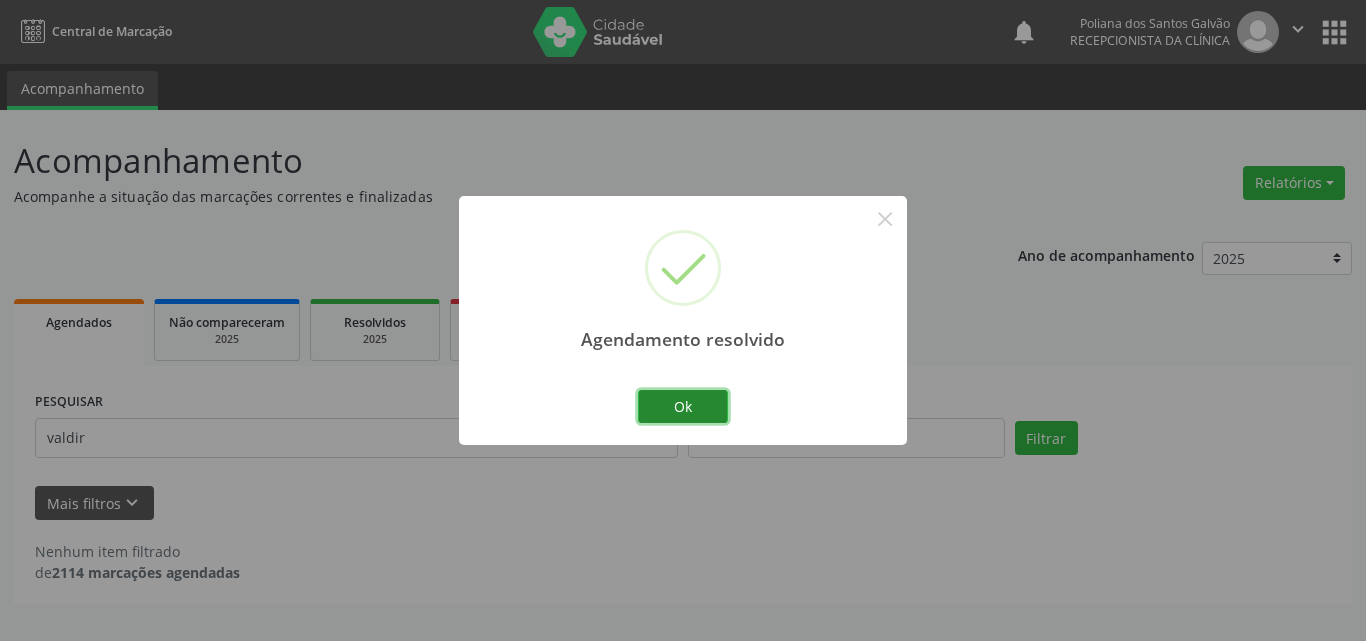 click on "Ok" at bounding box center (683, 407) 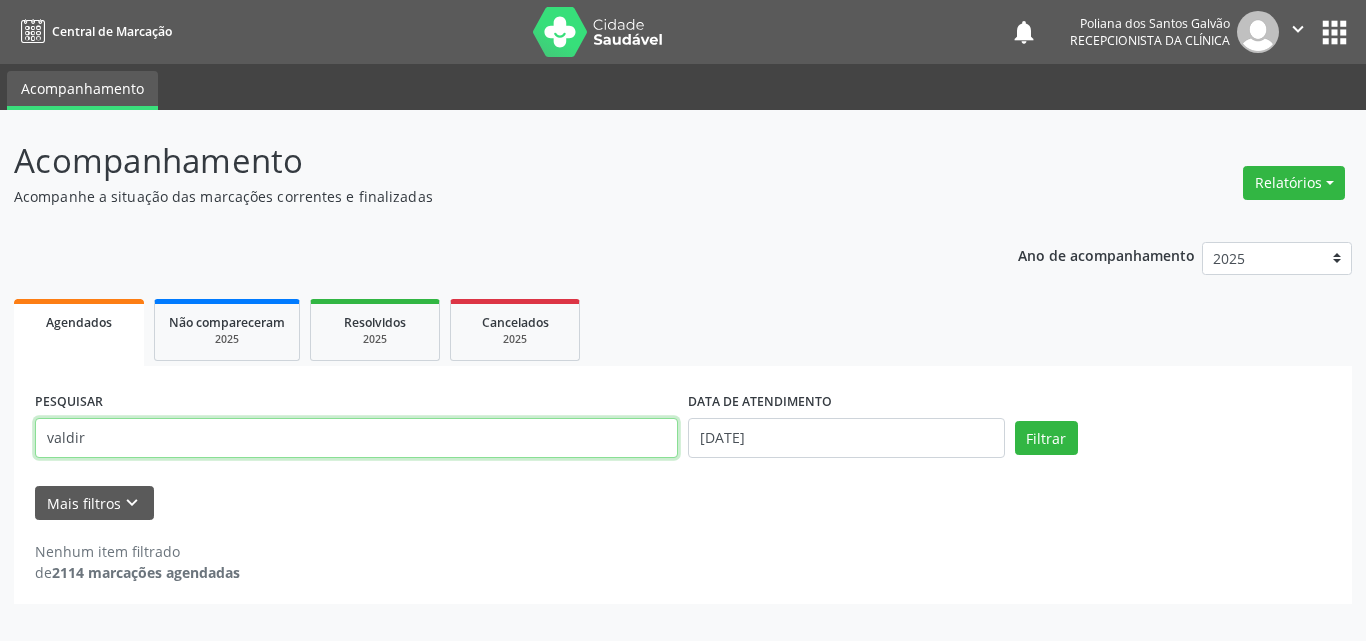 drag, startPoint x: 584, startPoint y: 437, endPoint x: 0, endPoint y: 258, distance: 610.81665 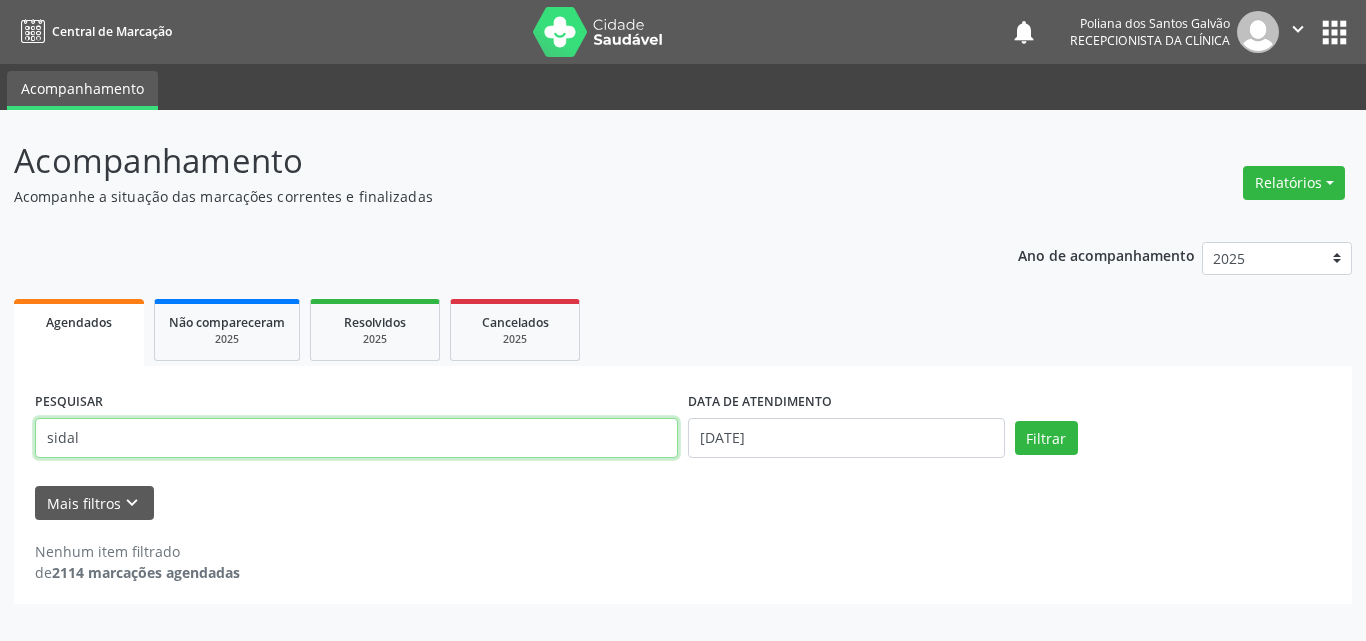 type on "sidal" 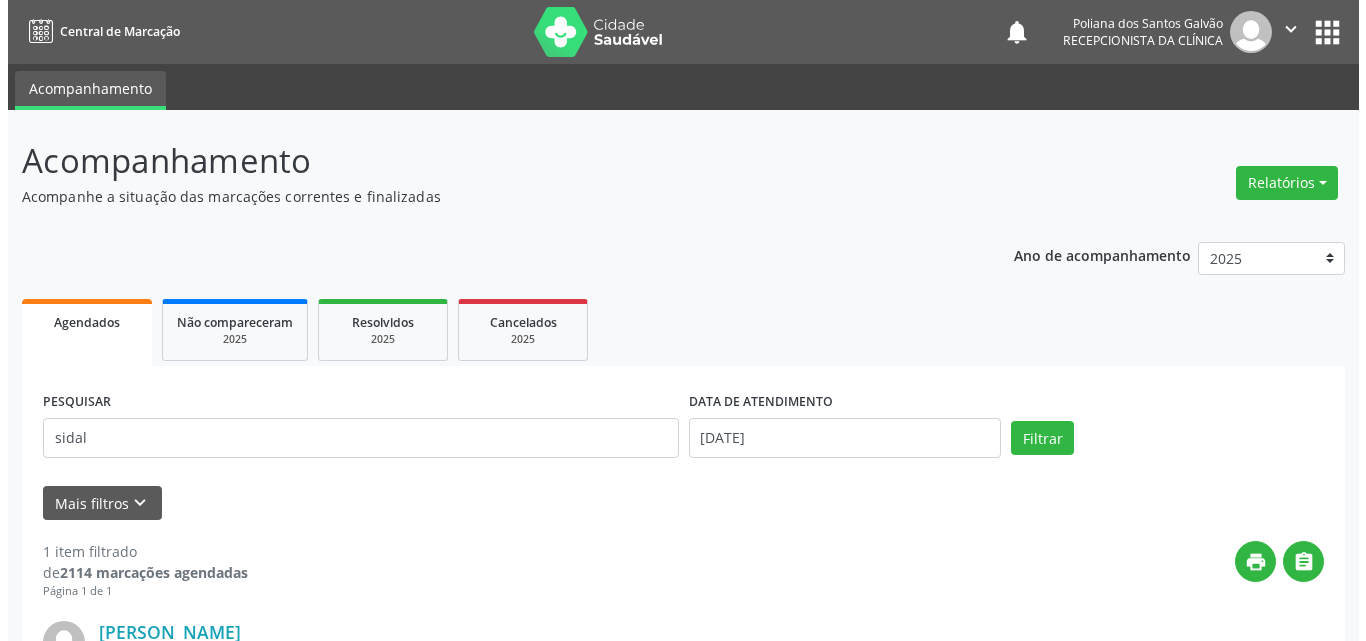 scroll, scrollTop: 264, scrollLeft: 0, axis: vertical 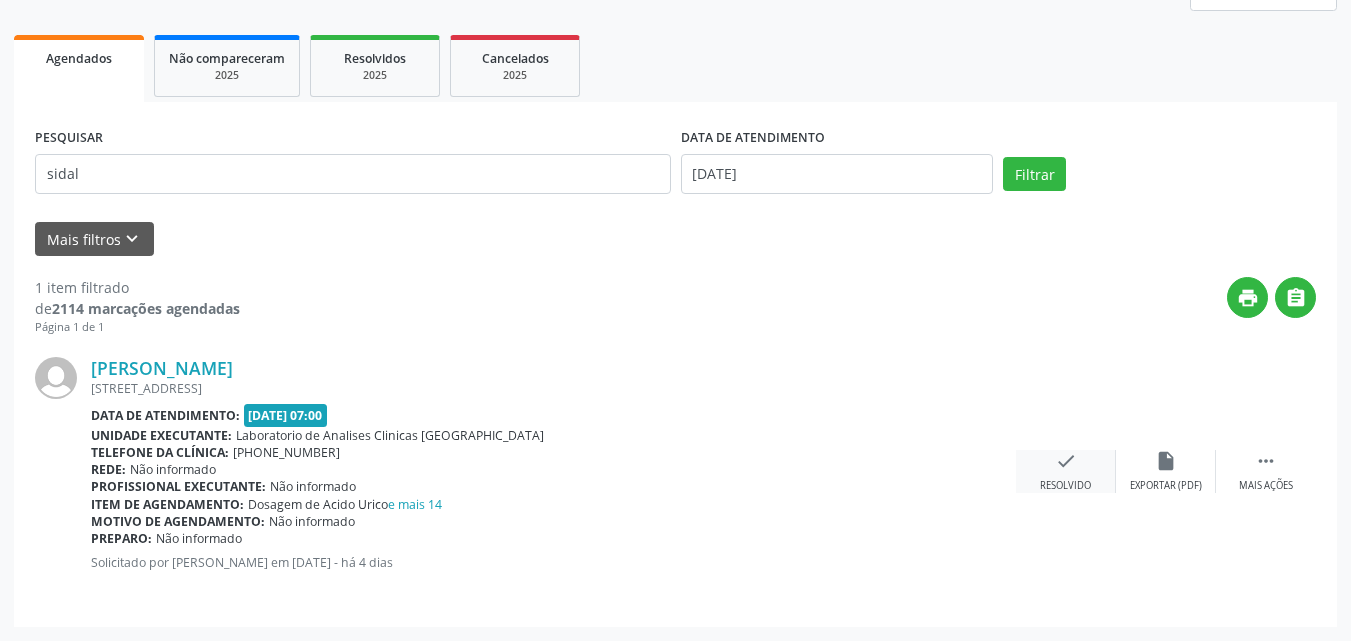 click on "check
Resolvido" at bounding box center [1066, 471] 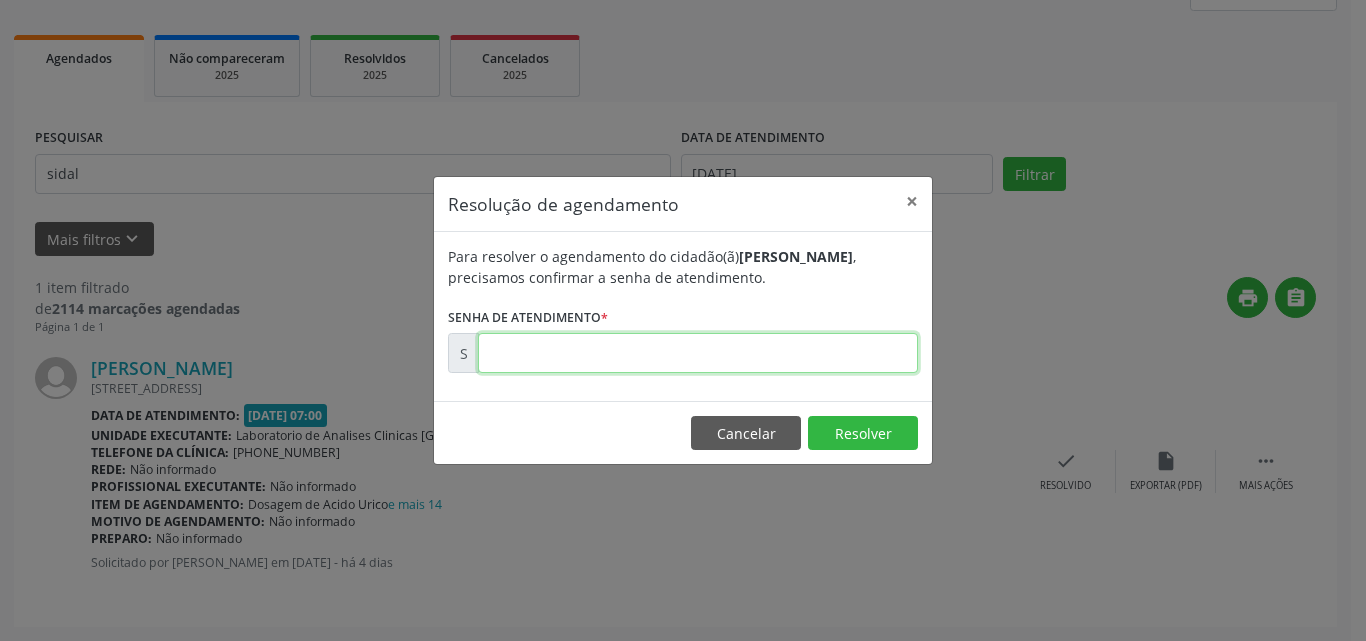 click at bounding box center (698, 353) 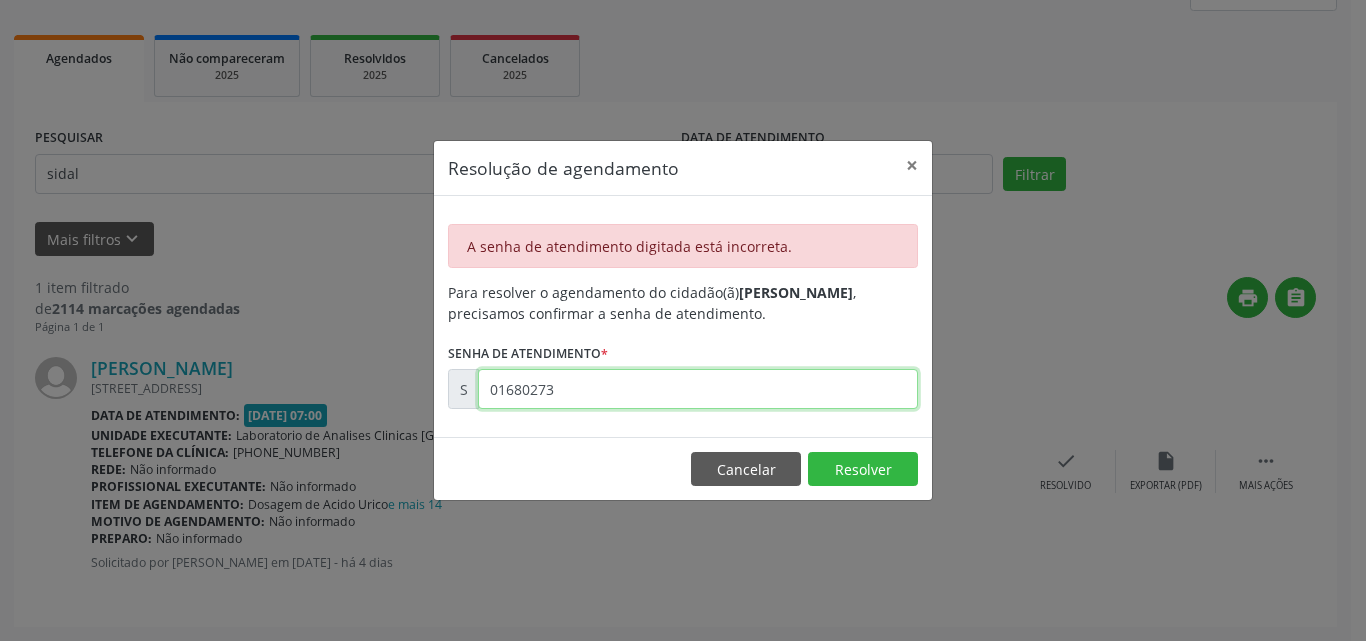 click on "01680273" at bounding box center (698, 389) 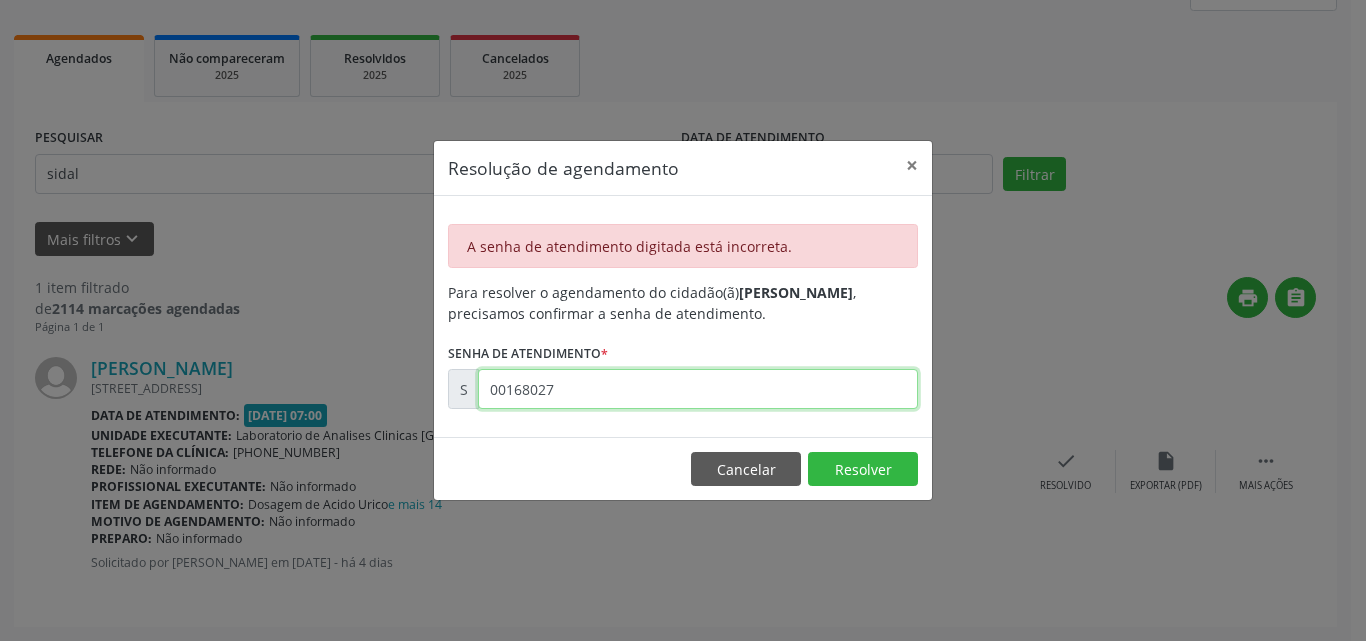 type on "00168027" 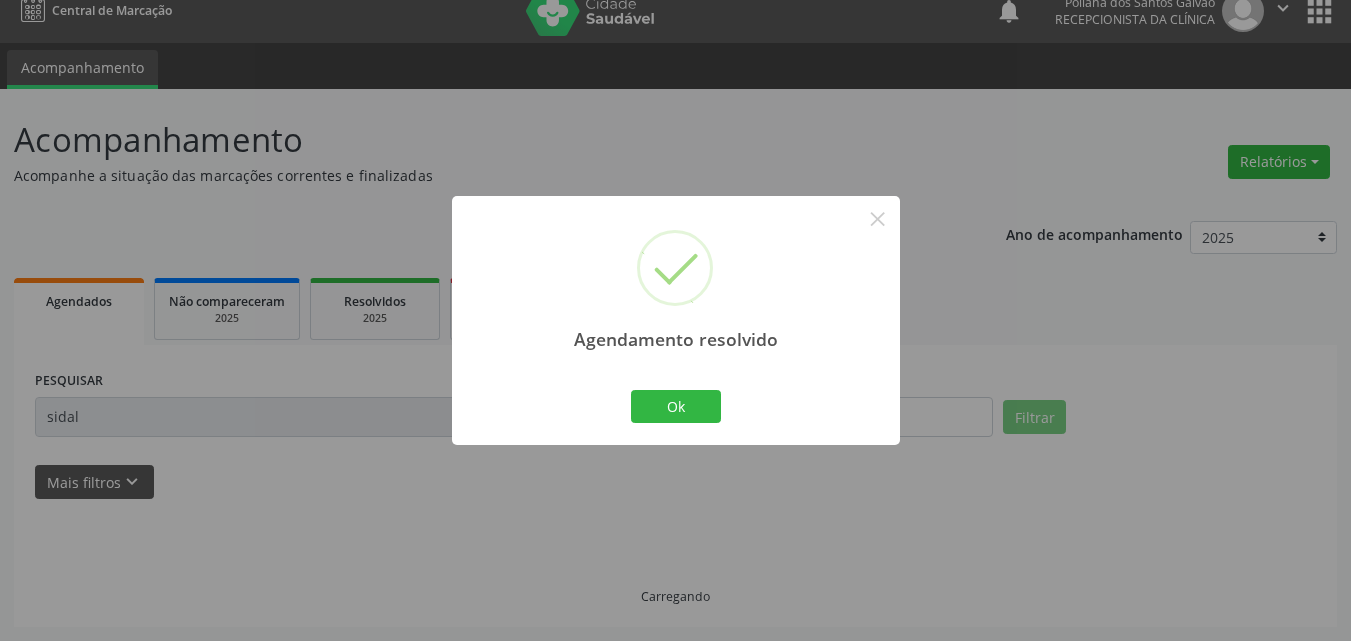 scroll, scrollTop: 0, scrollLeft: 0, axis: both 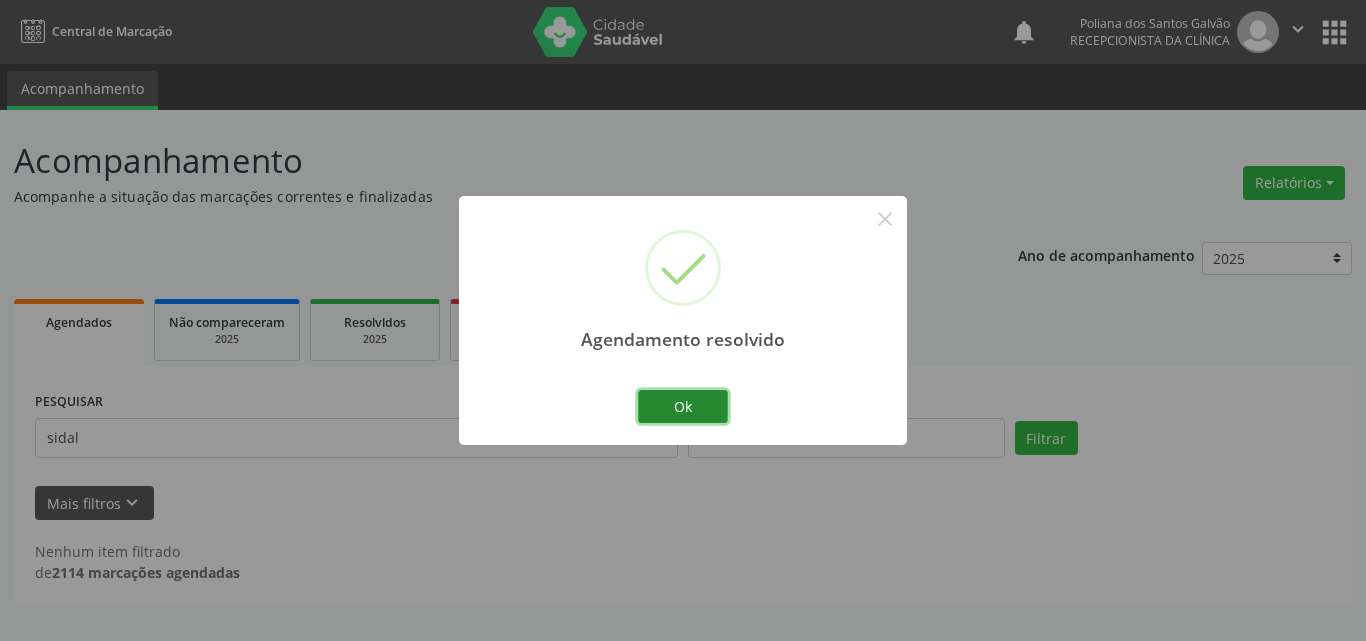 click on "Ok" at bounding box center [683, 407] 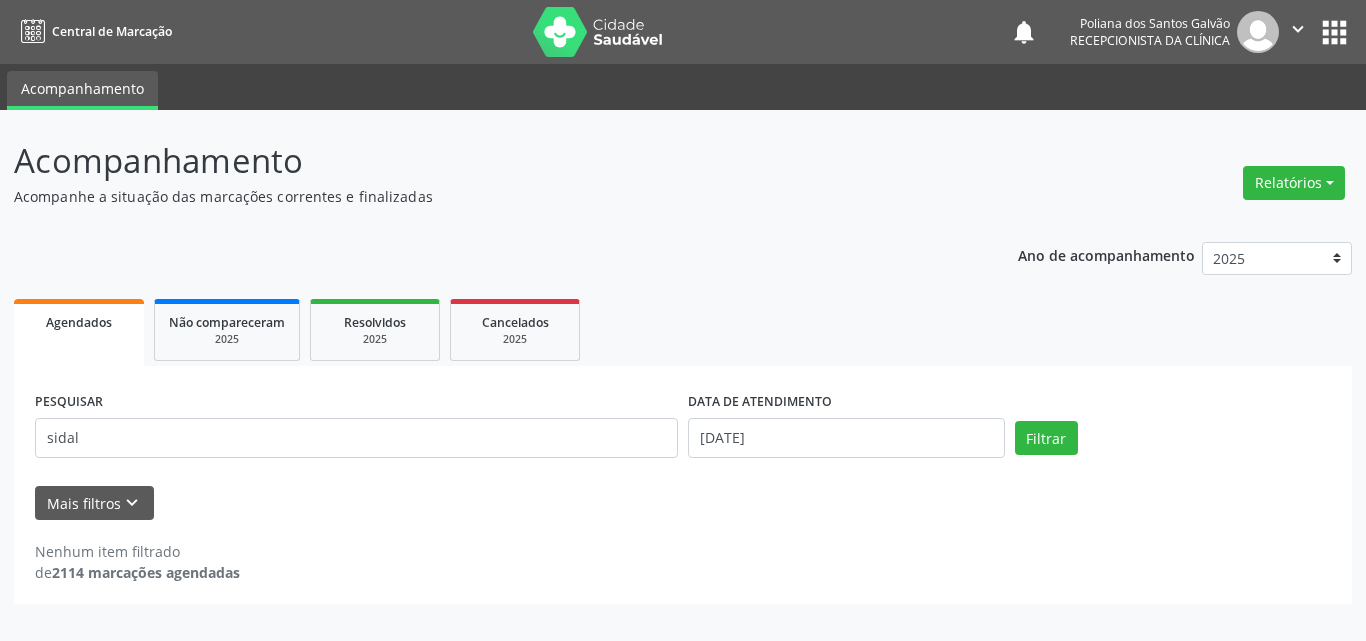 drag, startPoint x: 499, startPoint y: 415, endPoint x: 0, endPoint y: 182, distance: 550.7177 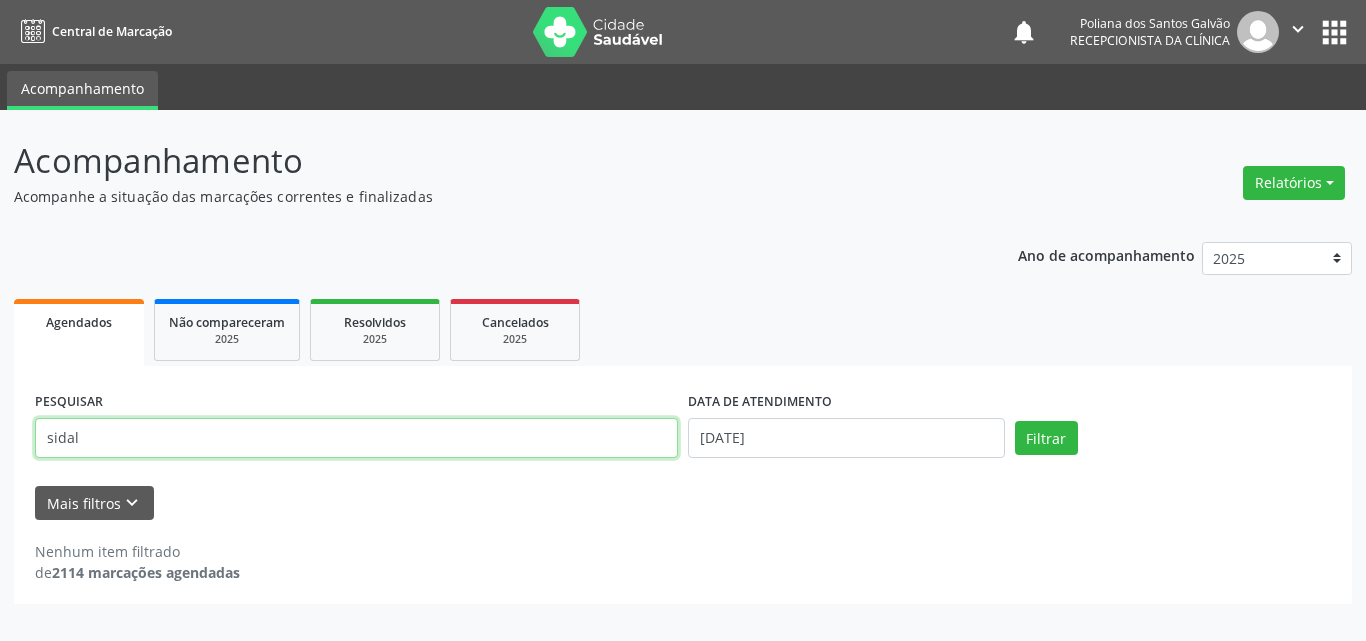 drag, startPoint x: 83, startPoint y: 436, endPoint x: 0, endPoint y: 223, distance: 228.60008 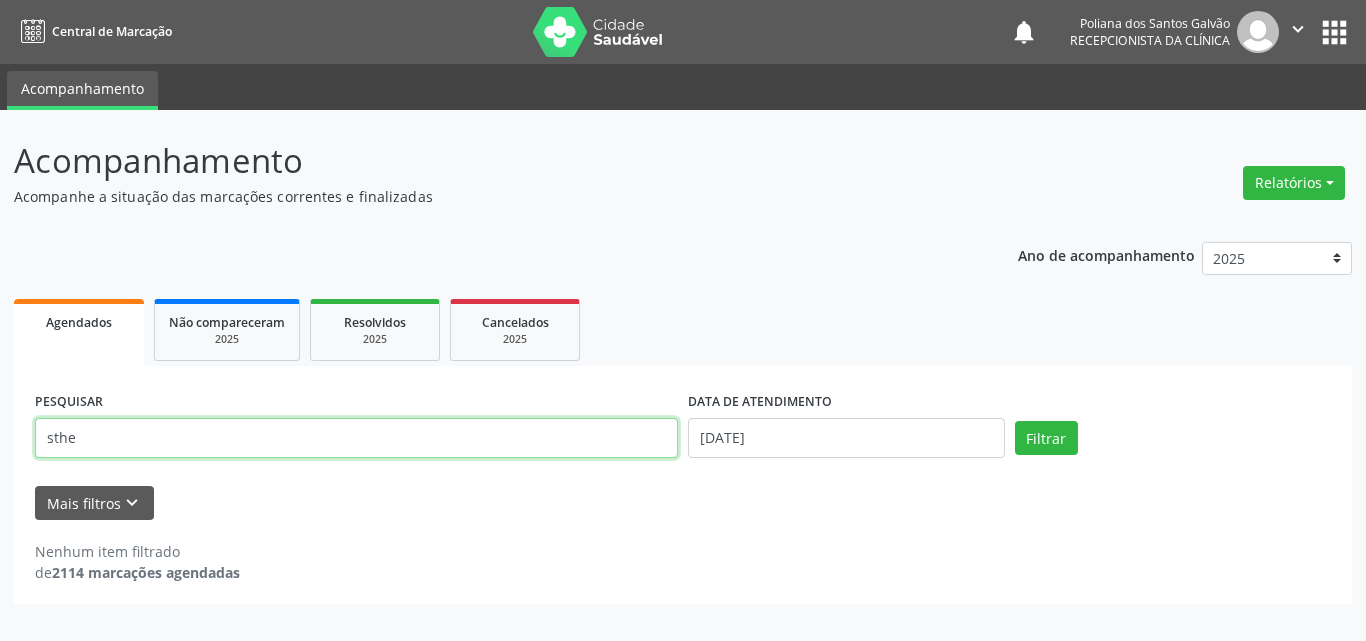 type on "sthe" 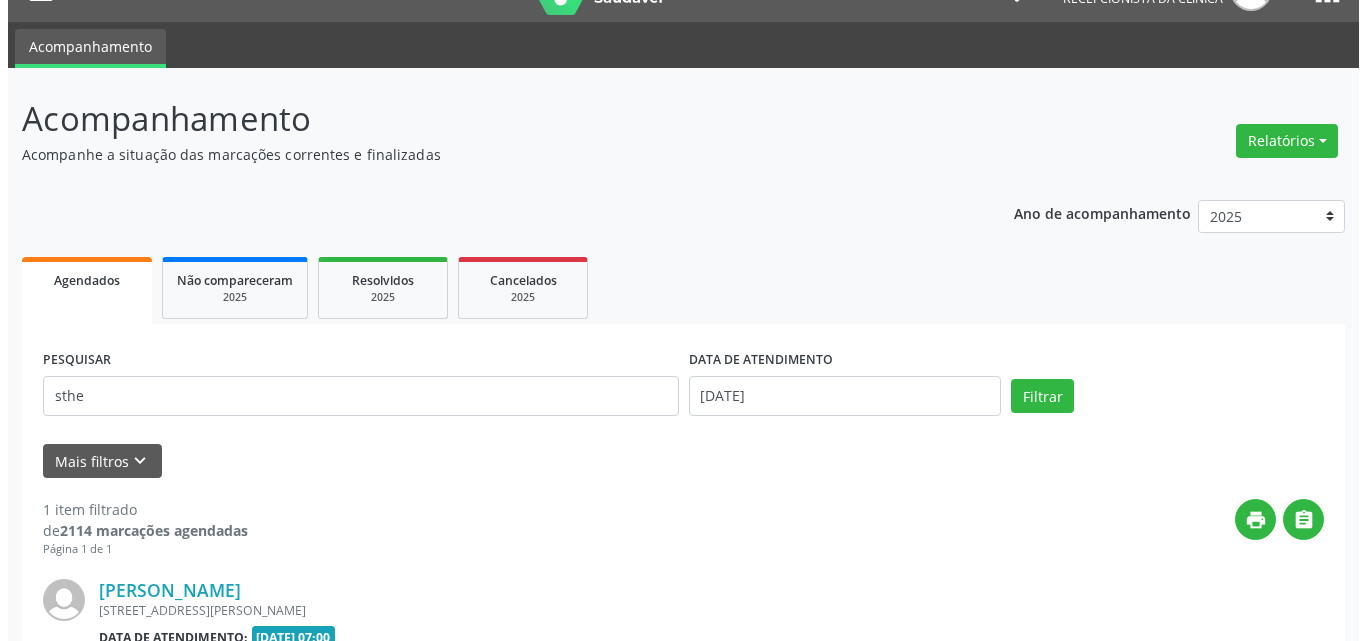 scroll, scrollTop: 264, scrollLeft: 0, axis: vertical 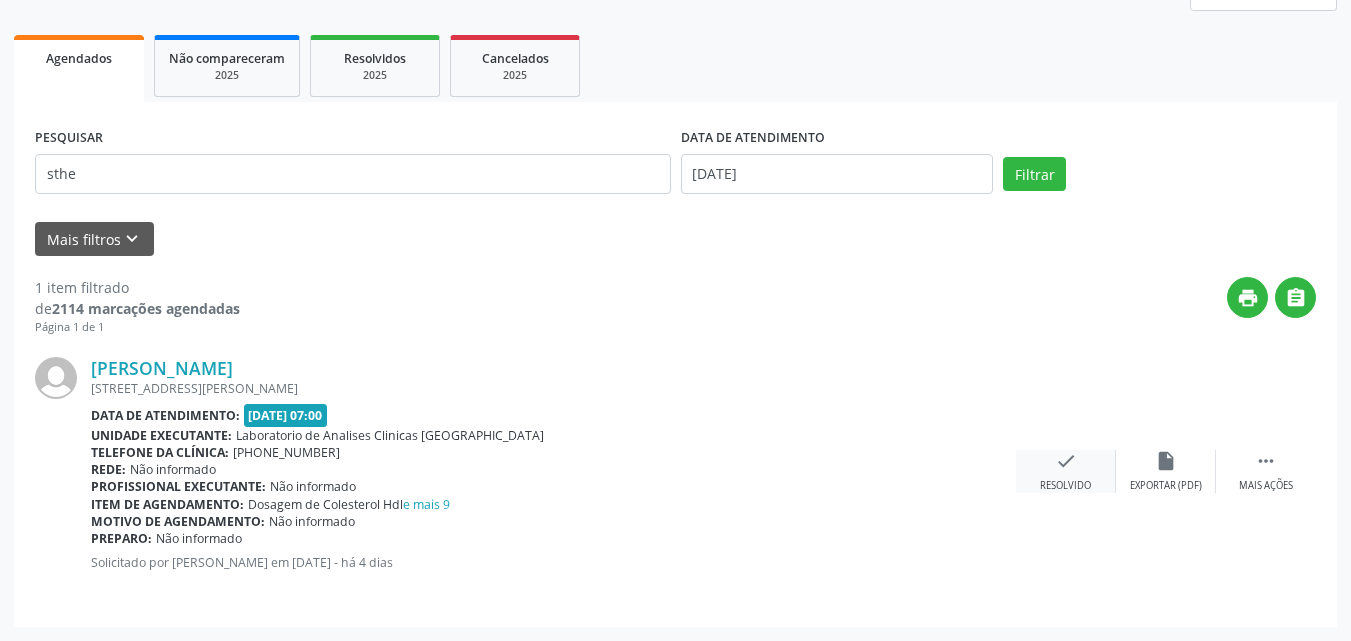 click on "Resolvido" at bounding box center (1065, 486) 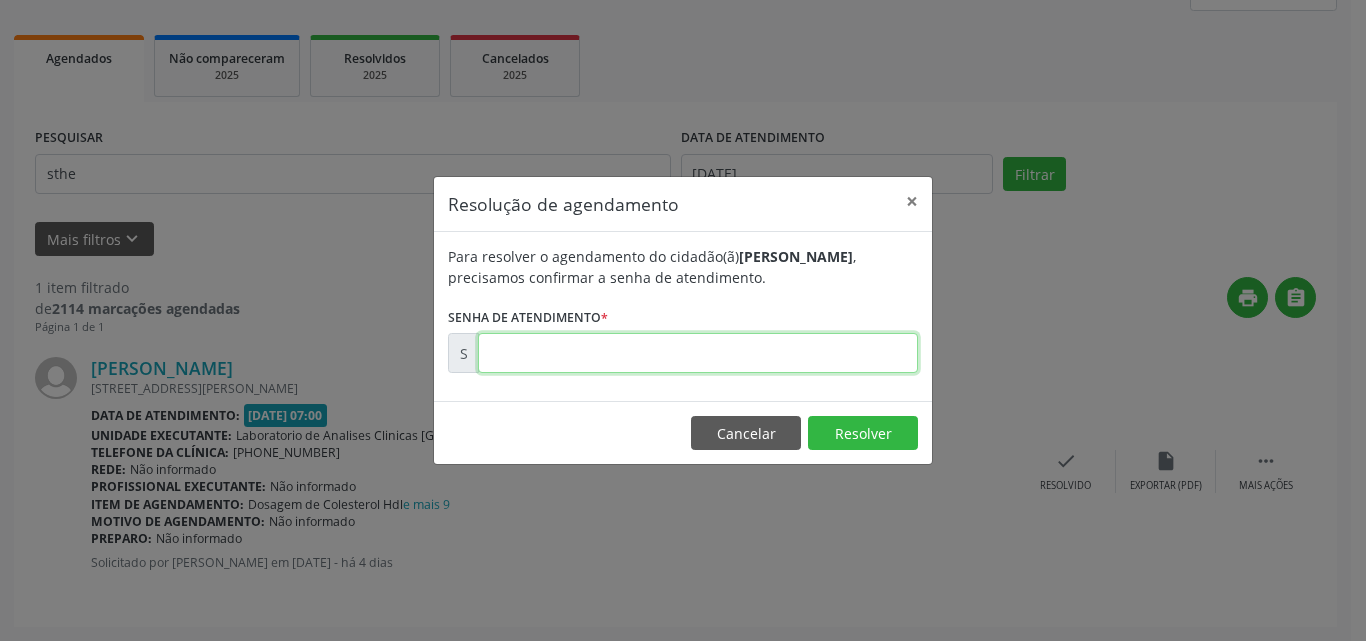 click at bounding box center [698, 353] 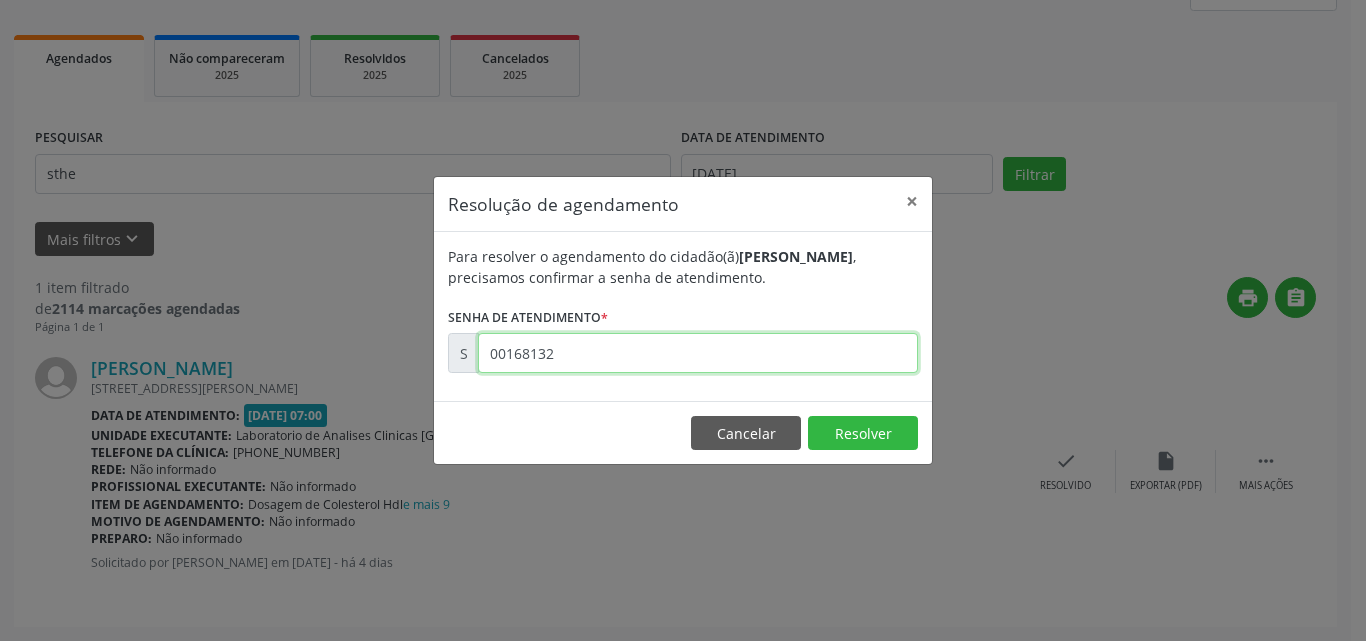 type on "00168132" 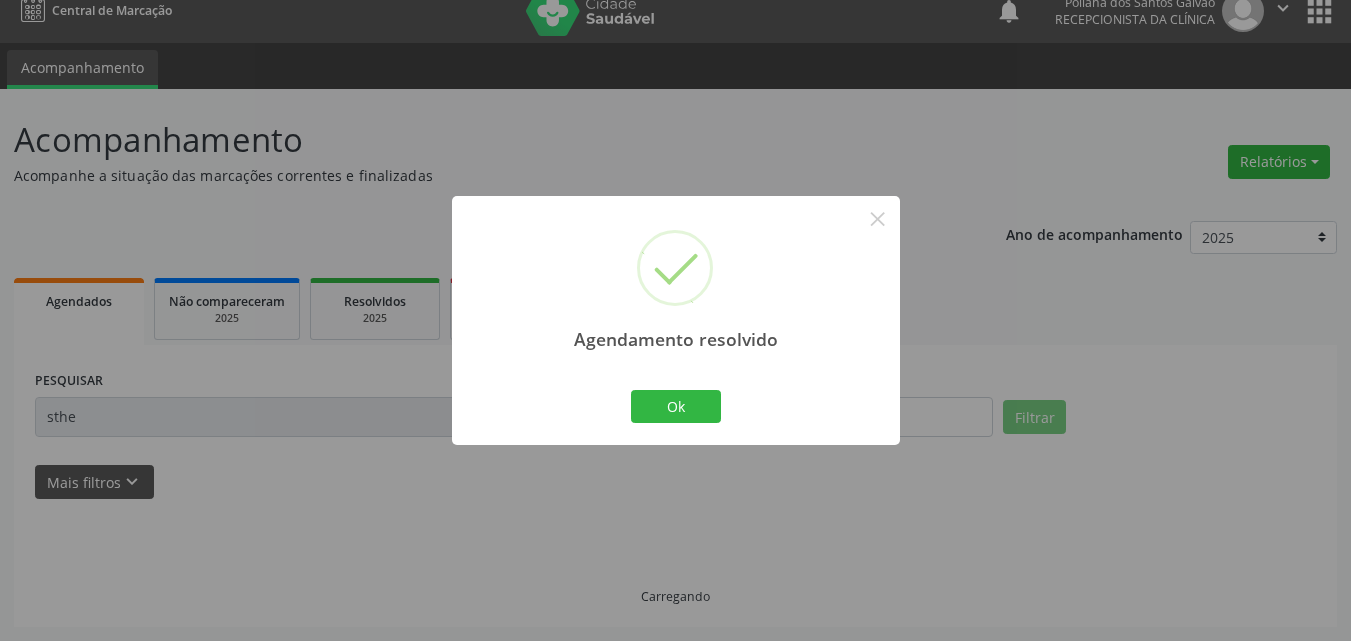 scroll, scrollTop: 0, scrollLeft: 0, axis: both 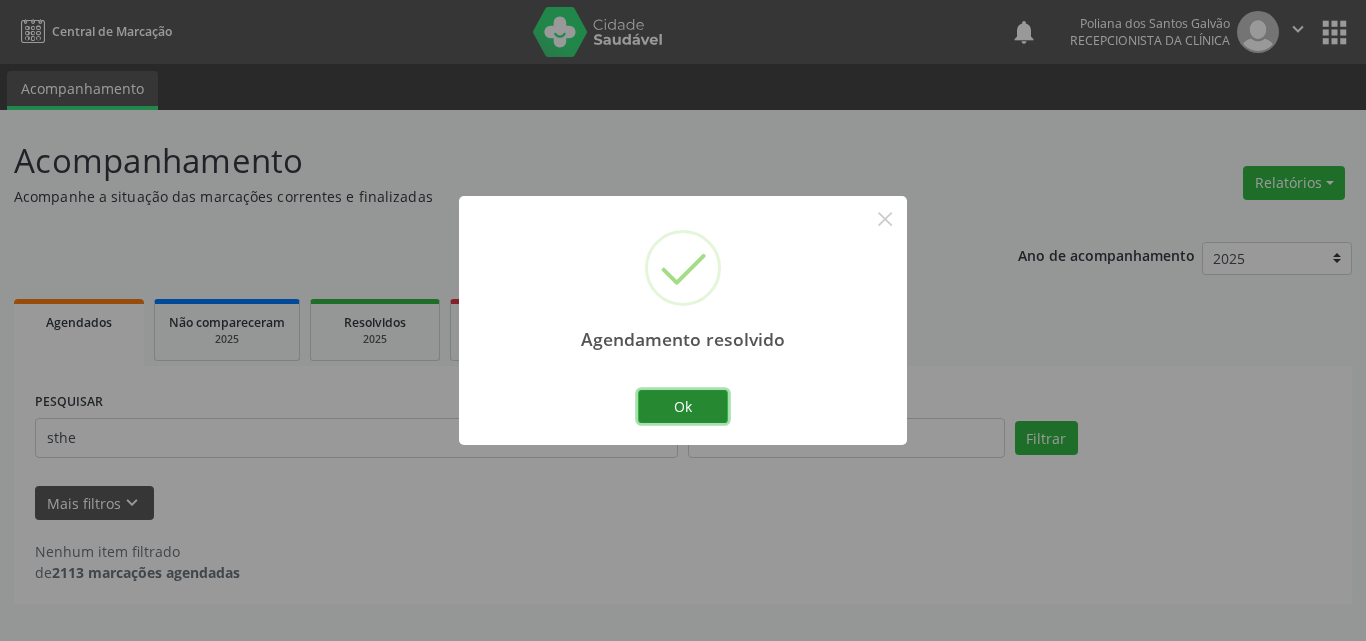click on "Ok" at bounding box center (683, 407) 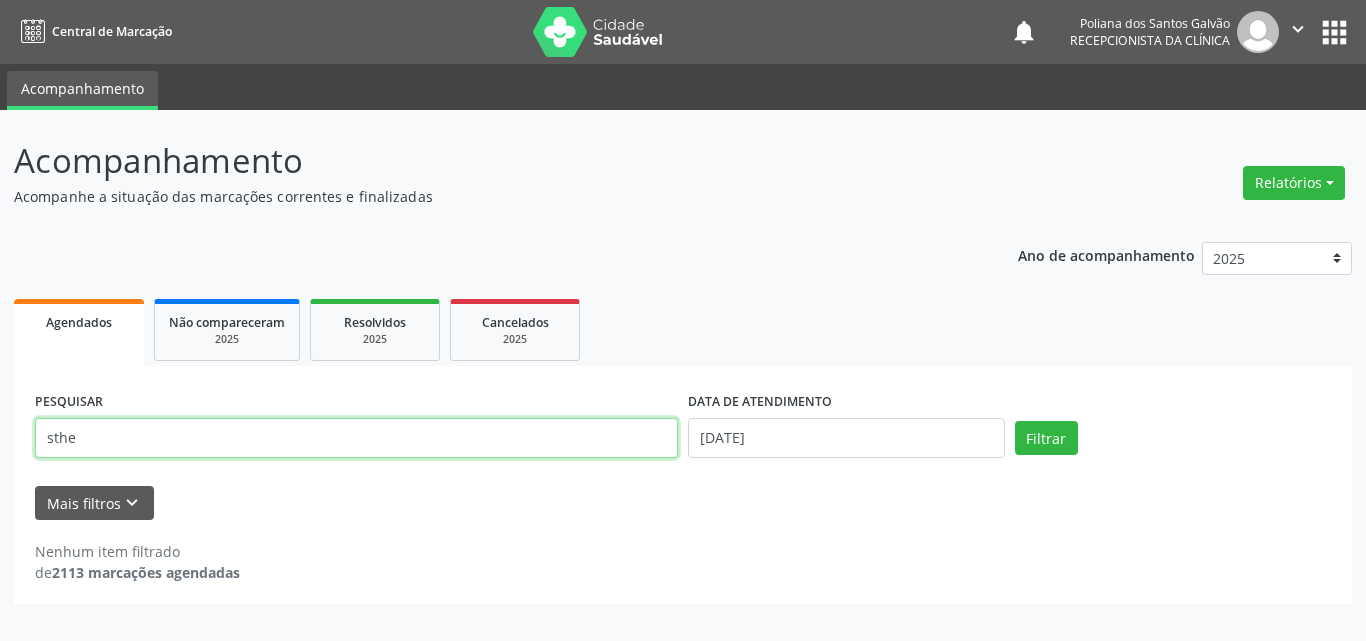 drag, startPoint x: 0, startPoint y: 342, endPoint x: 0, endPoint y: 164, distance: 178 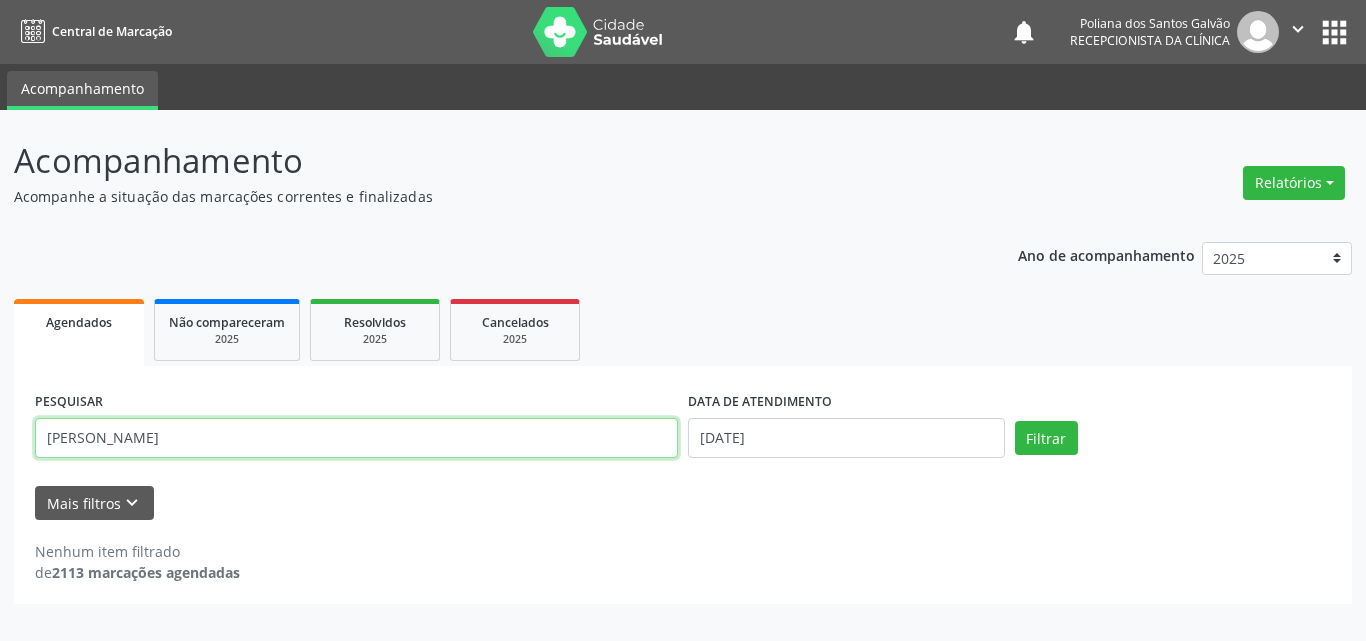 type on "[PERSON_NAME]" 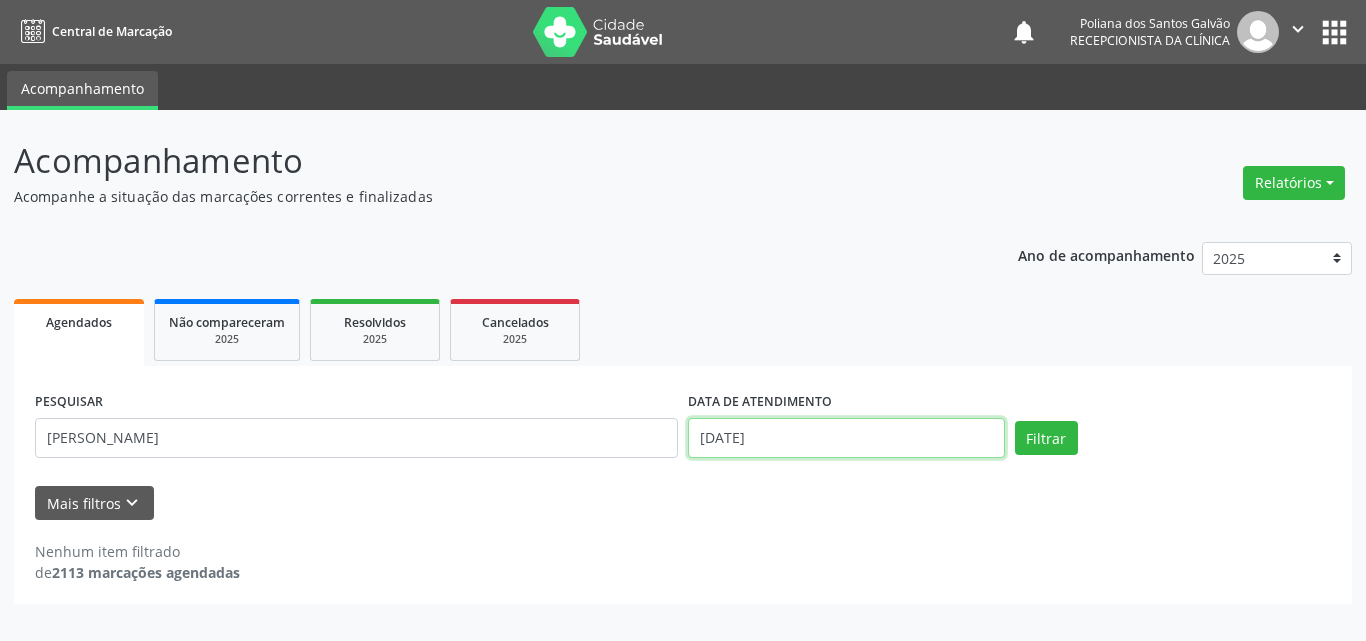 click on "[DATE]" at bounding box center [846, 438] 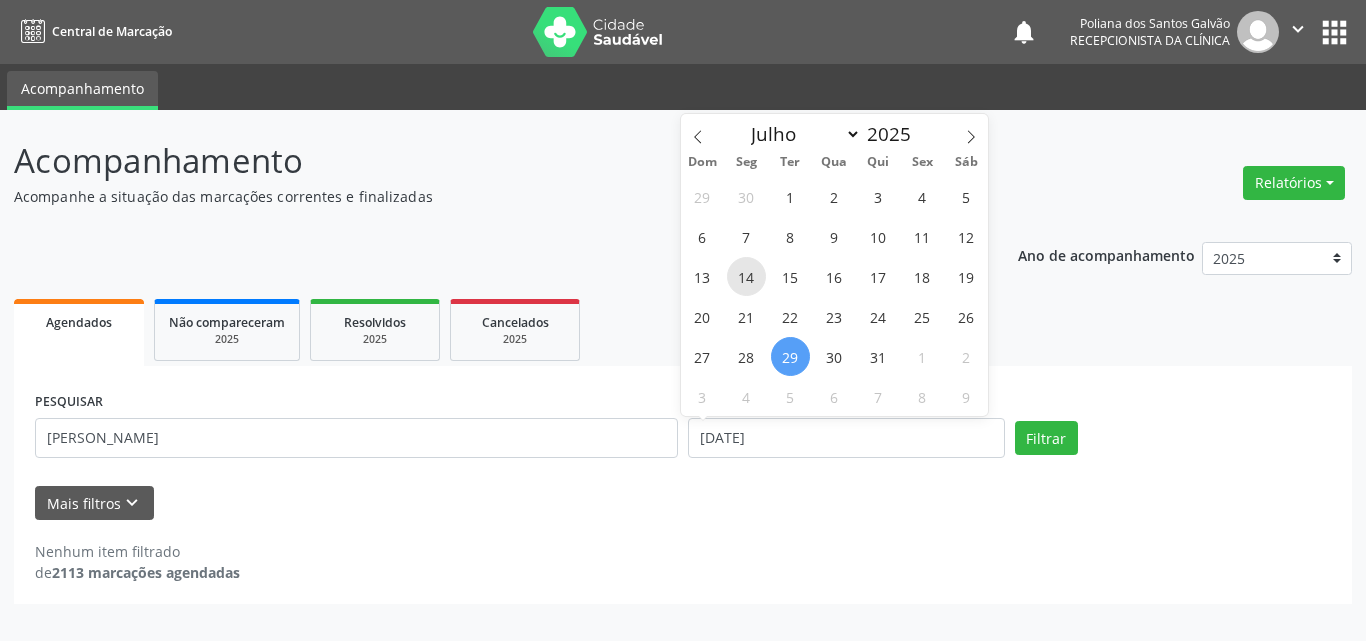 click on "14" at bounding box center (746, 276) 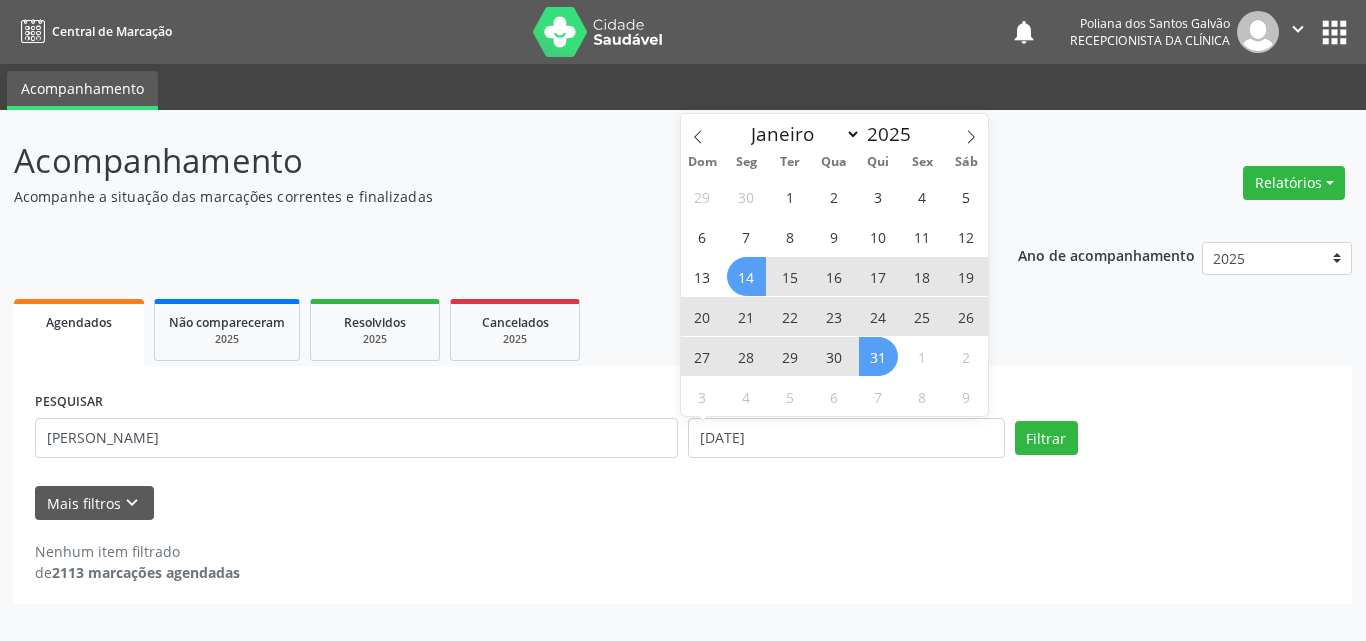 click on "31" at bounding box center [878, 356] 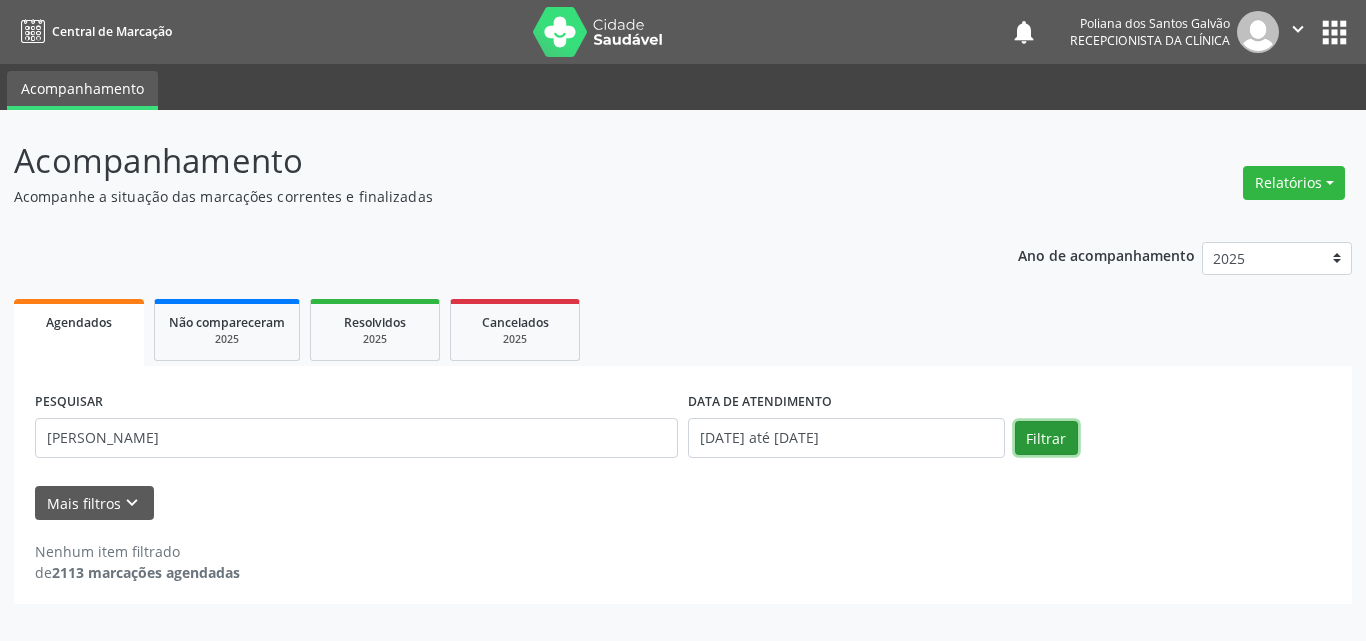 click on "Filtrar" at bounding box center [1046, 438] 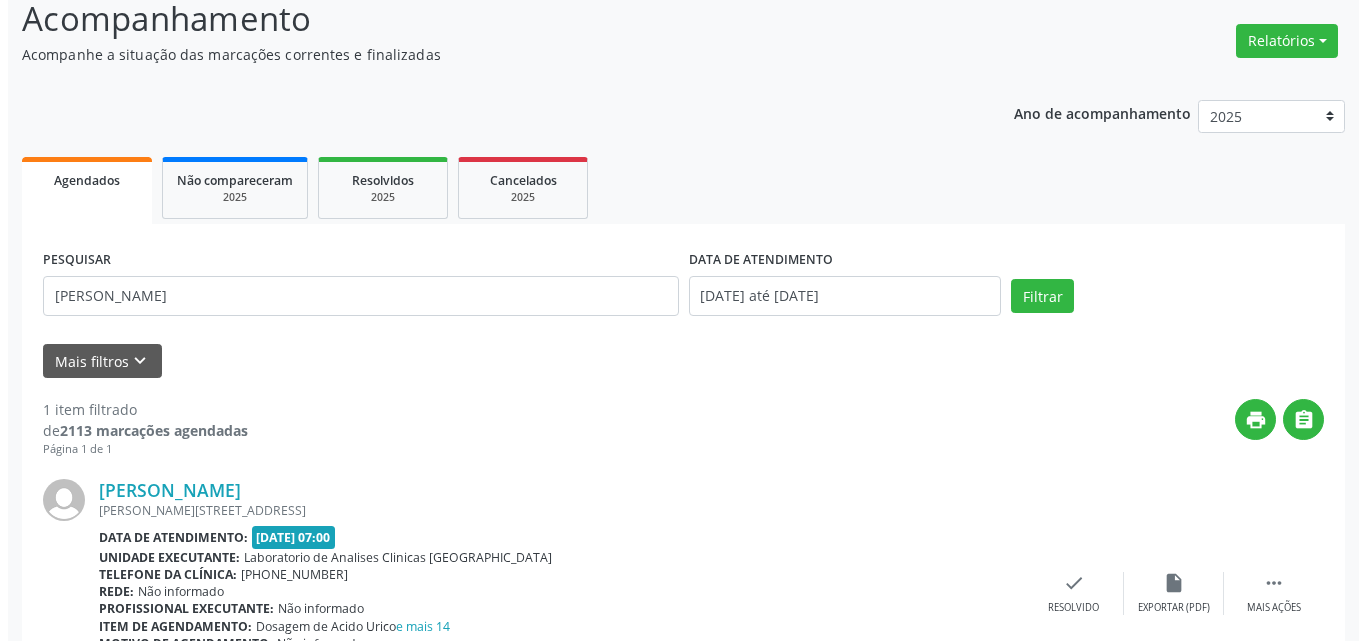 scroll, scrollTop: 264, scrollLeft: 0, axis: vertical 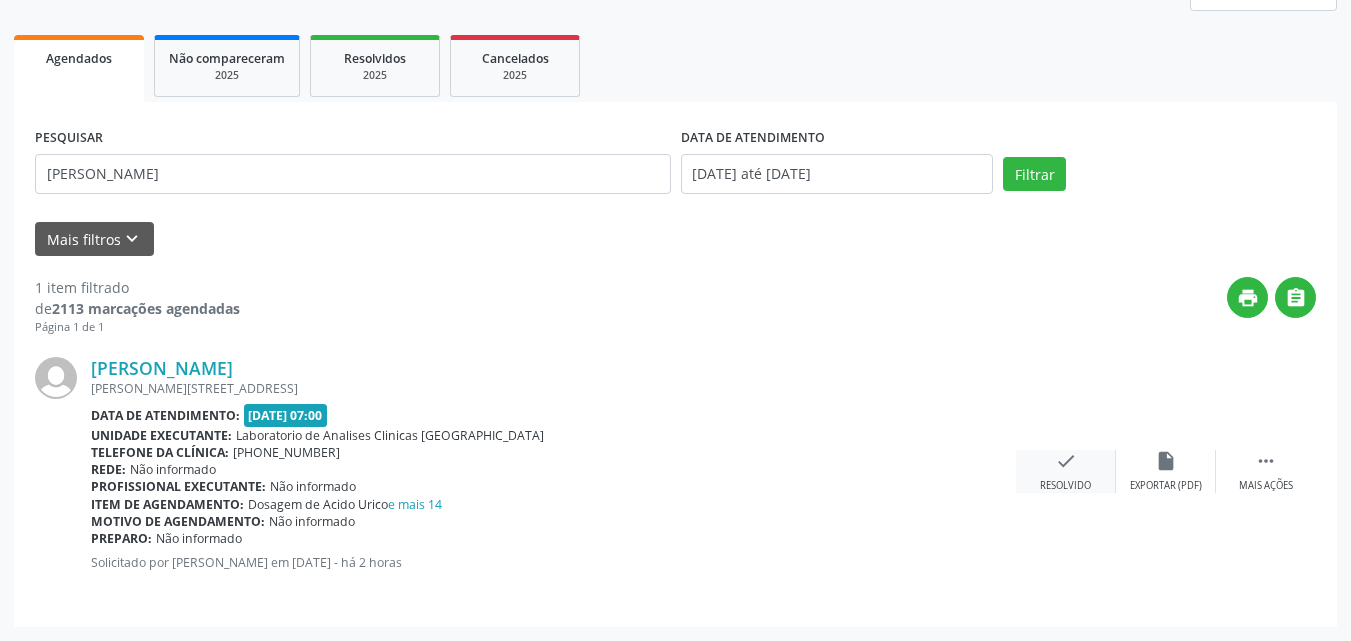 drag, startPoint x: 1056, startPoint y: 495, endPoint x: 1050, endPoint y: 484, distance: 12.529964 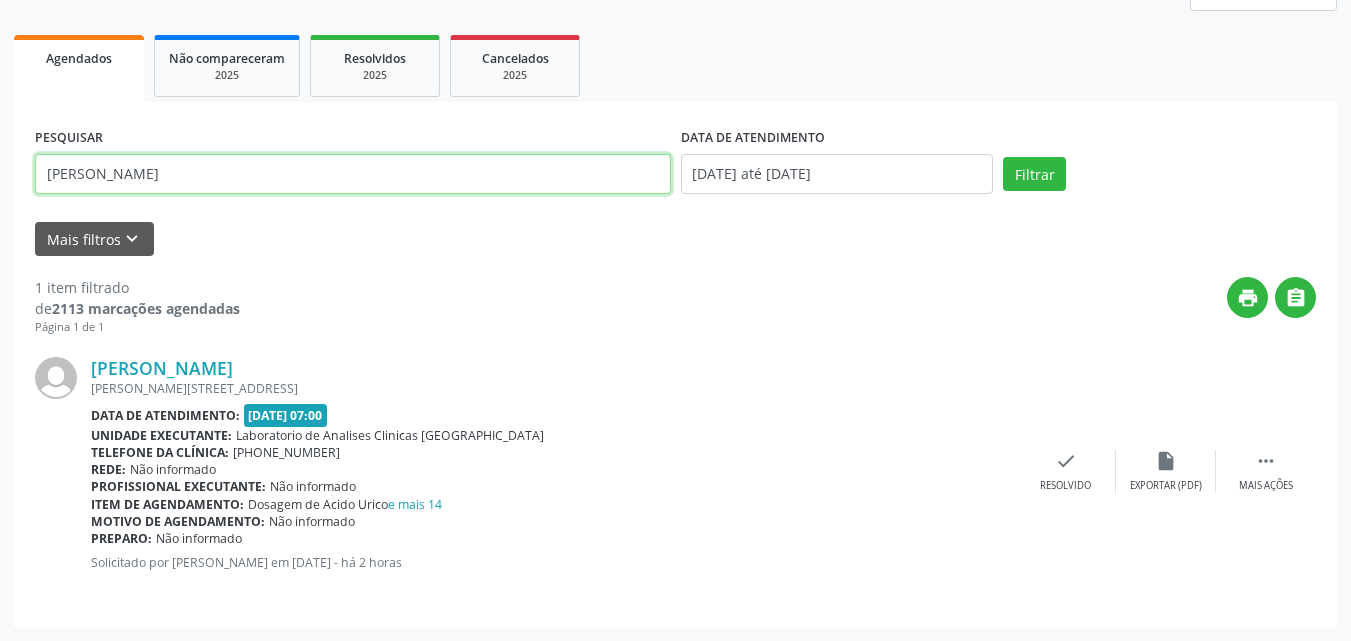 drag, startPoint x: 36, startPoint y: 93, endPoint x: 10, endPoint y: 84, distance: 27.513634 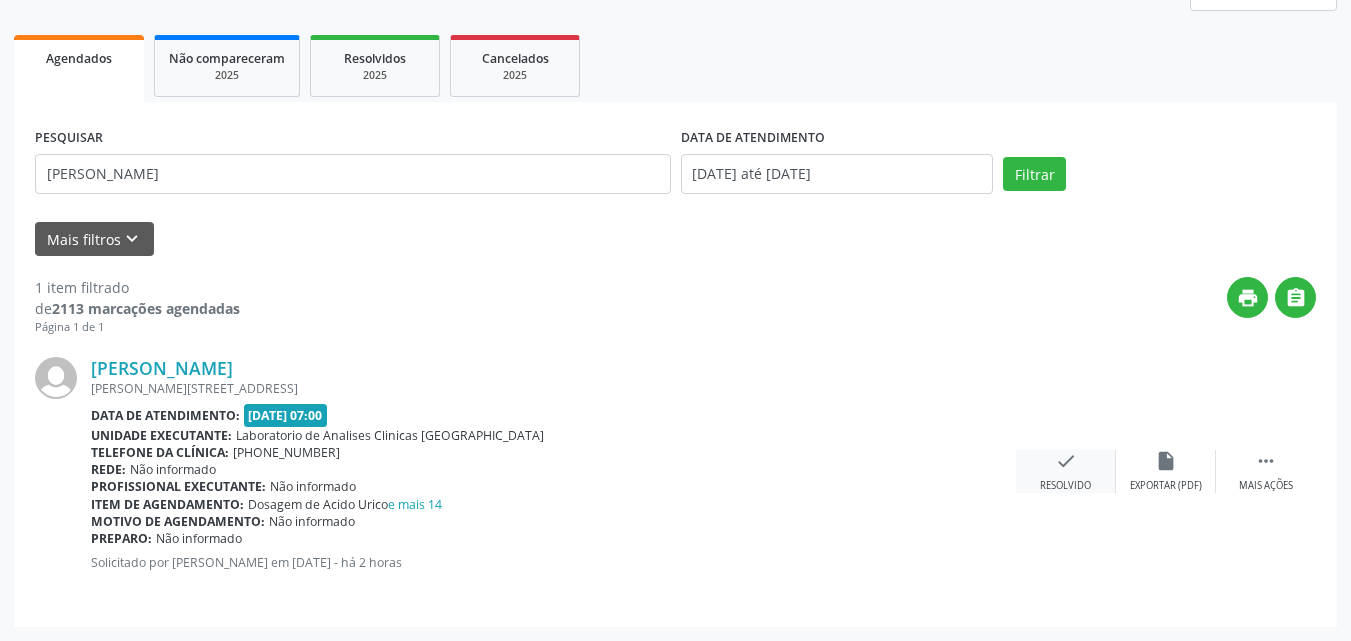 click on "check
Resolvido" at bounding box center (1066, 471) 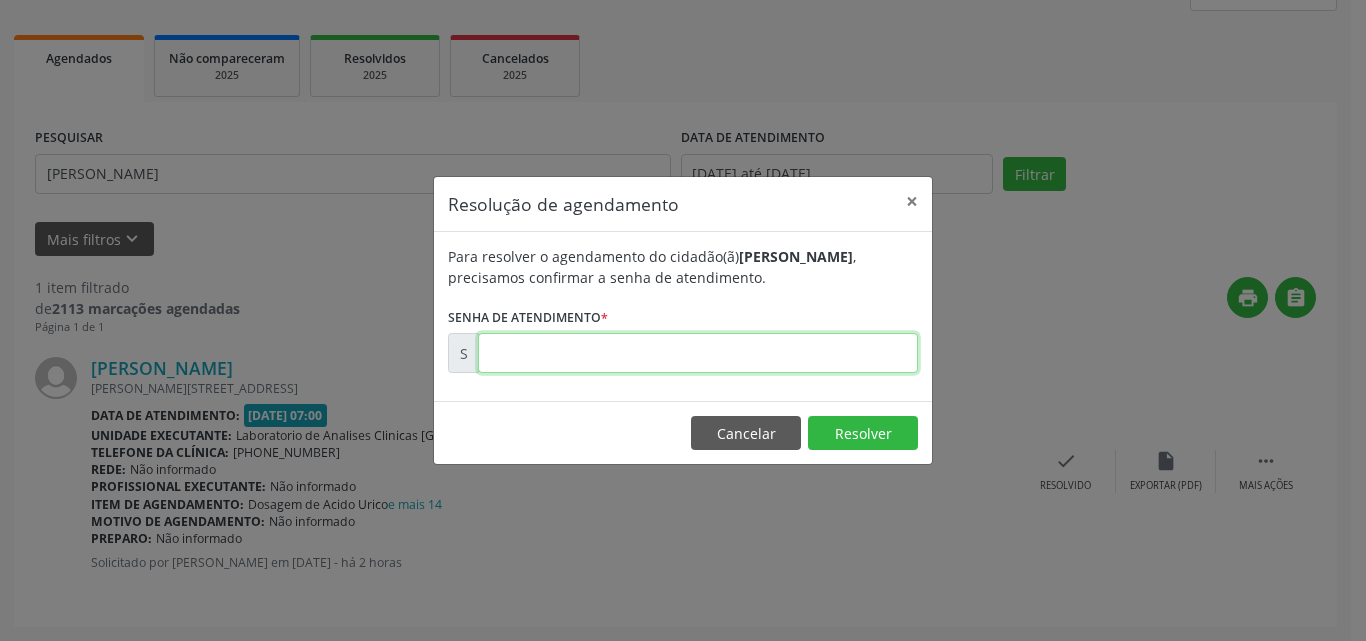 click at bounding box center (698, 353) 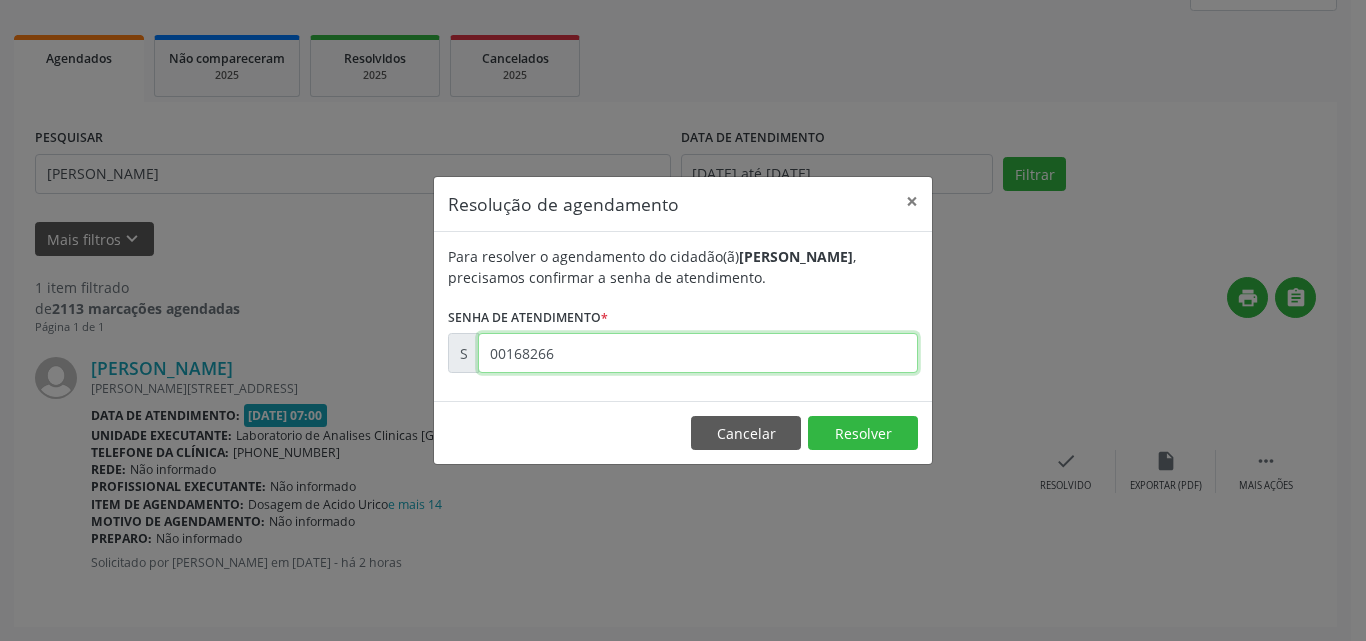 type on "00168266" 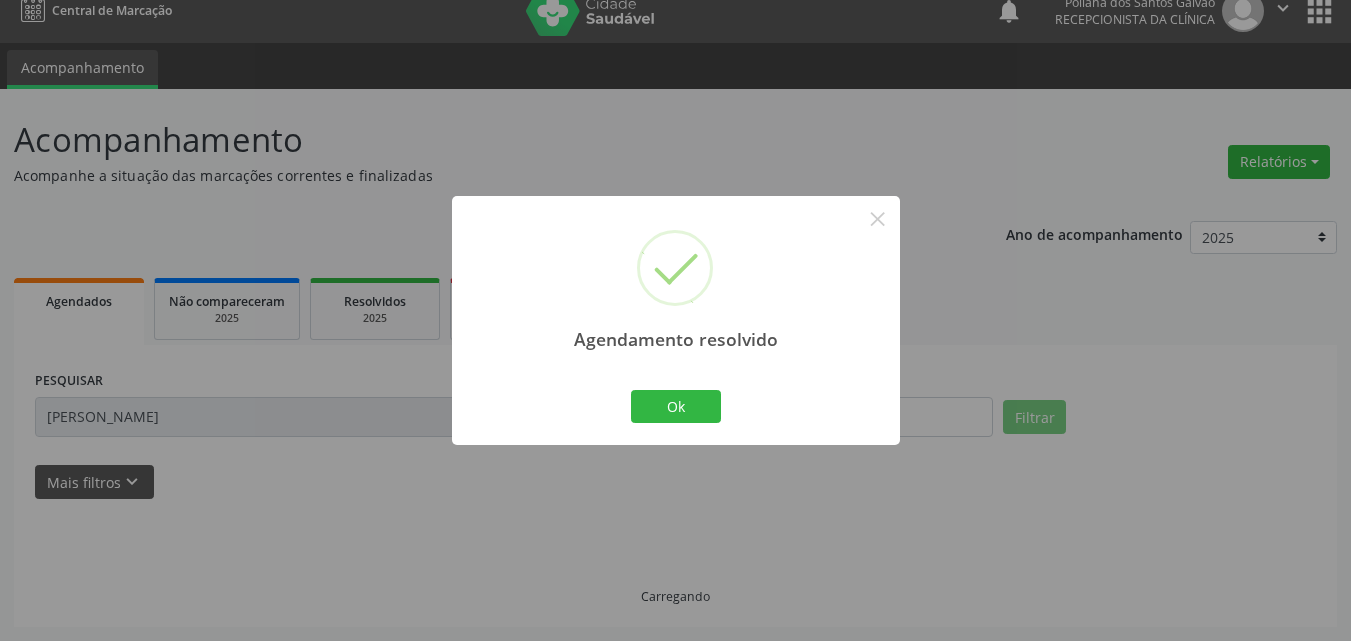 scroll, scrollTop: 0, scrollLeft: 0, axis: both 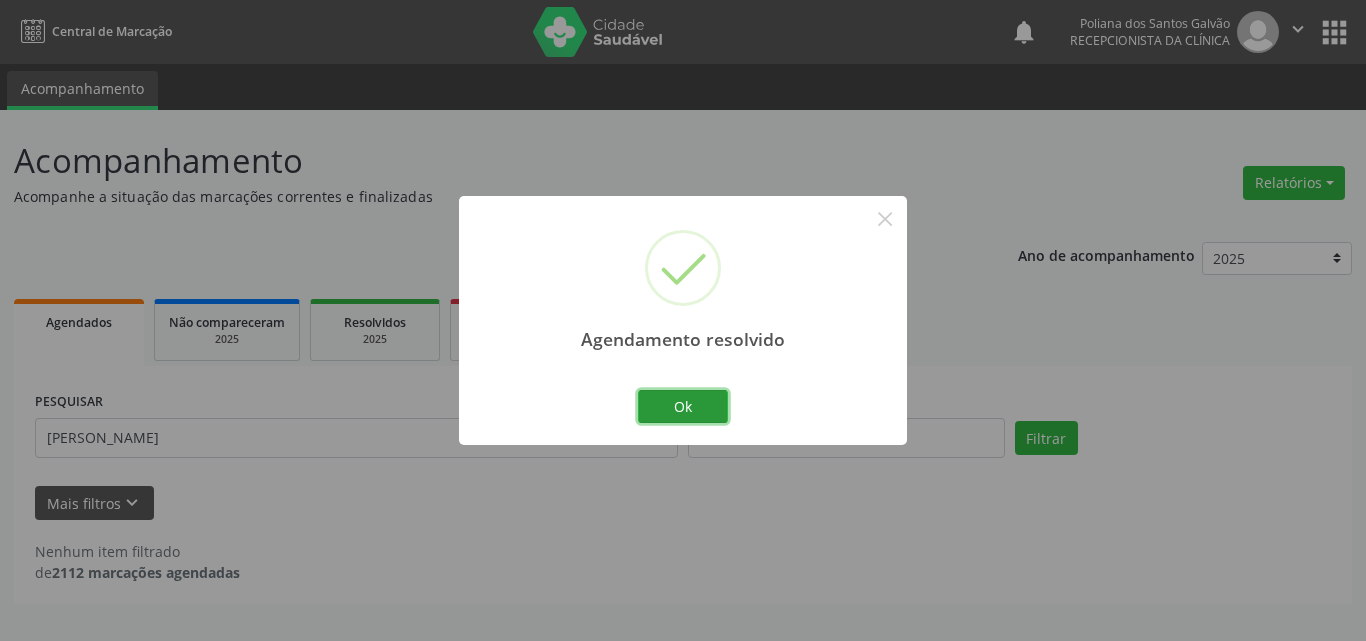 click on "Ok" at bounding box center (683, 407) 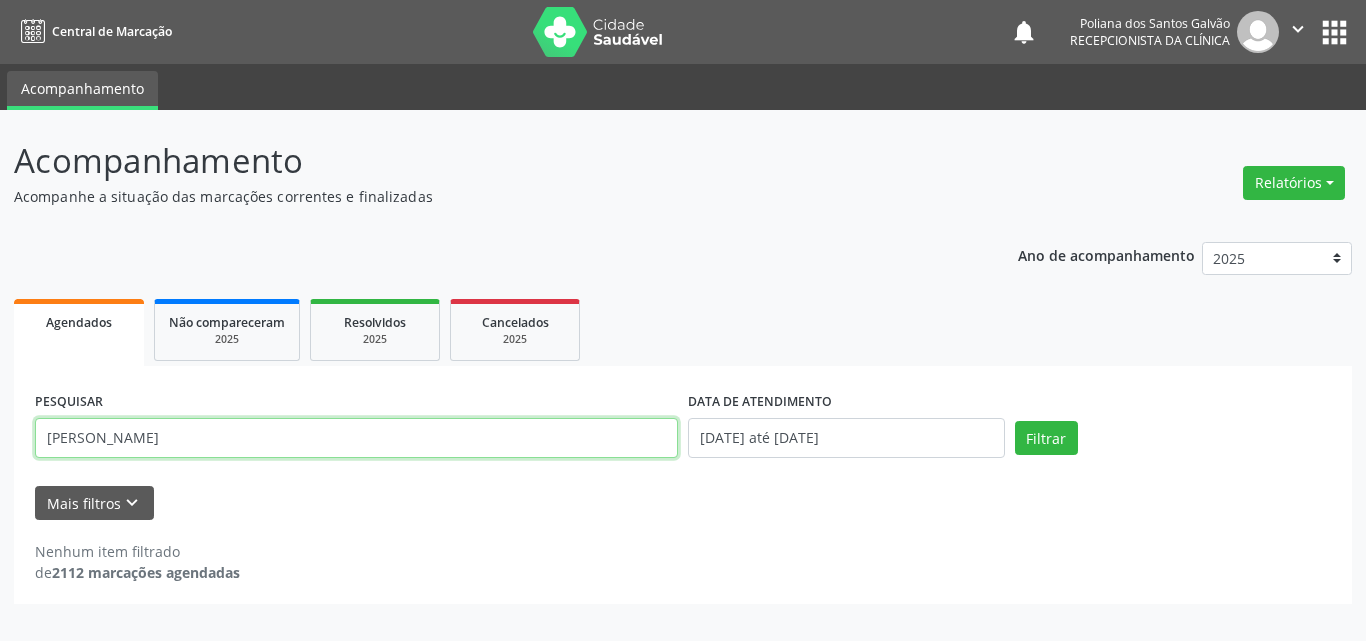 drag, startPoint x: 645, startPoint y: 439, endPoint x: 7, endPoint y: 276, distance: 658.493 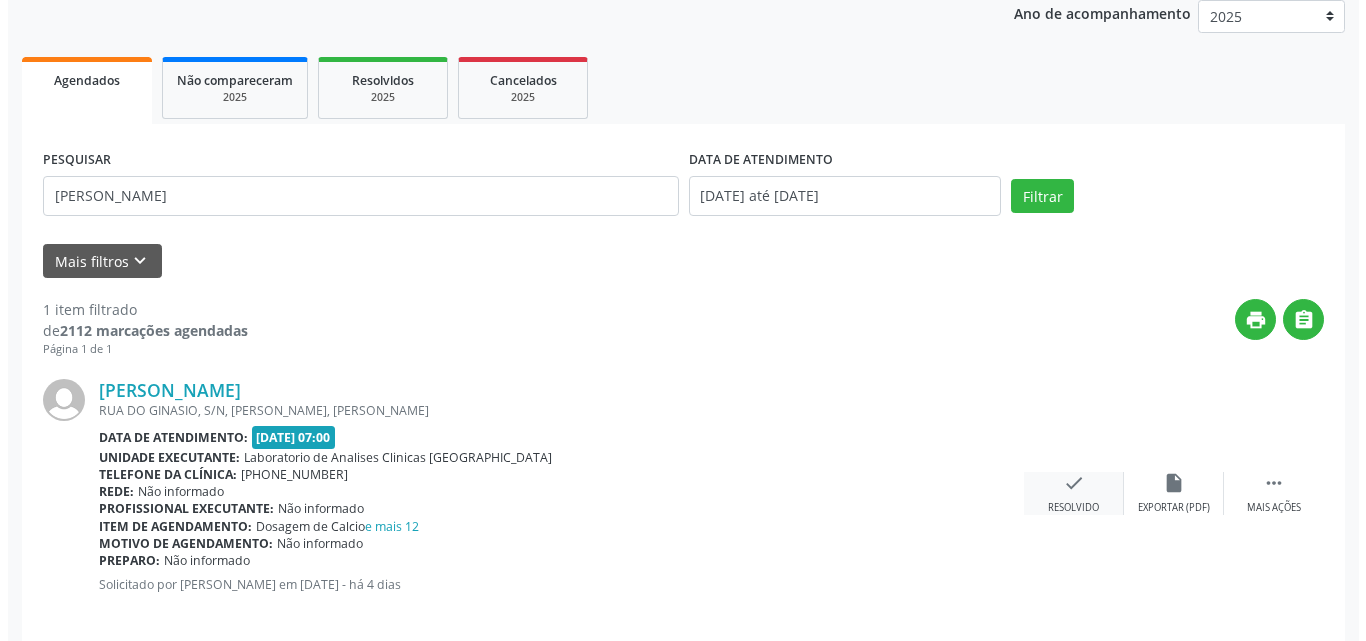 scroll, scrollTop: 264, scrollLeft: 0, axis: vertical 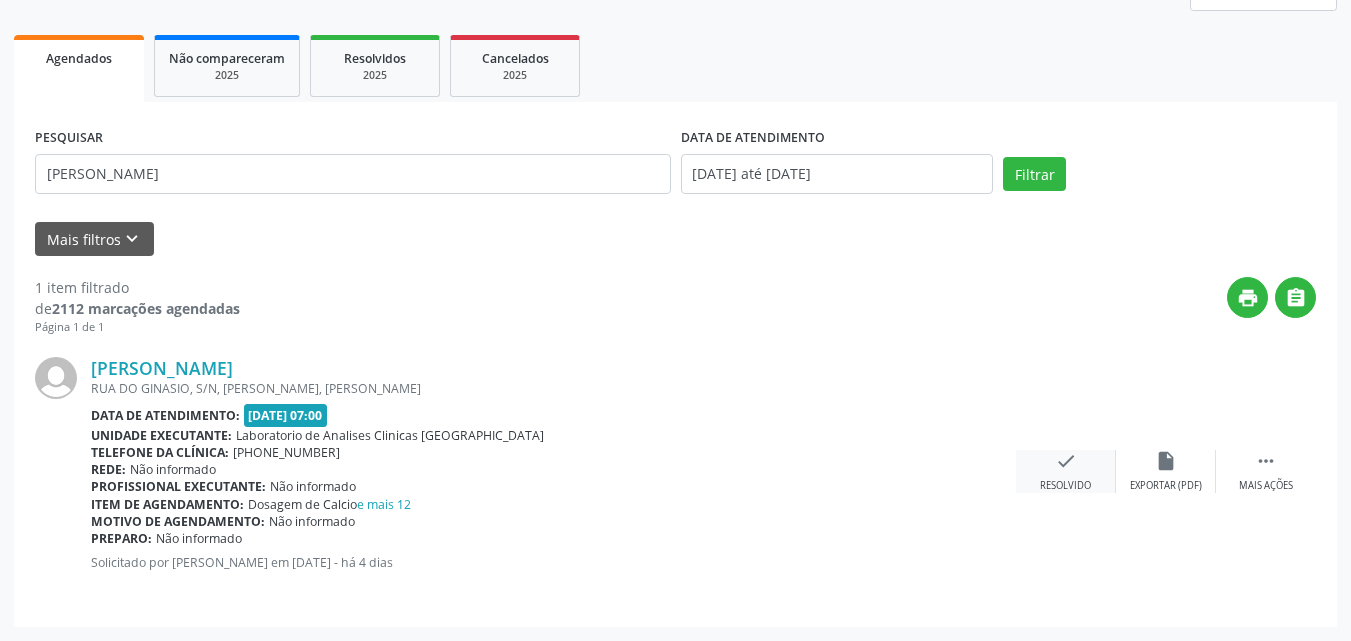 click on "Resolvido" at bounding box center [1065, 486] 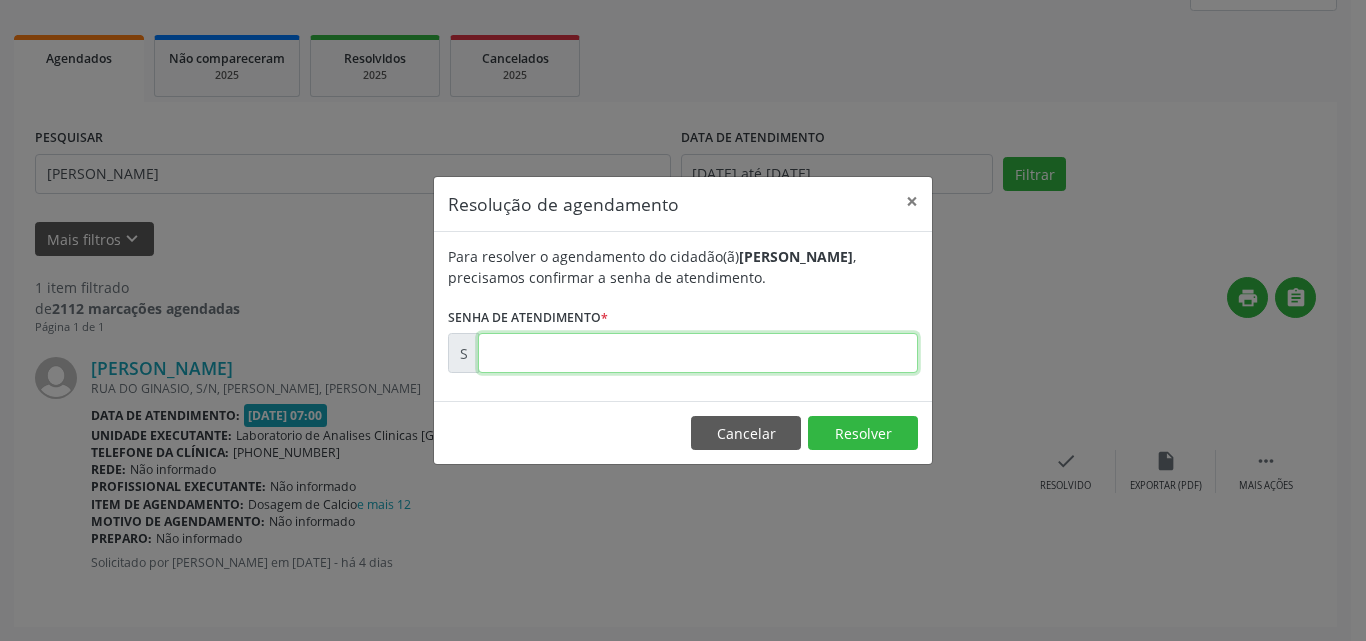 click at bounding box center (698, 353) 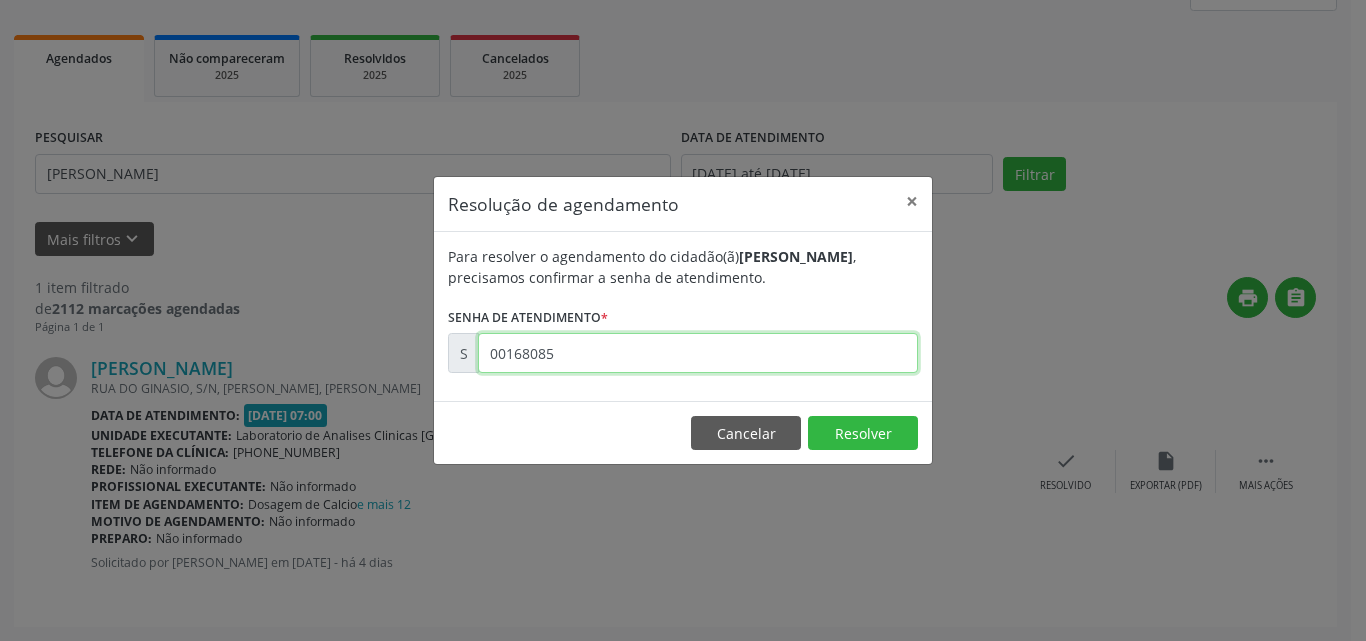 type on "00168085" 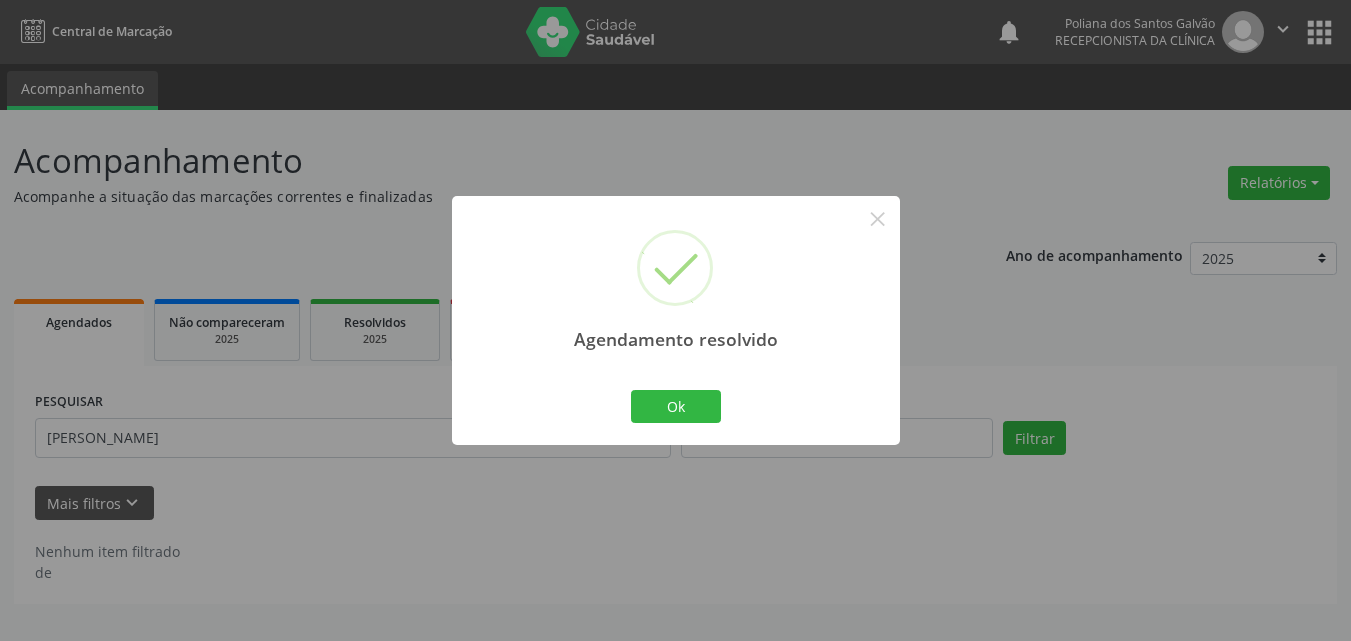 scroll, scrollTop: 0, scrollLeft: 0, axis: both 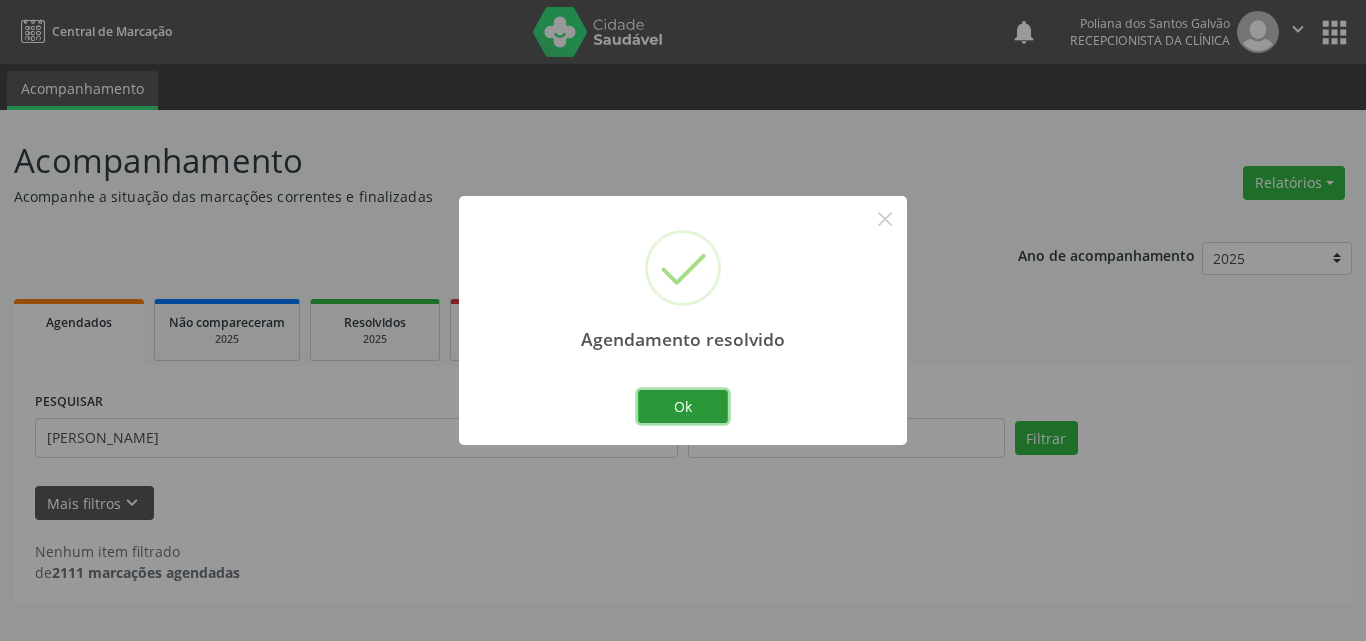click on "Ok" at bounding box center (683, 407) 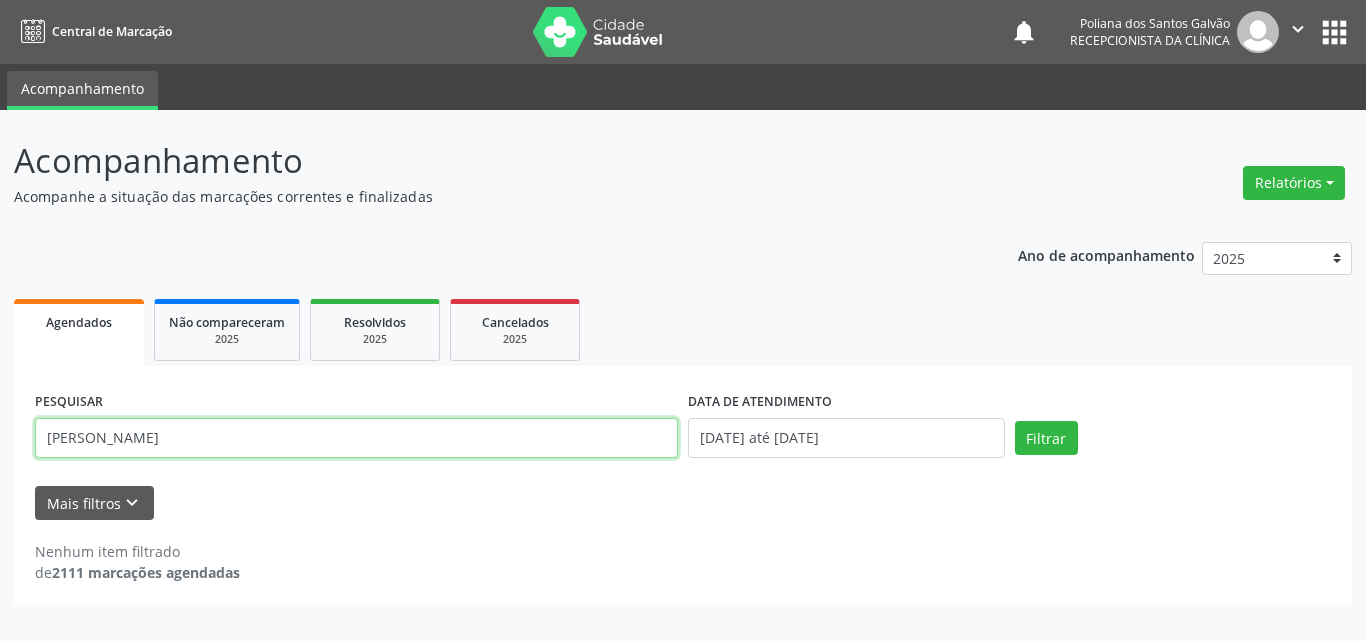 drag, startPoint x: 212, startPoint y: 418, endPoint x: 0, endPoint y: 367, distance: 218.04816 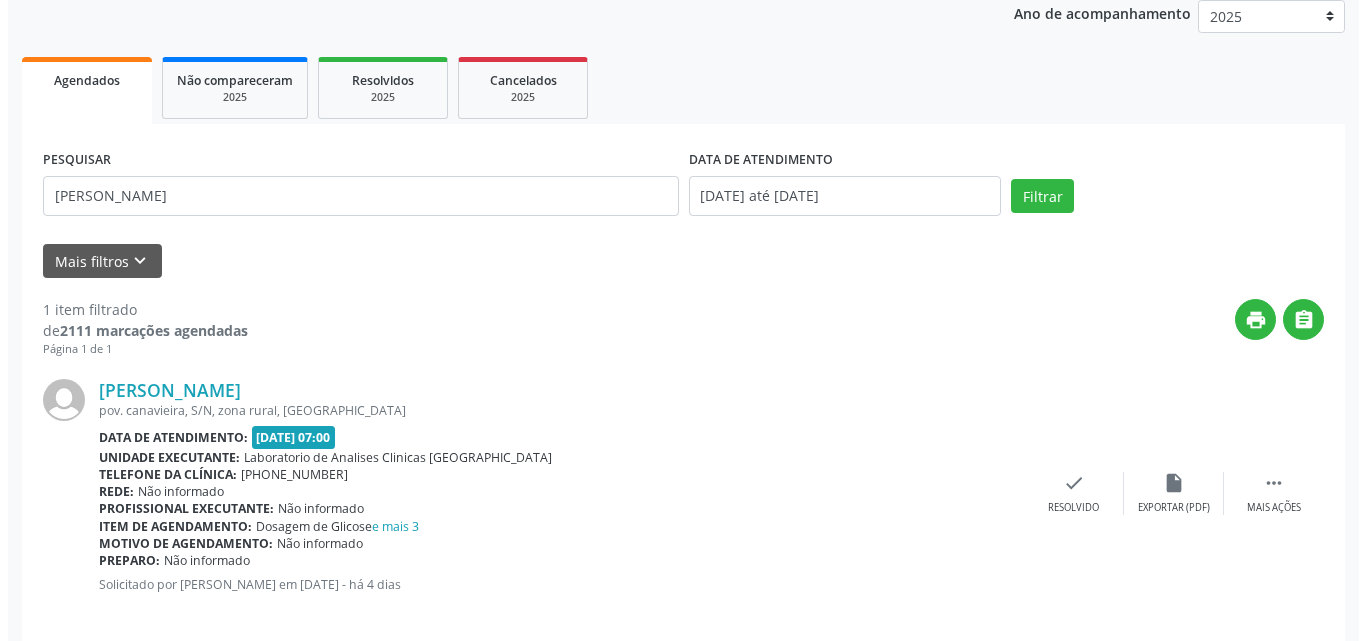 scroll, scrollTop: 264, scrollLeft: 0, axis: vertical 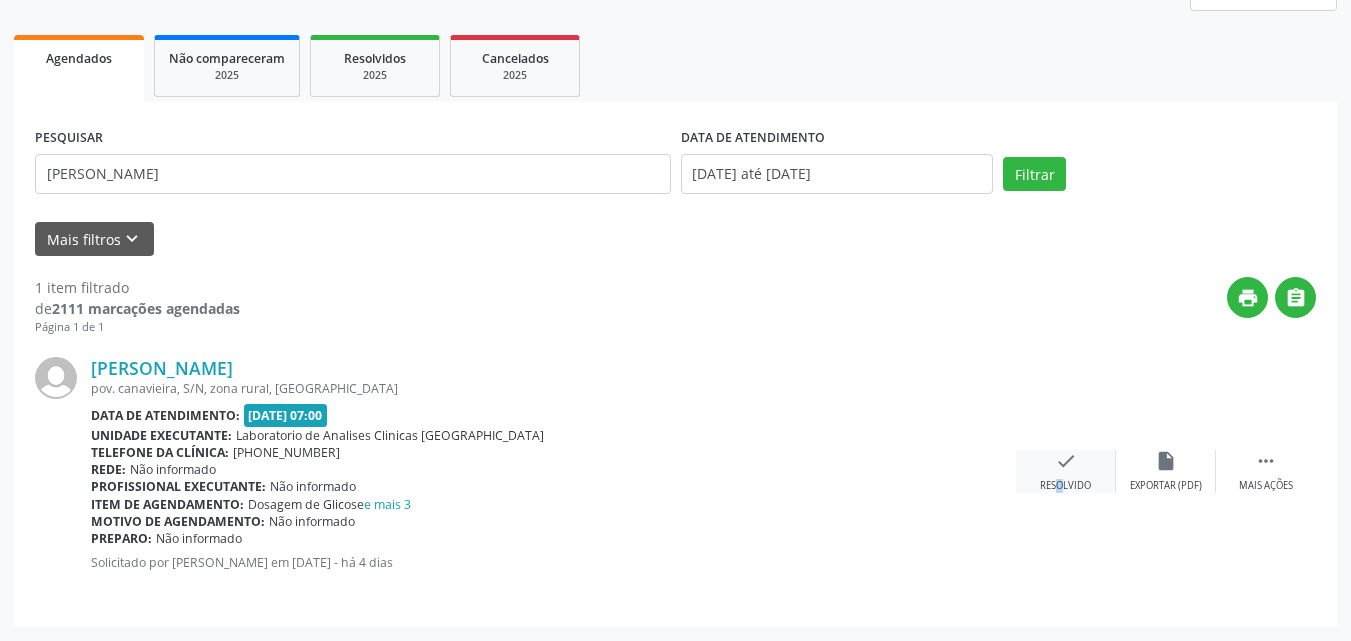 click on "check
Resolvido" at bounding box center [1066, 471] 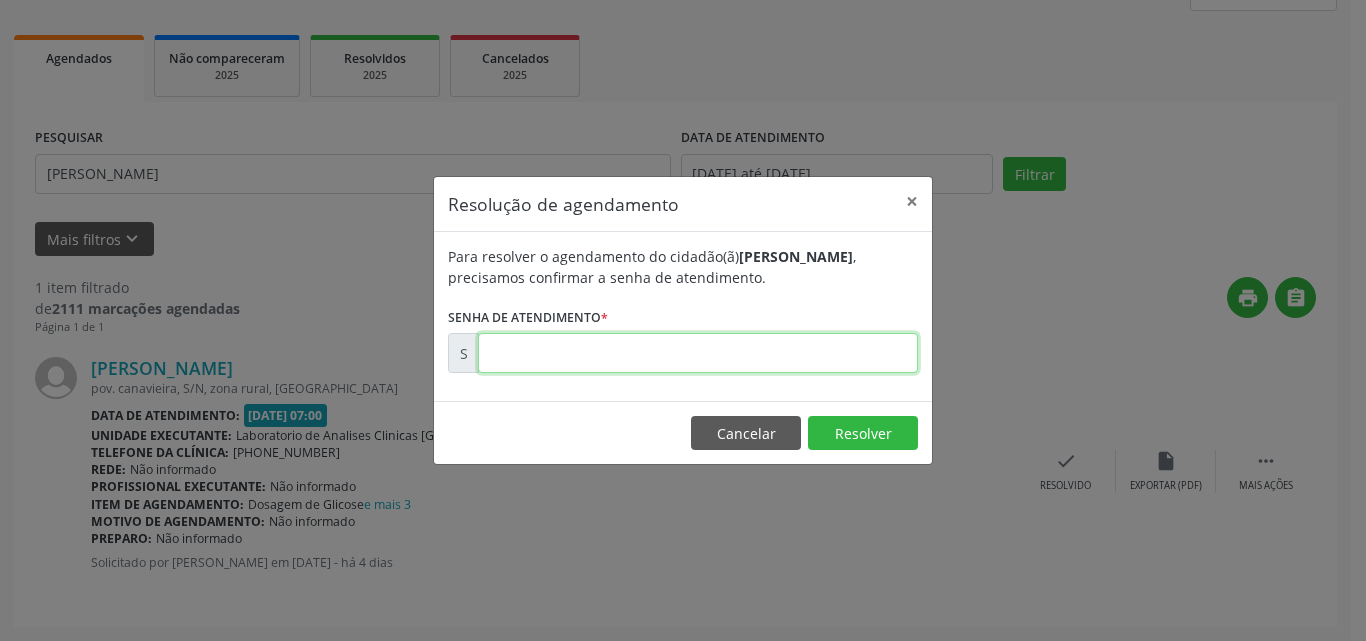 click at bounding box center (698, 353) 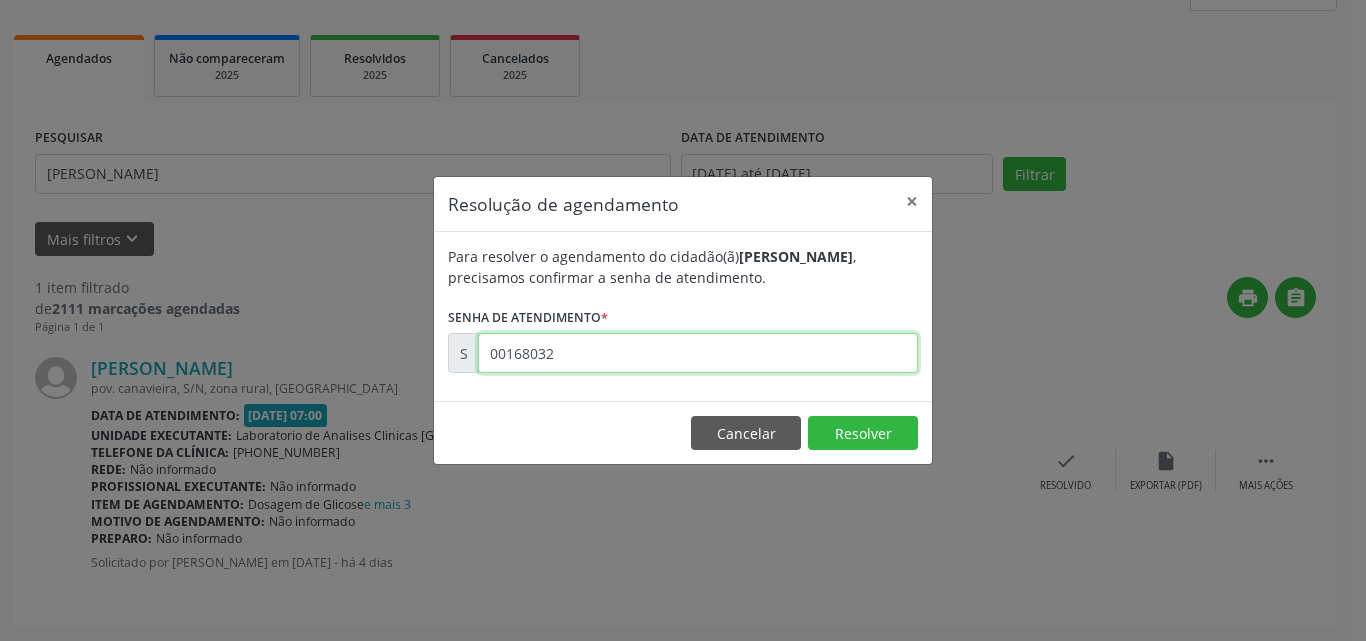 type on "00168032" 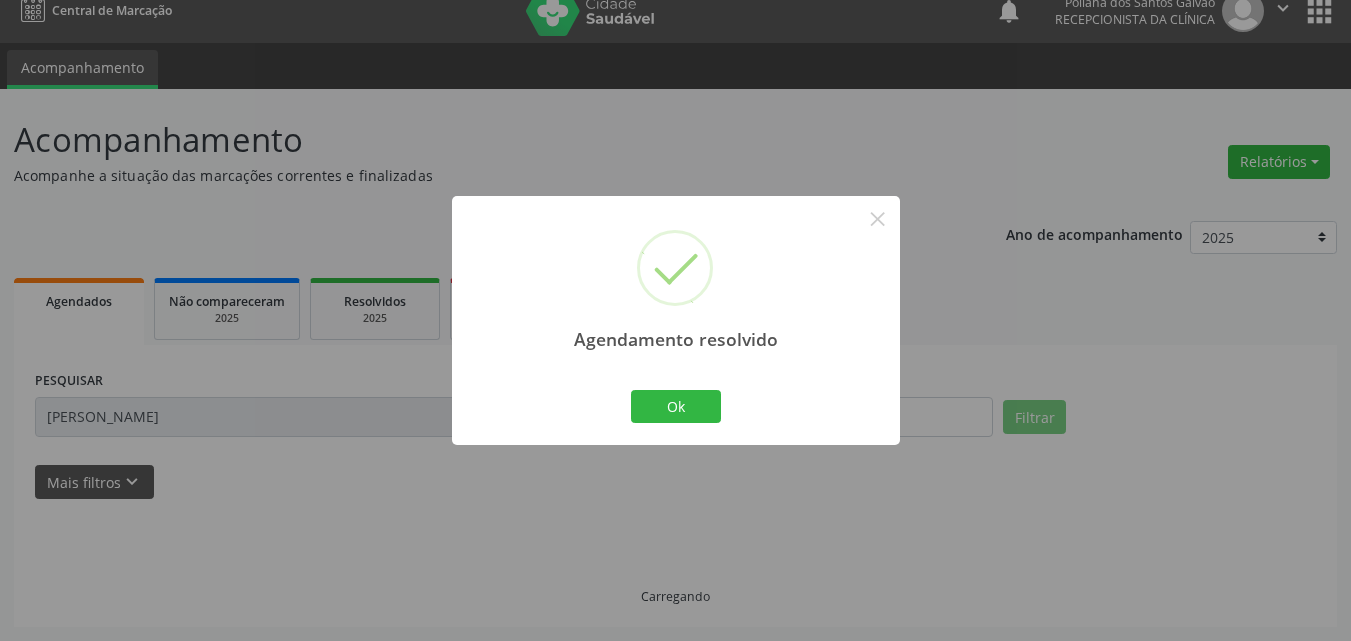 scroll, scrollTop: 0, scrollLeft: 0, axis: both 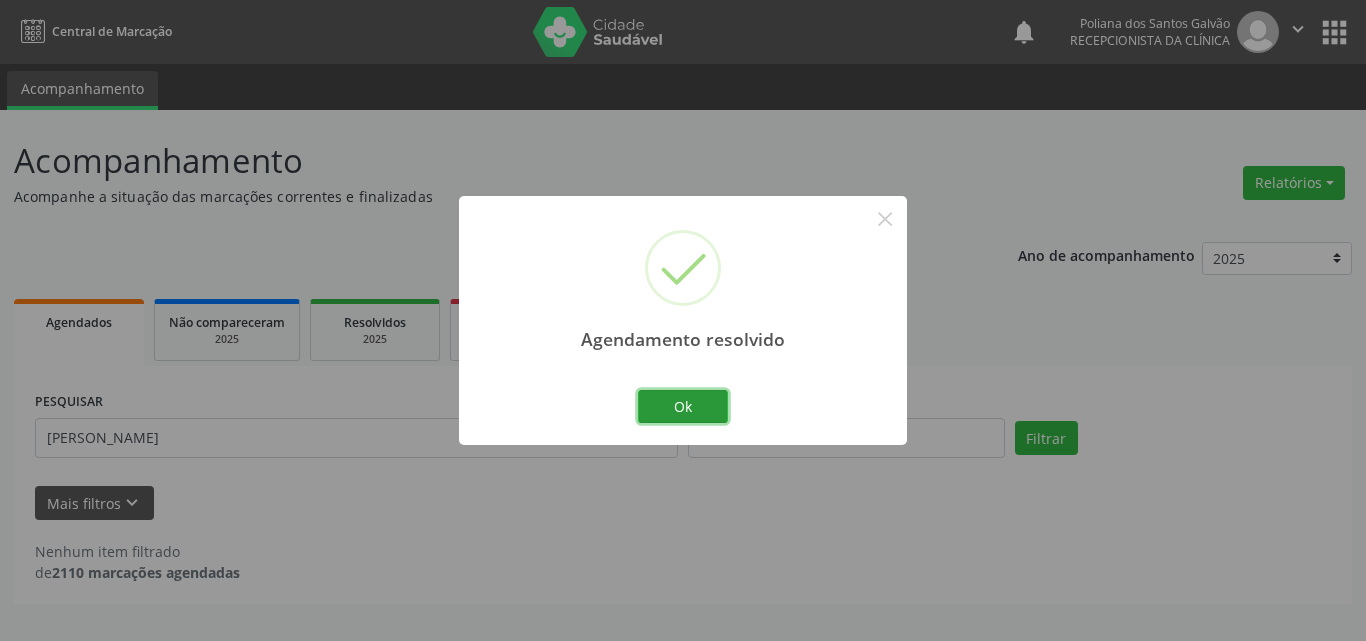 click on "Ok" at bounding box center (683, 407) 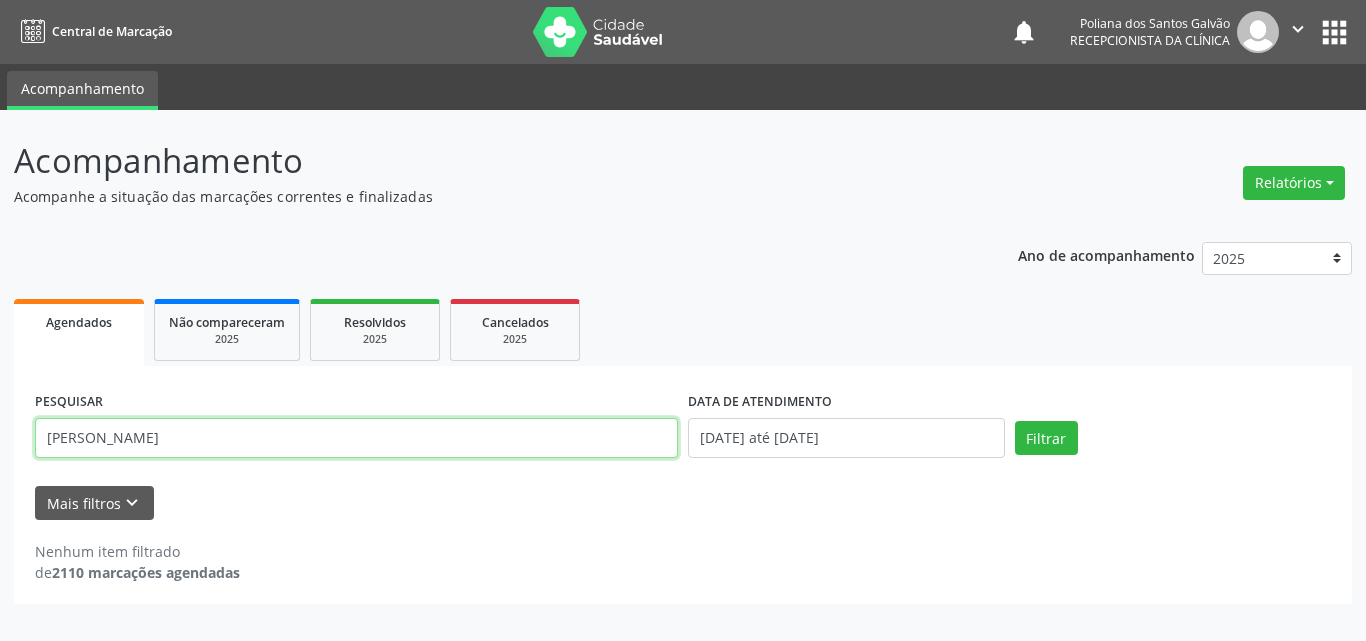 drag, startPoint x: 622, startPoint y: 437, endPoint x: 0, endPoint y: 258, distance: 647.24414 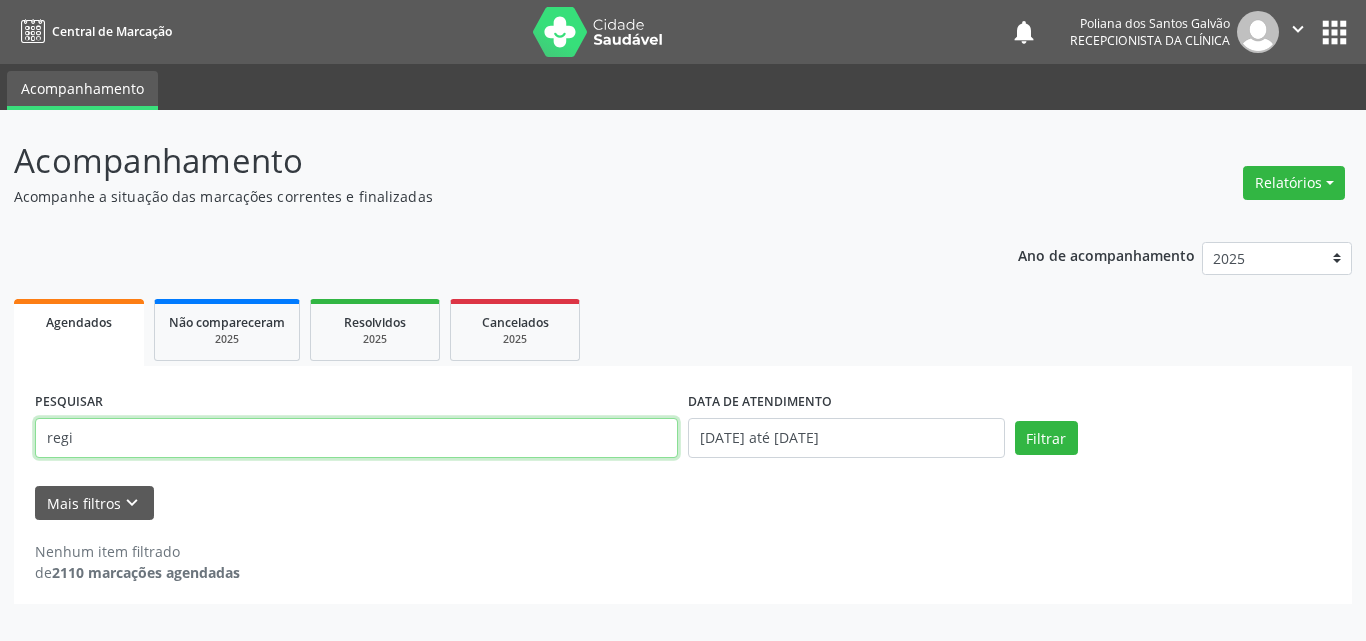 type on "regi" 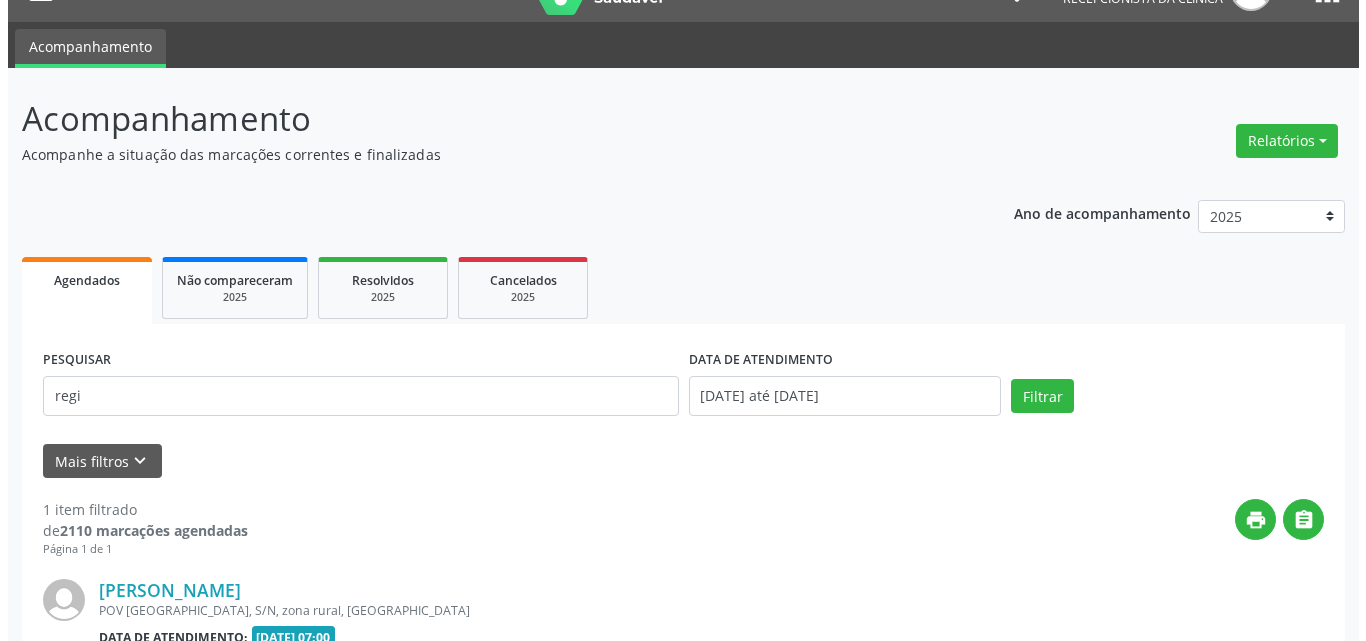 scroll, scrollTop: 264, scrollLeft: 0, axis: vertical 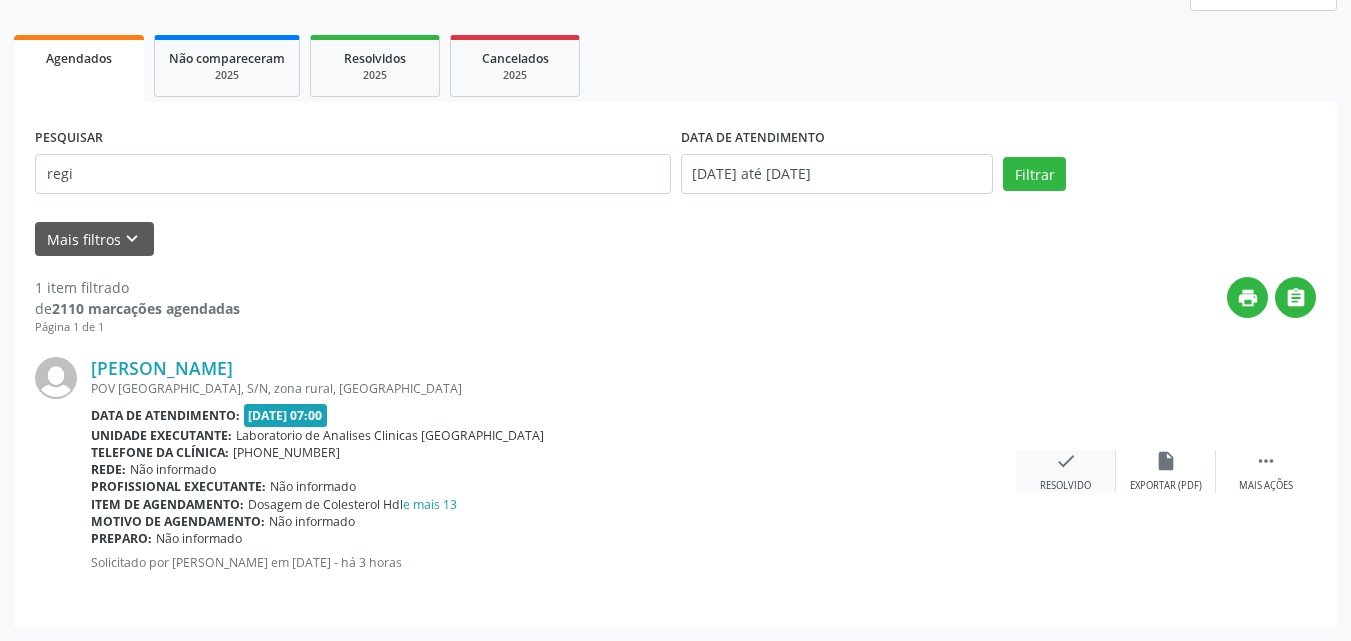 click on "check
Resolvido" at bounding box center (1066, 471) 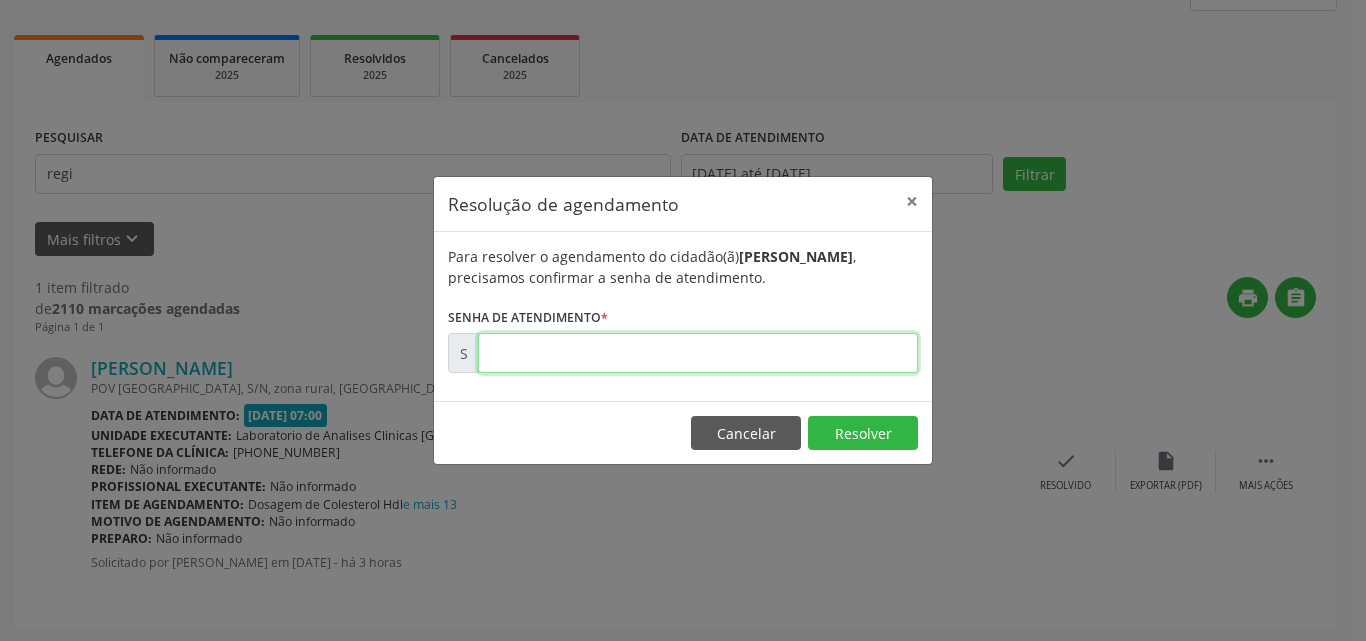click at bounding box center [698, 353] 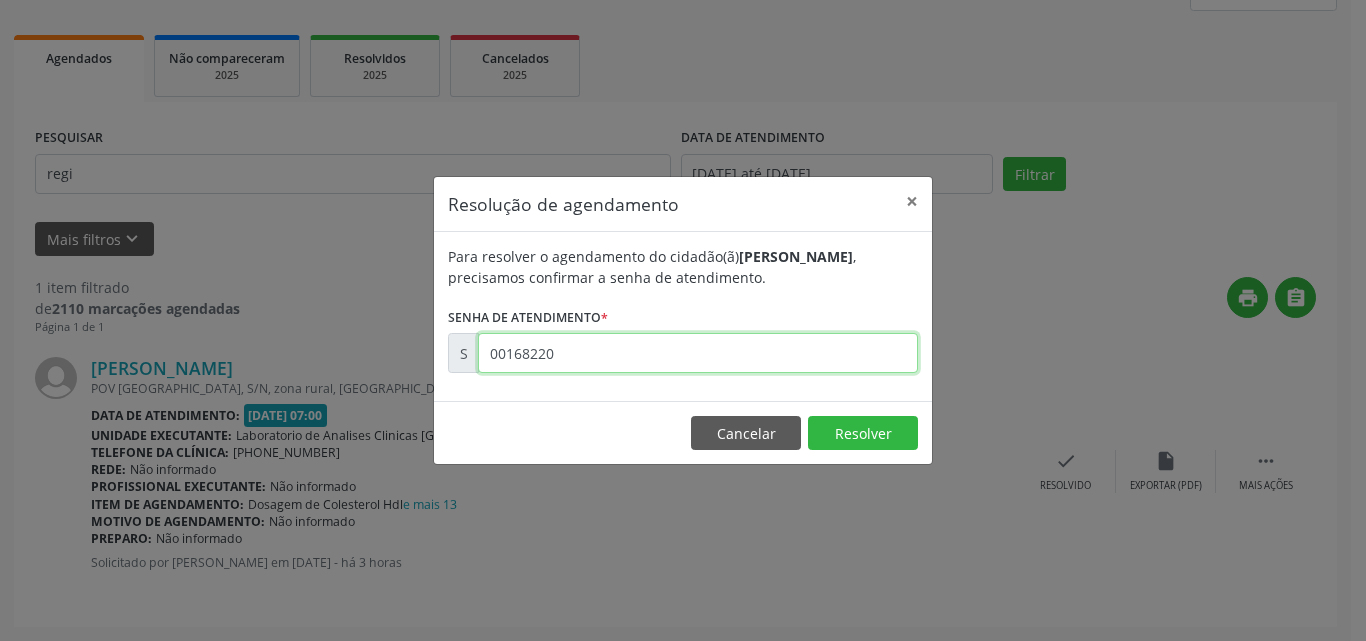 type on "00168220" 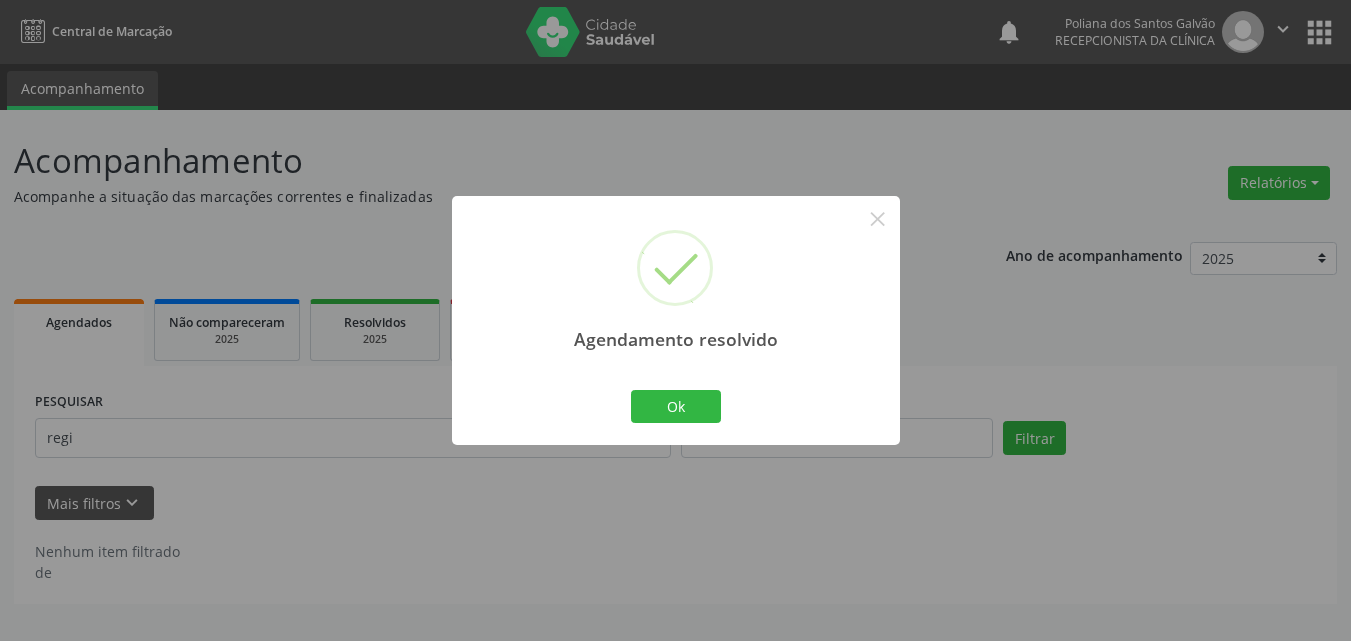 scroll, scrollTop: 0, scrollLeft: 0, axis: both 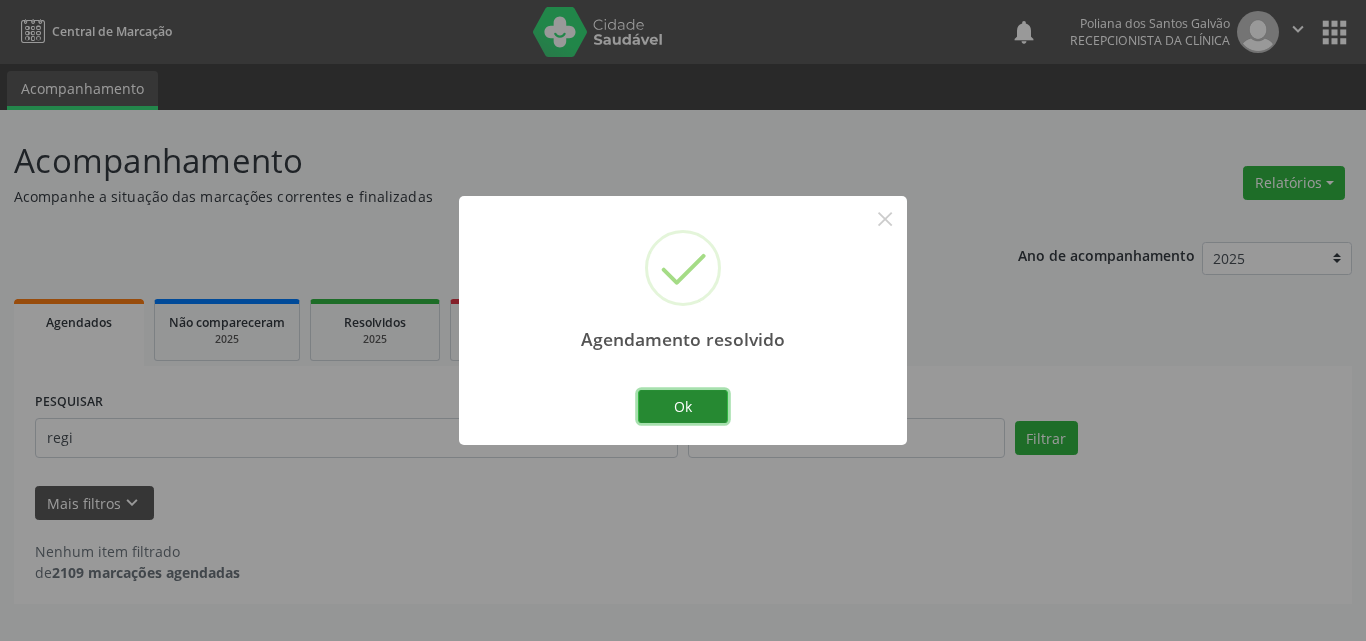 drag, startPoint x: 689, startPoint y: 413, endPoint x: 642, endPoint y: 447, distance: 58.00862 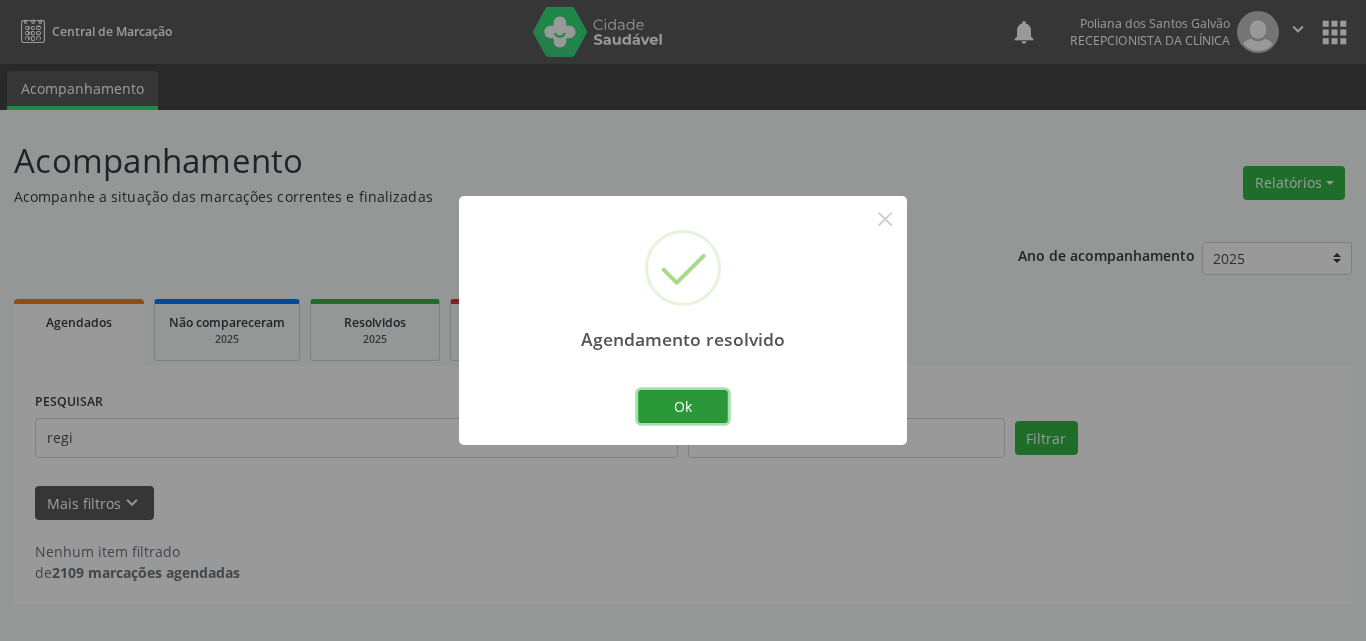 click on "Ok" at bounding box center [683, 407] 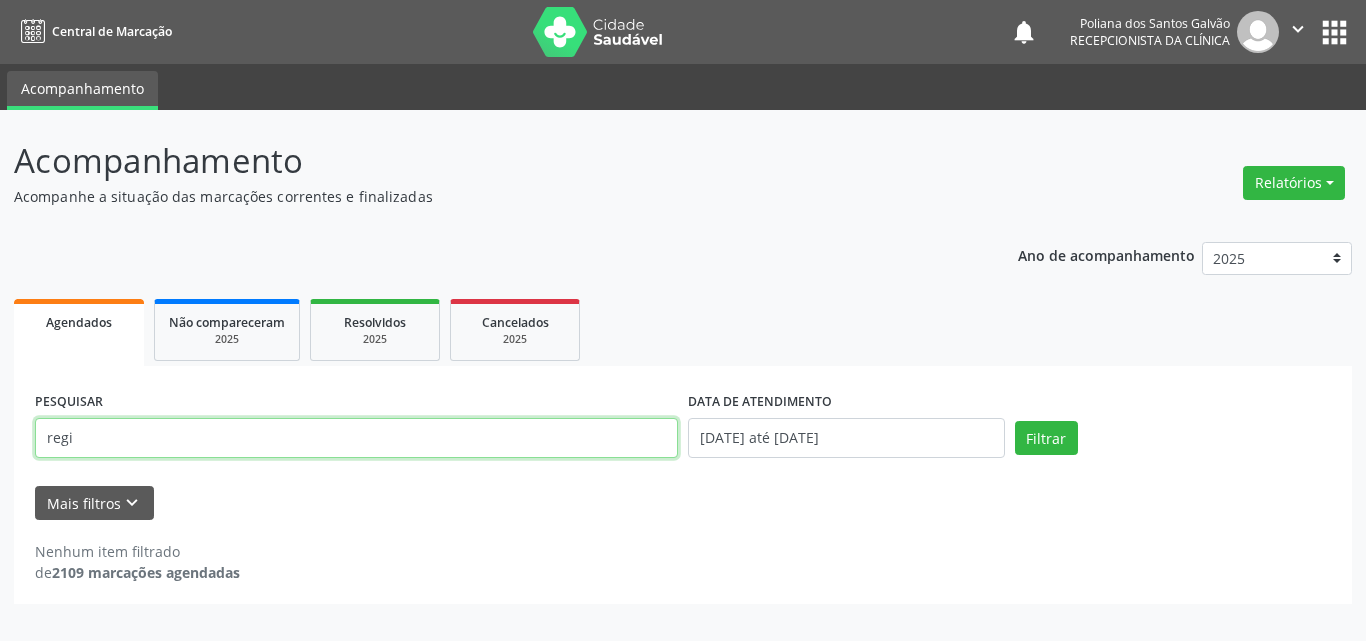 drag, startPoint x: 0, startPoint y: 324, endPoint x: 0, endPoint y: 299, distance: 25 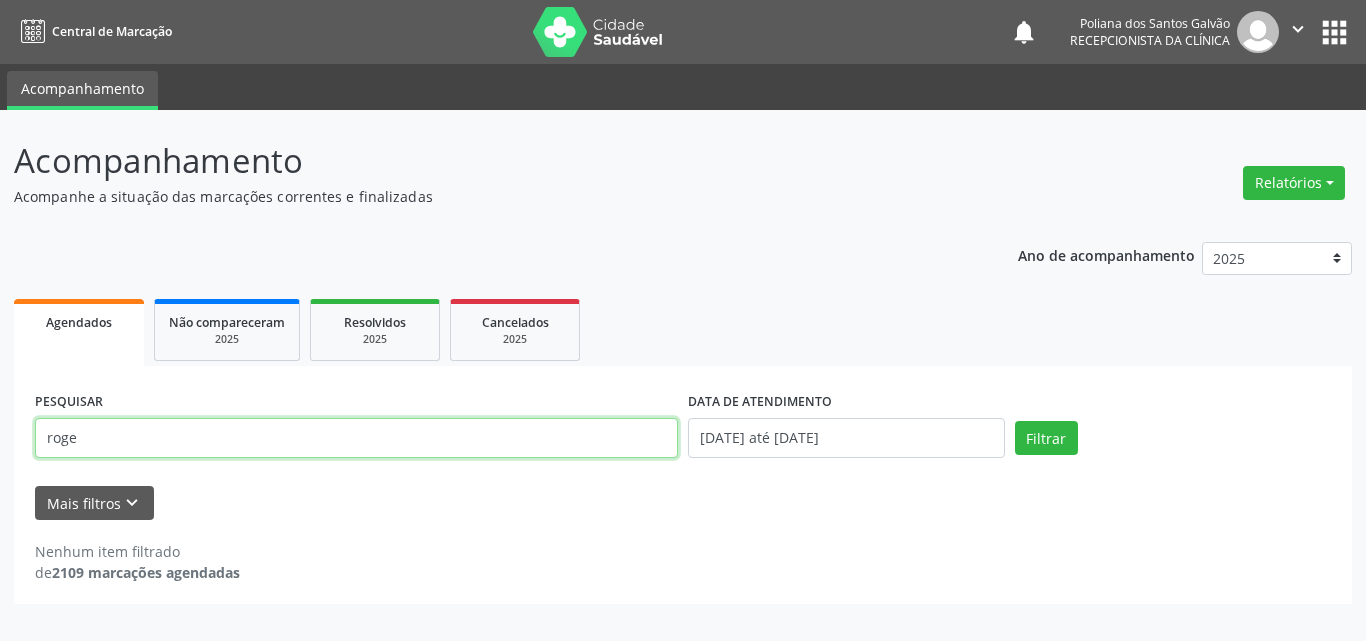 type on "roge" 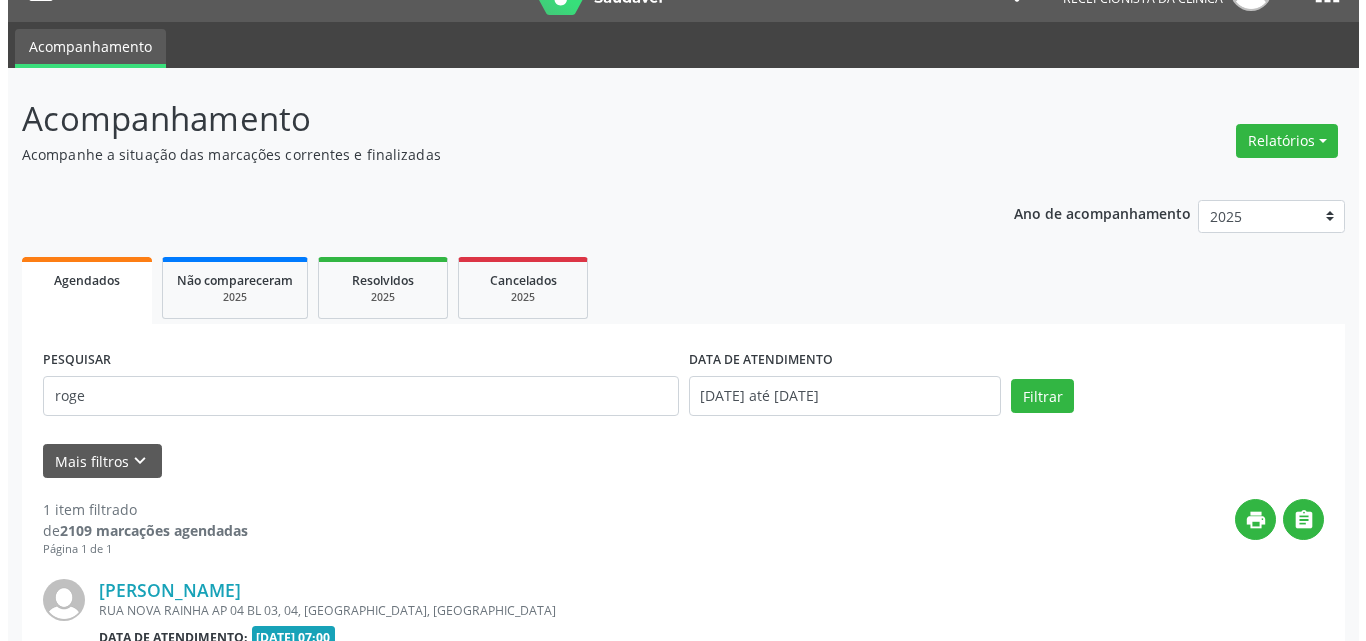 scroll, scrollTop: 264, scrollLeft: 0, axis: vertical 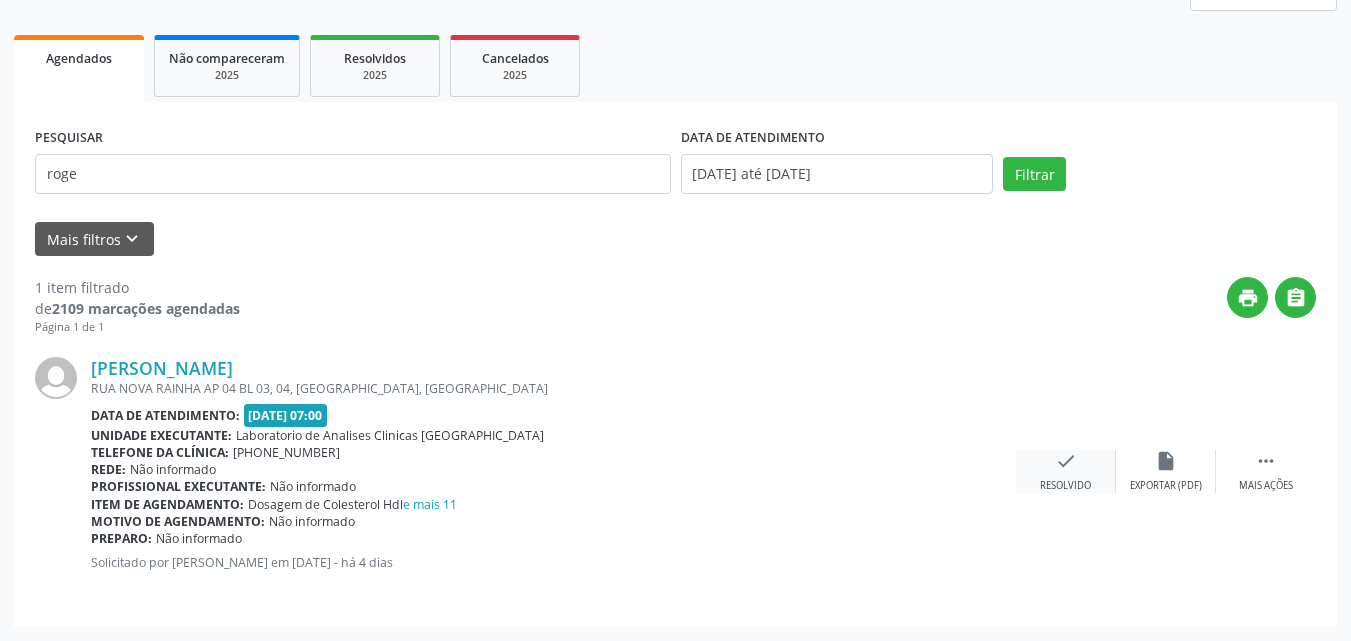 click on "Resolvido" at bounding box center (1065, 486) 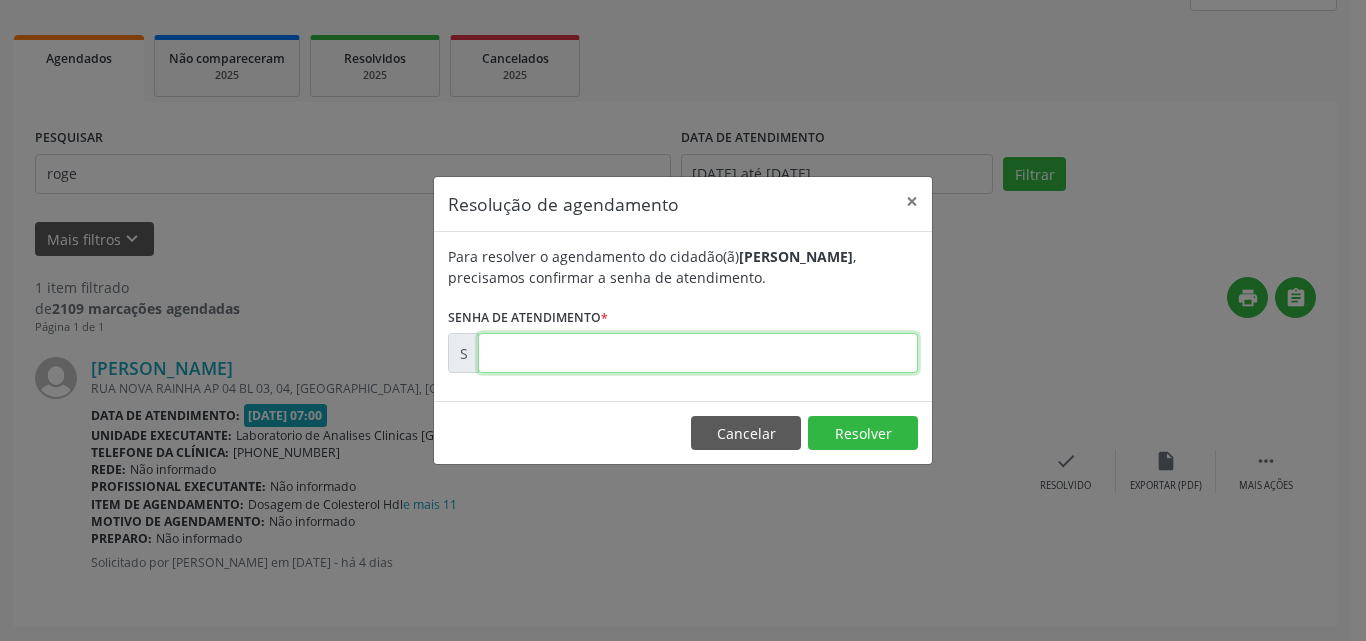 click at bounding box center (698, 353) 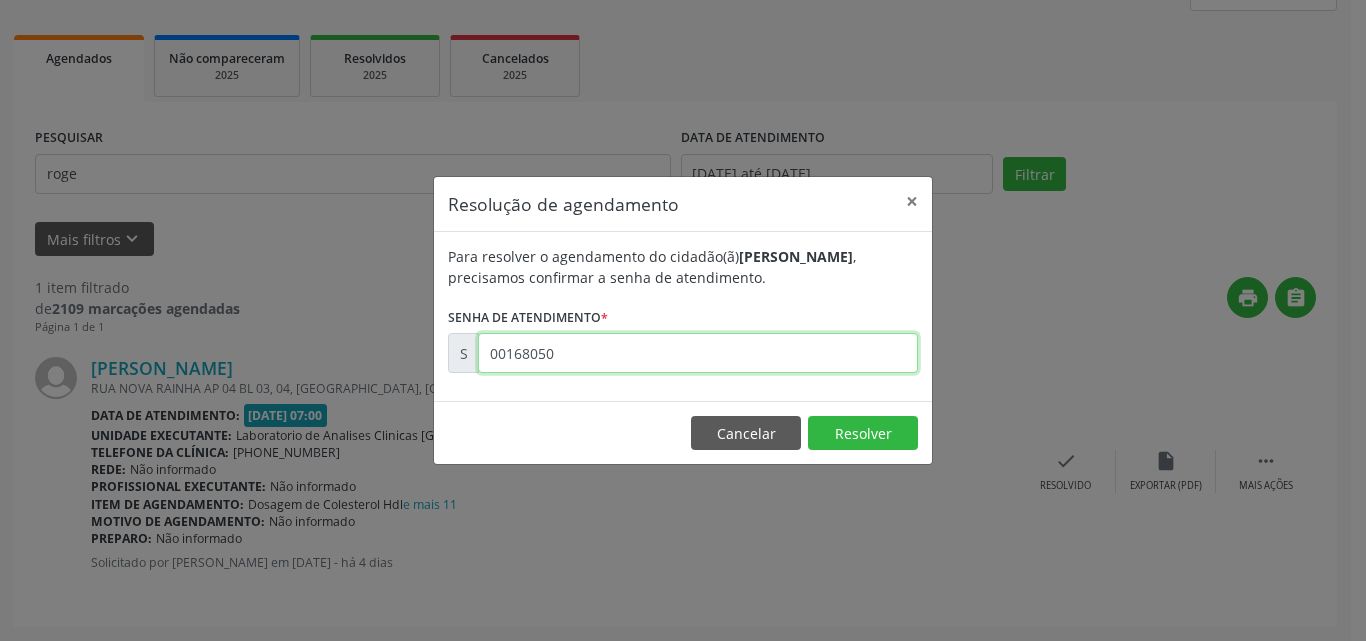 type on "00168050" 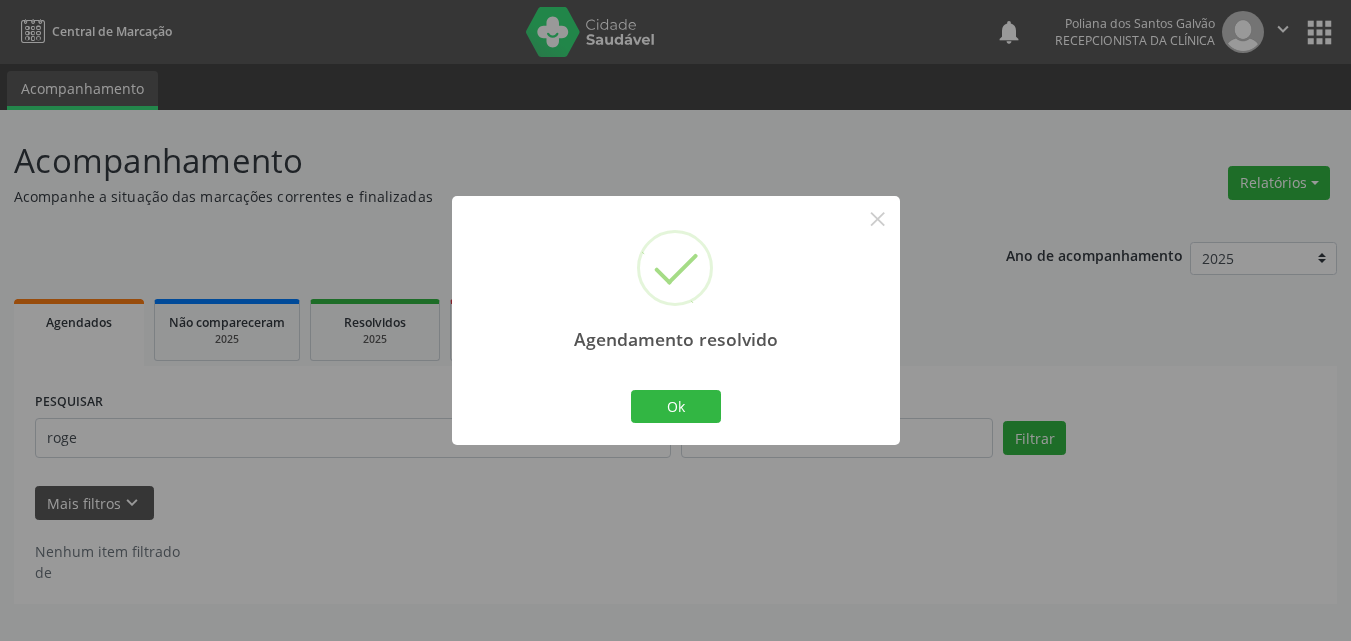 scroll, scrollTop: 0, scrollLeft: 0, axis: both 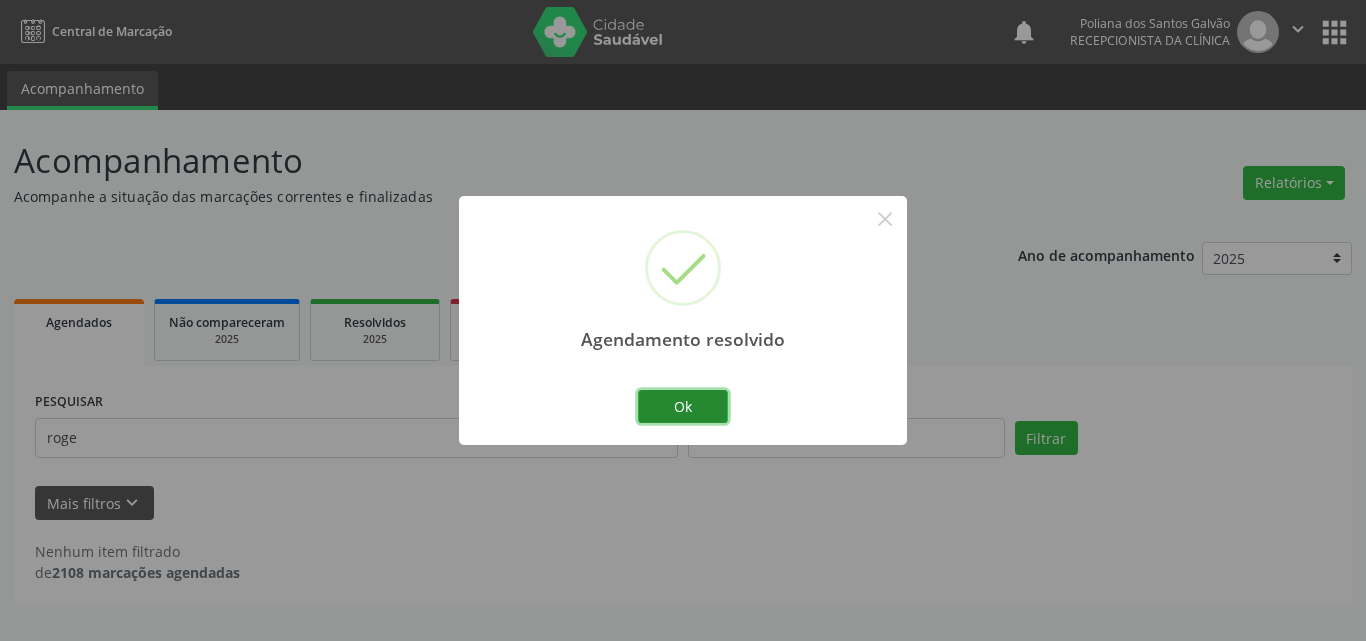 drag, startPoint x: 720, startPoint y: 409, endPoint x: 679, endPoint y: 420, distance: 42.44997 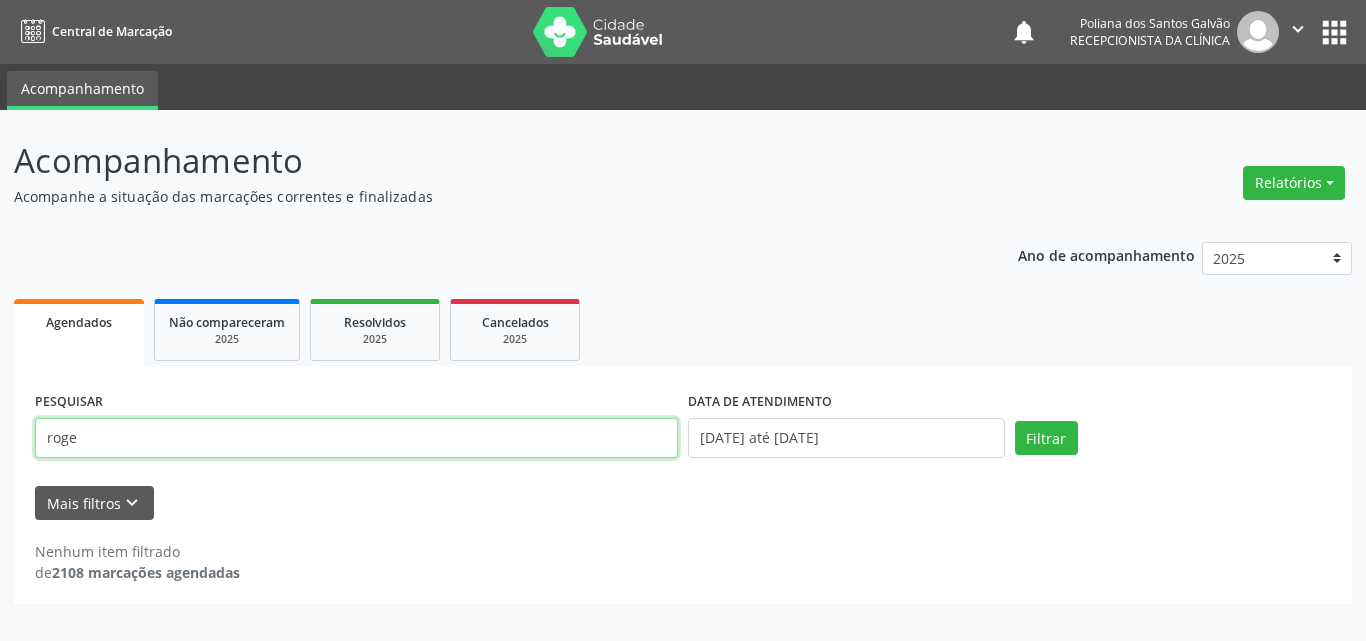 drag, startPoint x: 608, startPoint y: 442, endPoint x: 0, endPoint y: 326, distance: 618.96686 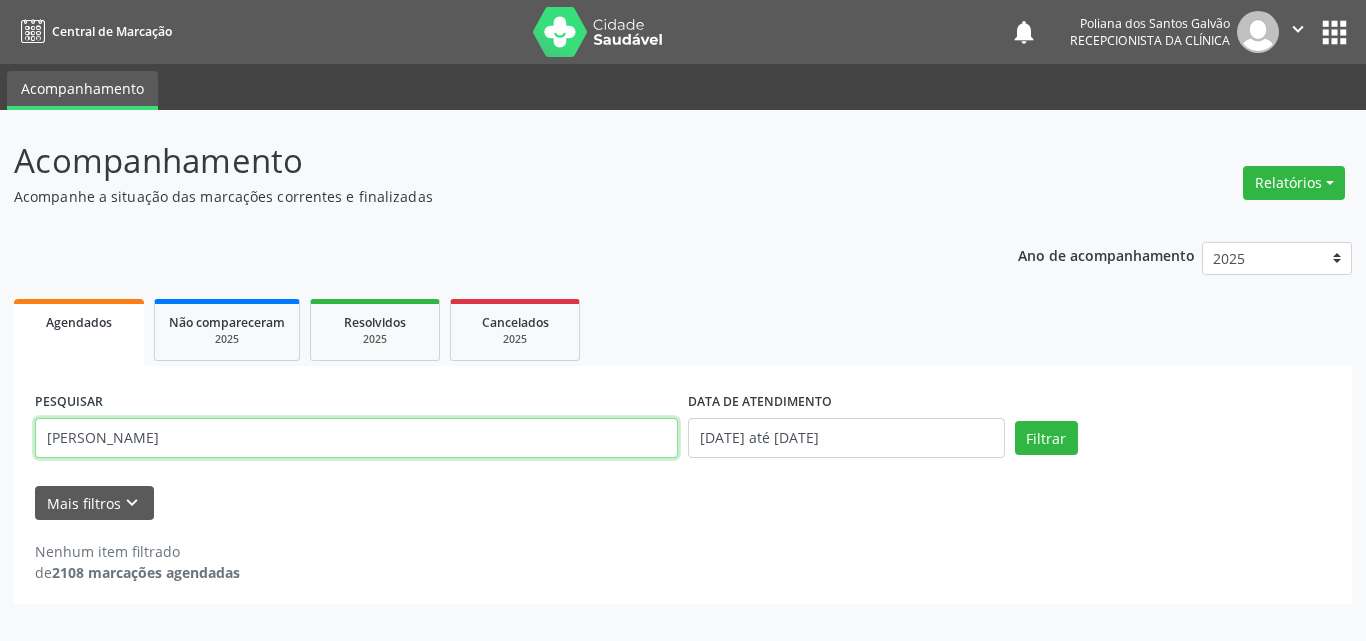 type on "[PERSON_NAME]" 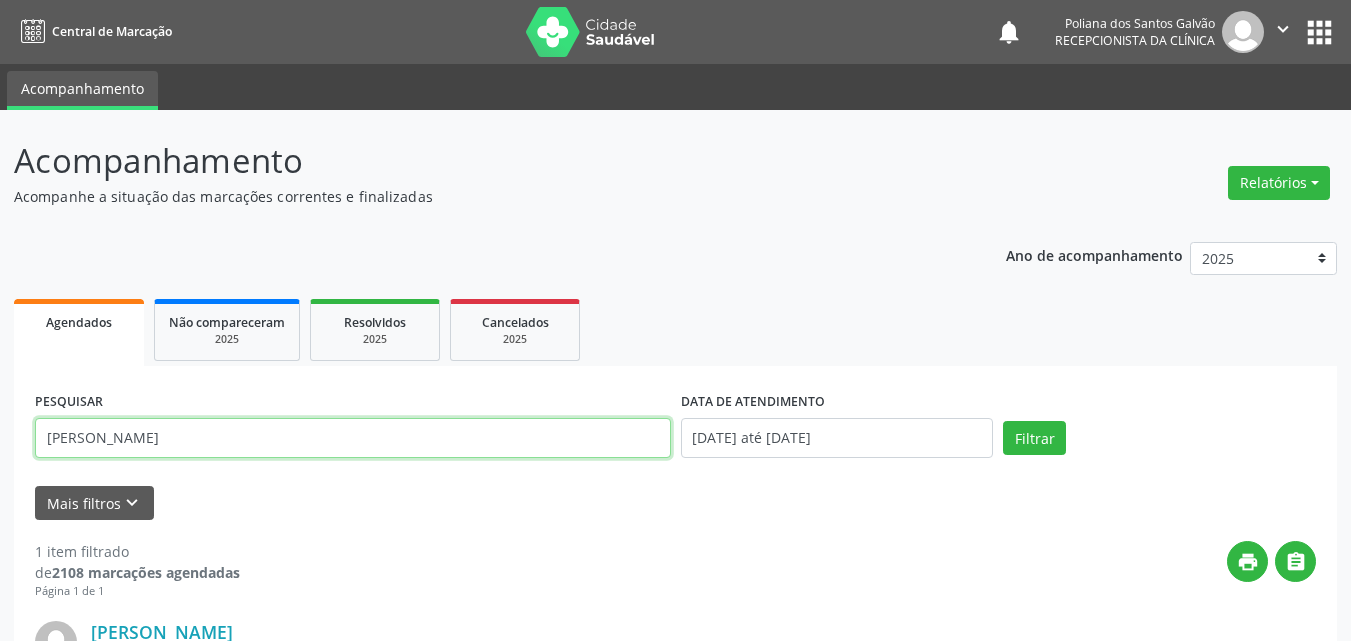 click on "[PERSON_NAME]" at bounding box center [353, 438] 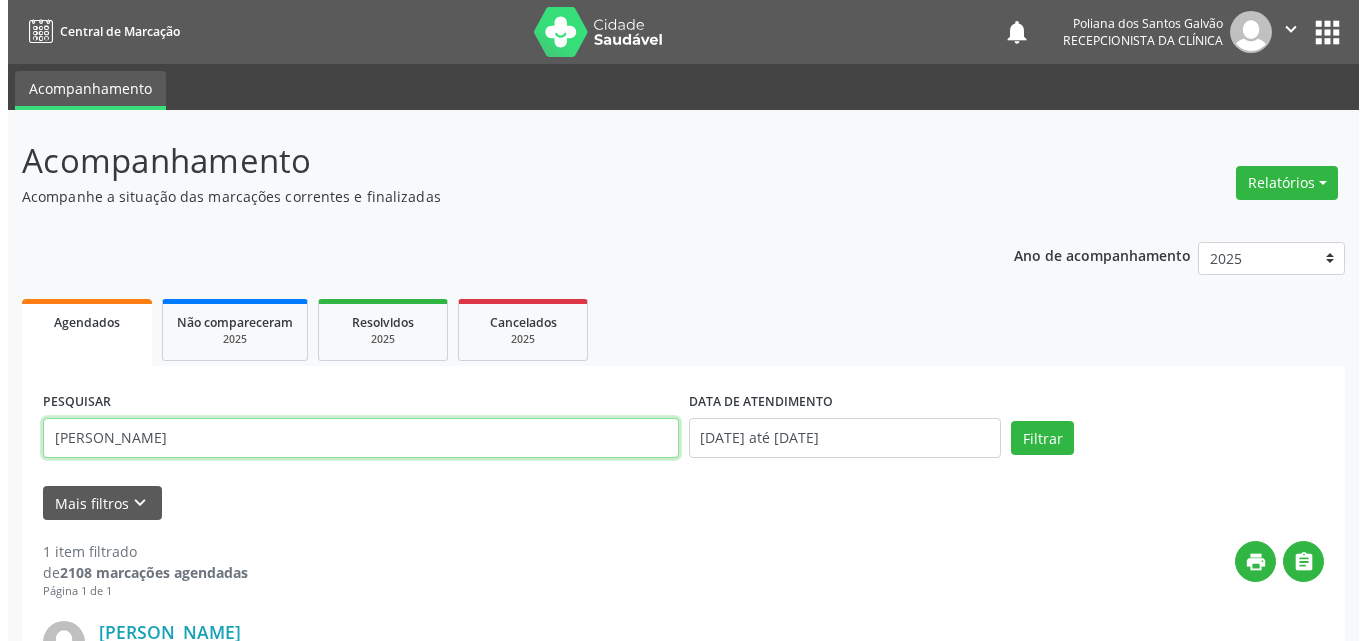 scroll, scrollTop: 281, scrollLeft: 0, axis: vertical 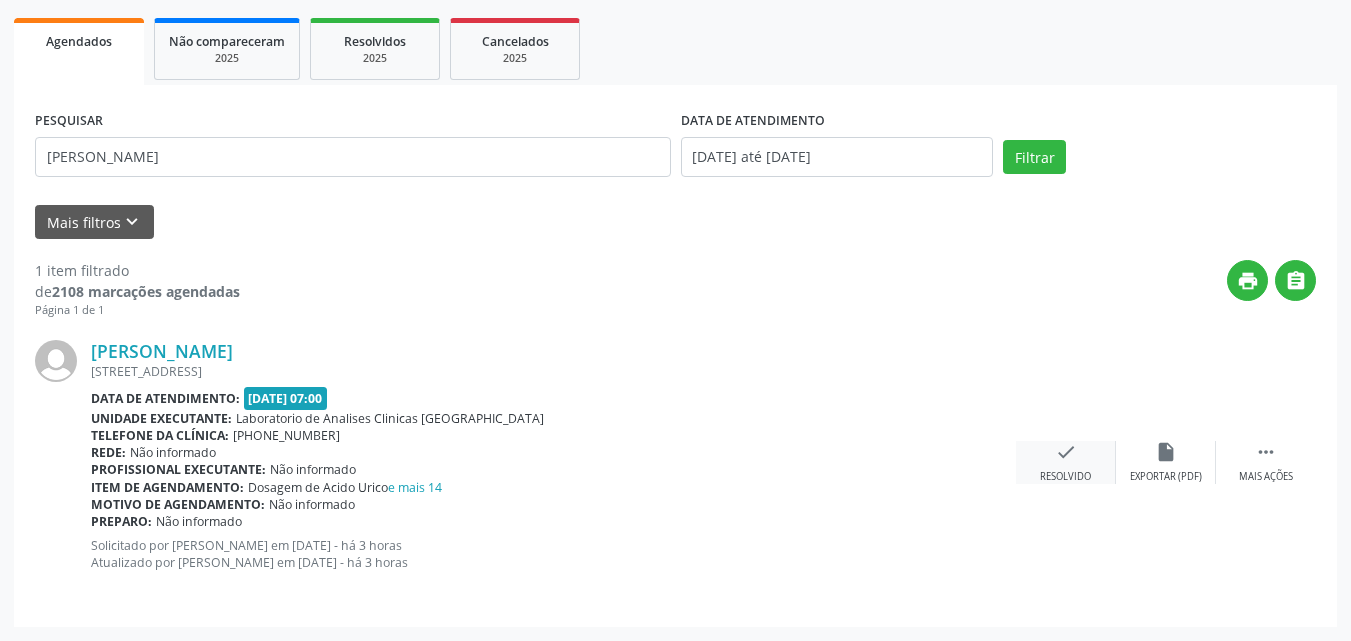 click on "Resolvido" at bounding box center [1065, 477] 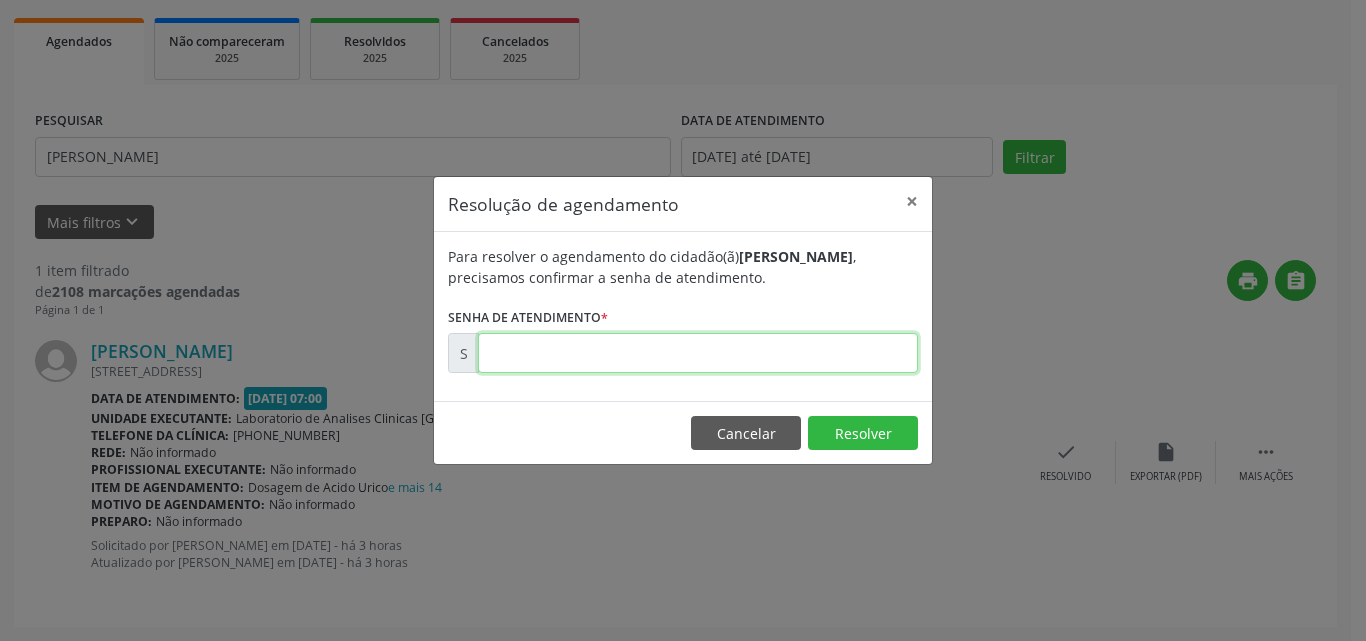 click at bounding box center (698, 353) 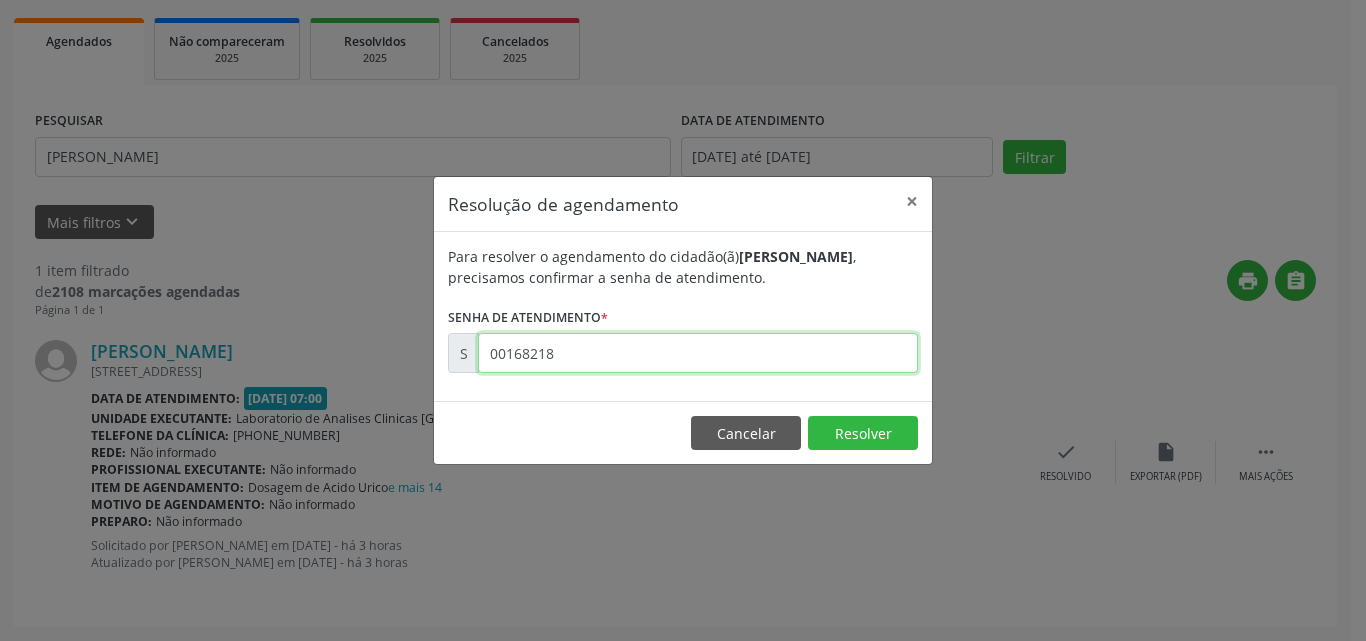 type on "00168218" 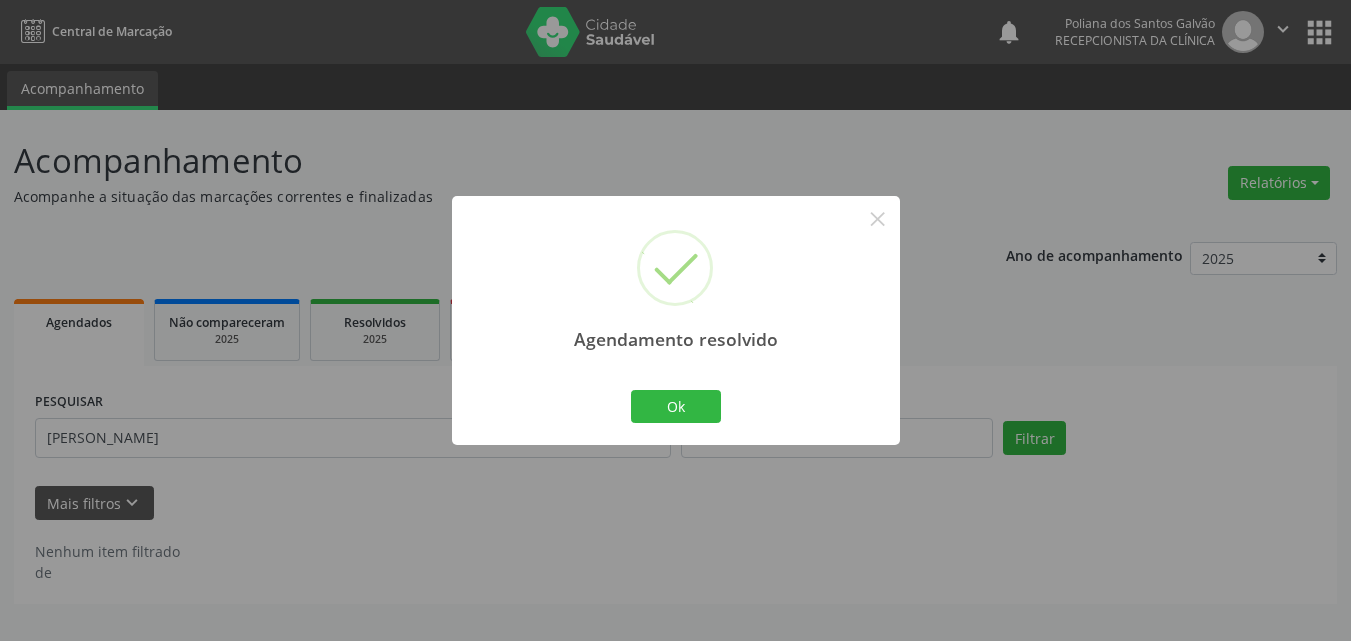 scroll, scrollTop: 0, scrollLeft: 0, axis: both 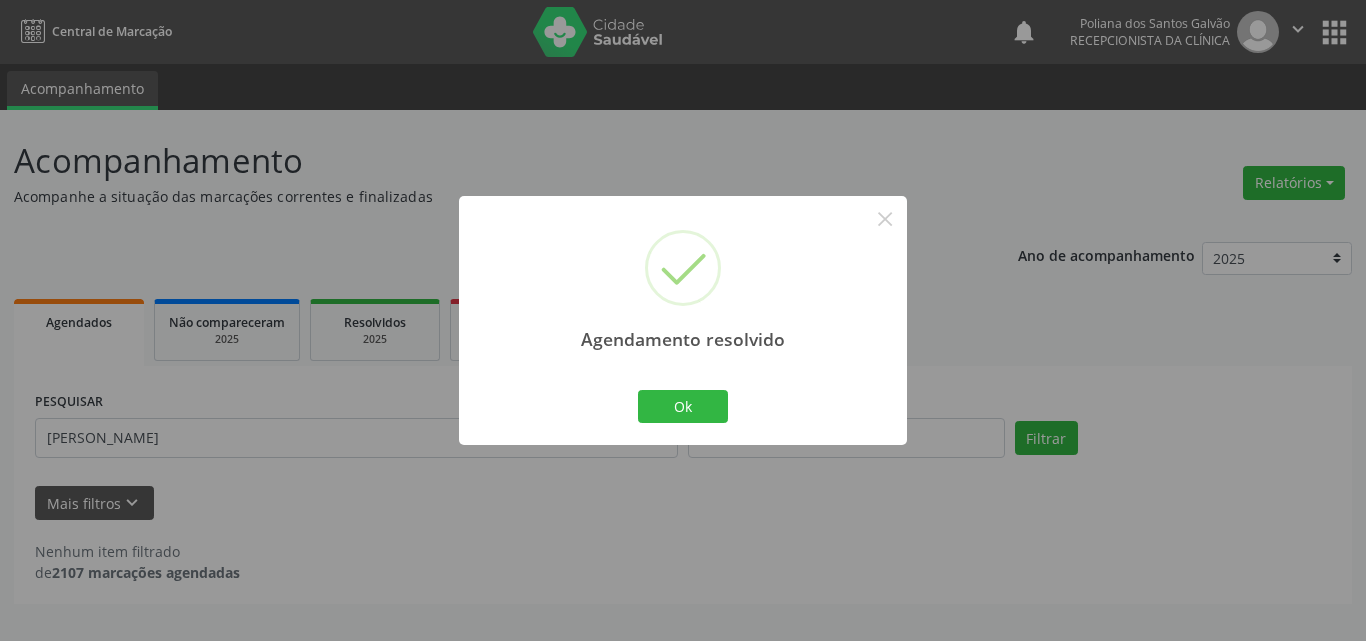 click on "Ok Cancel" at bounding box center [683, 406] 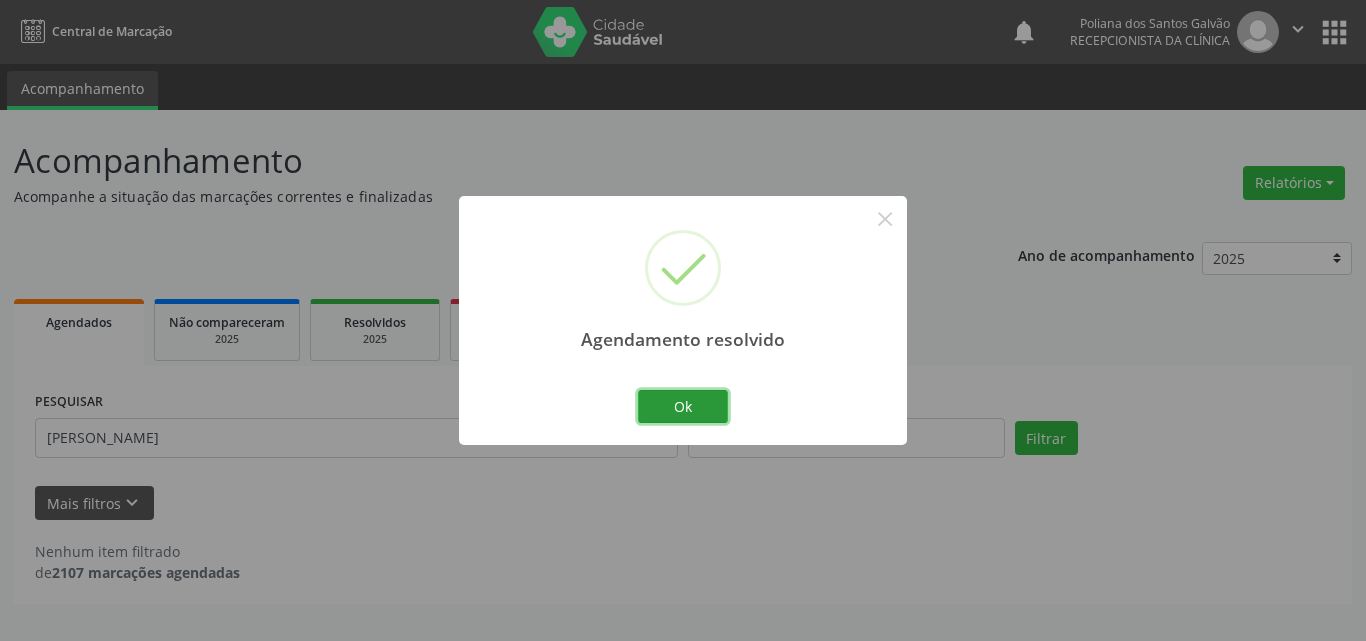 click on "Ok" at bounding box center (683, 407) 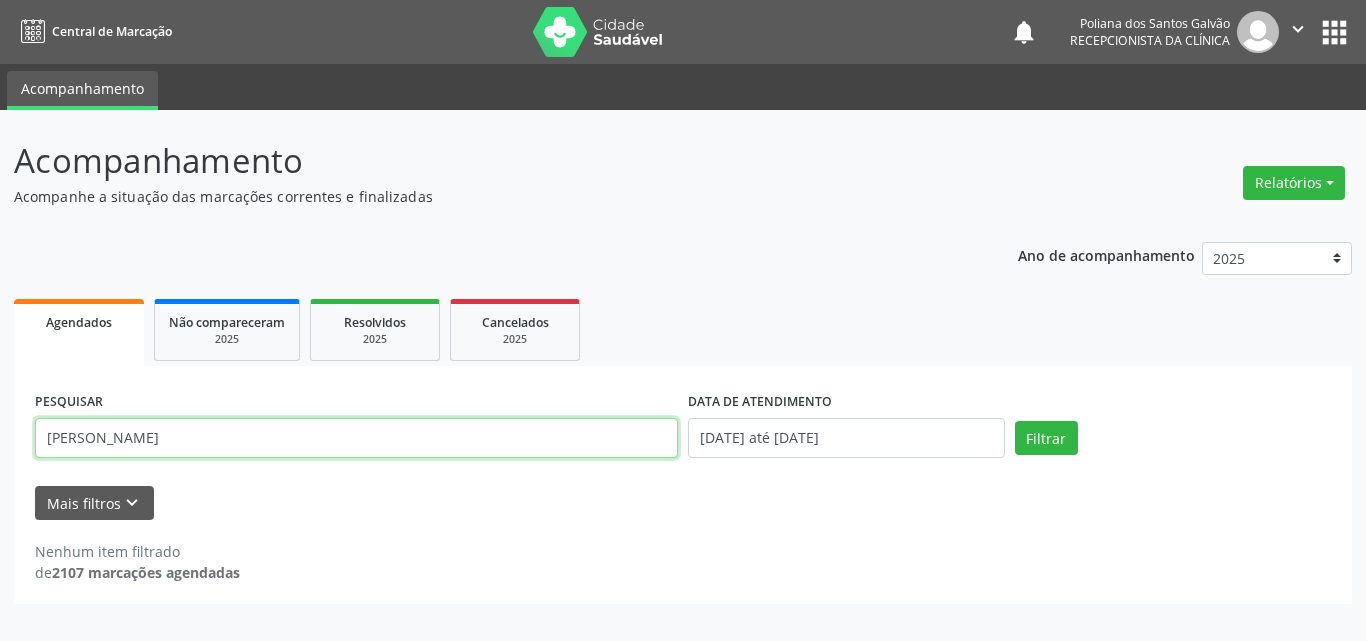 drag, startPoint x: 588, startPoint y: 432, endPoint x: 0, endPoint y: 258, distance: 613.2047 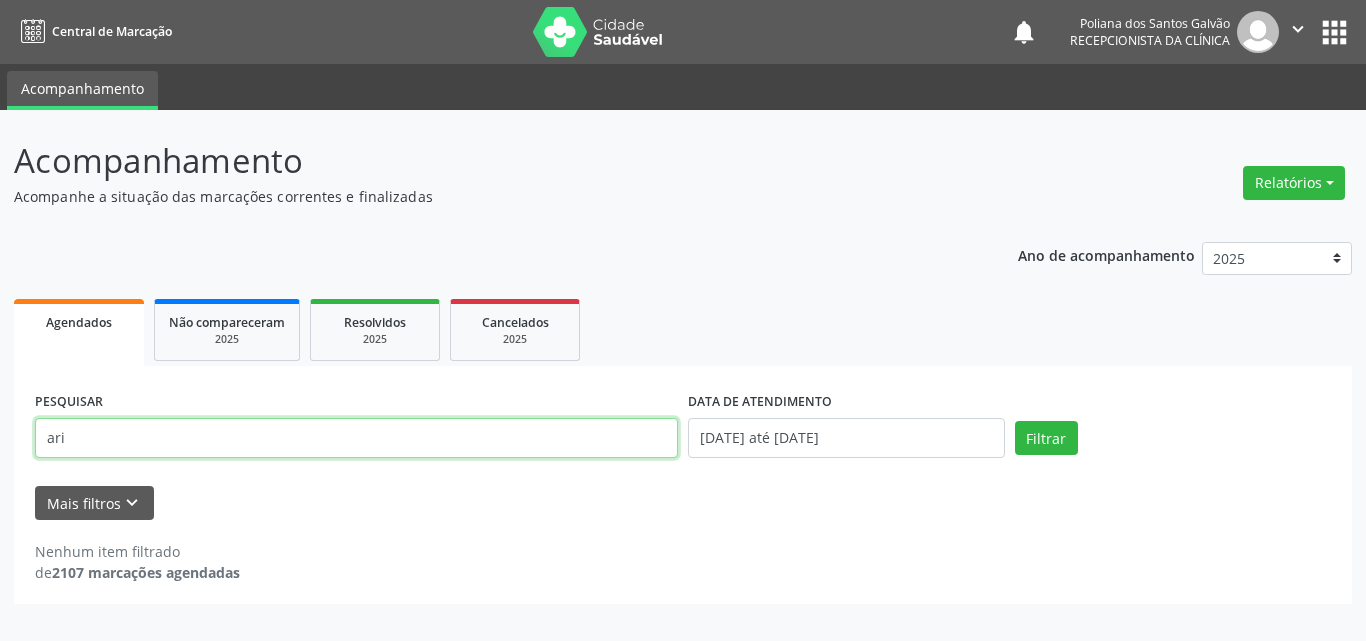 click on "Filtrar" at bounding box center (1046, 438) 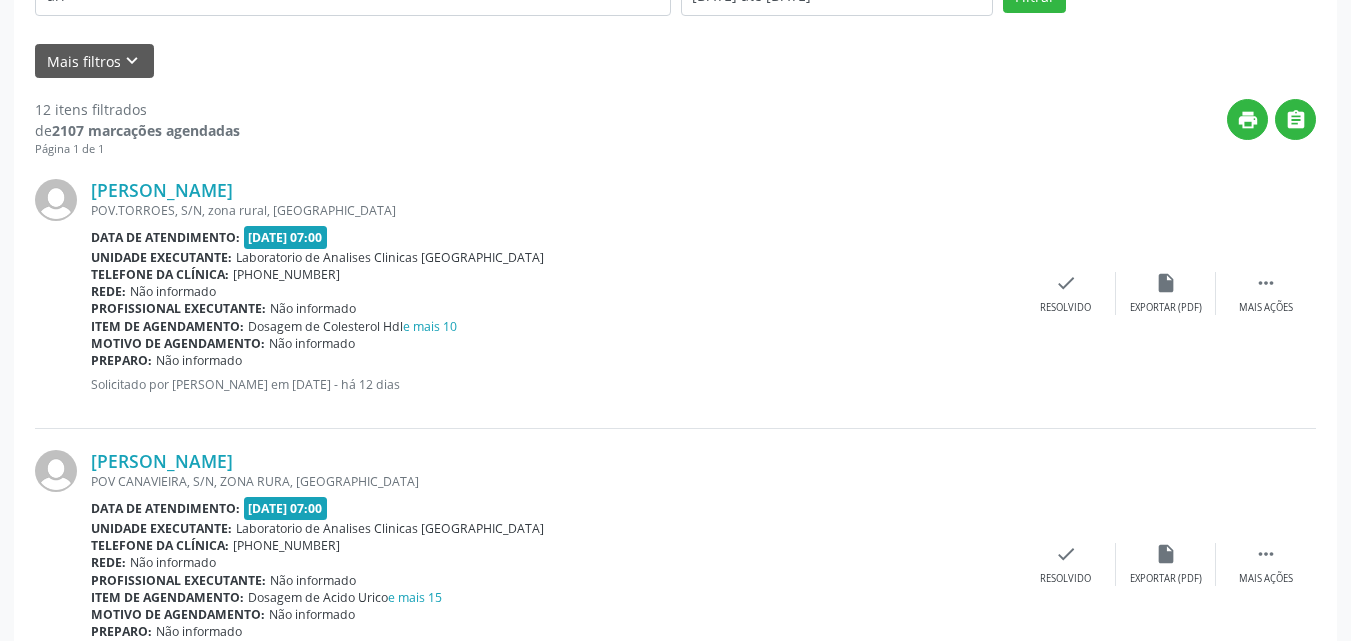scroll, scrollTop: 0, scrollLeft: 0, axis: both 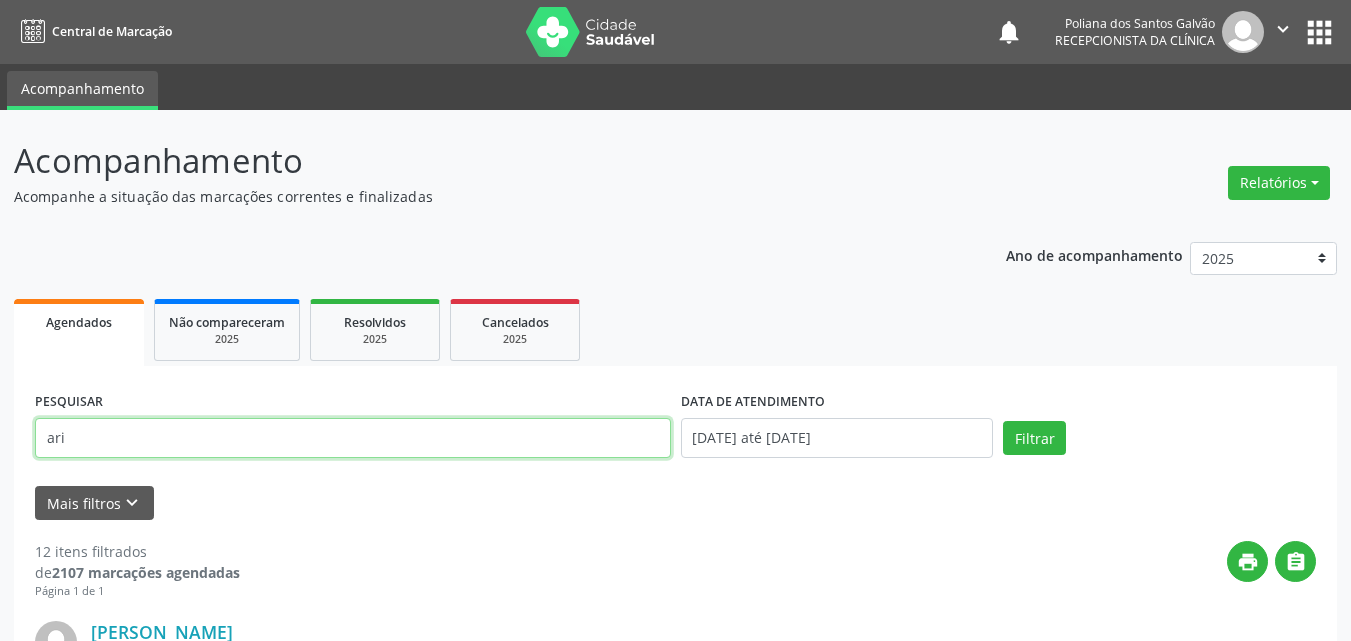 click on "ari" at bounding box center (353, 438) 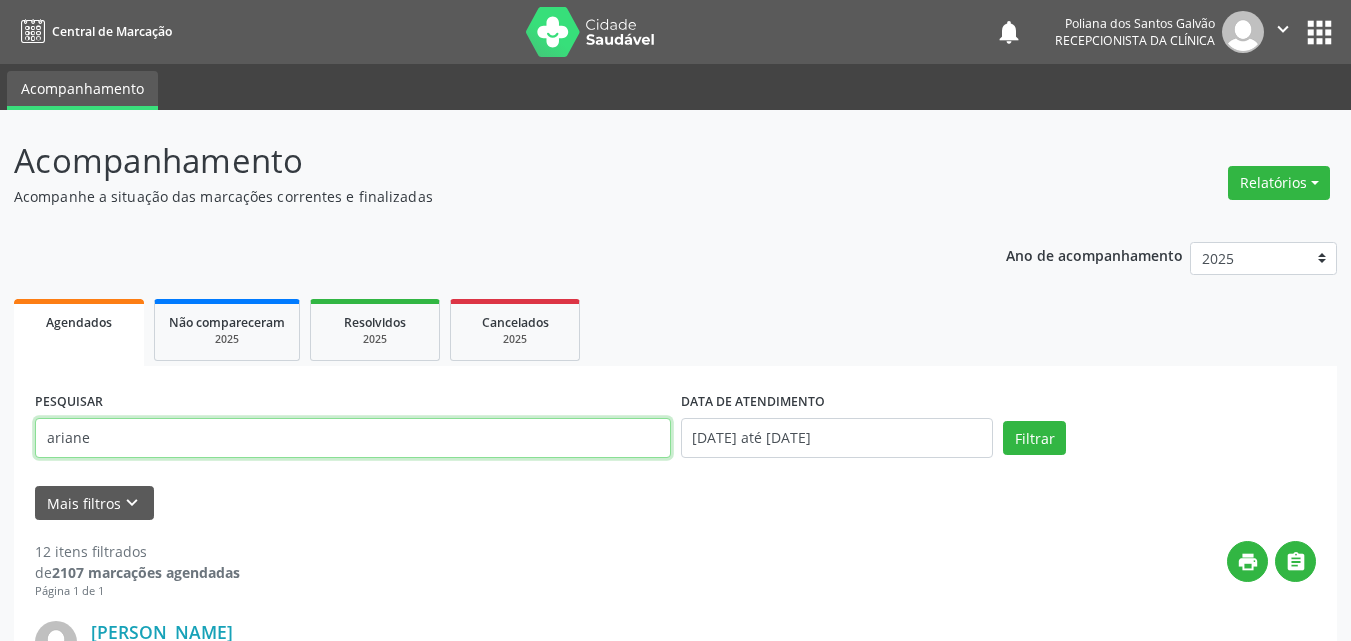type on "ariane" 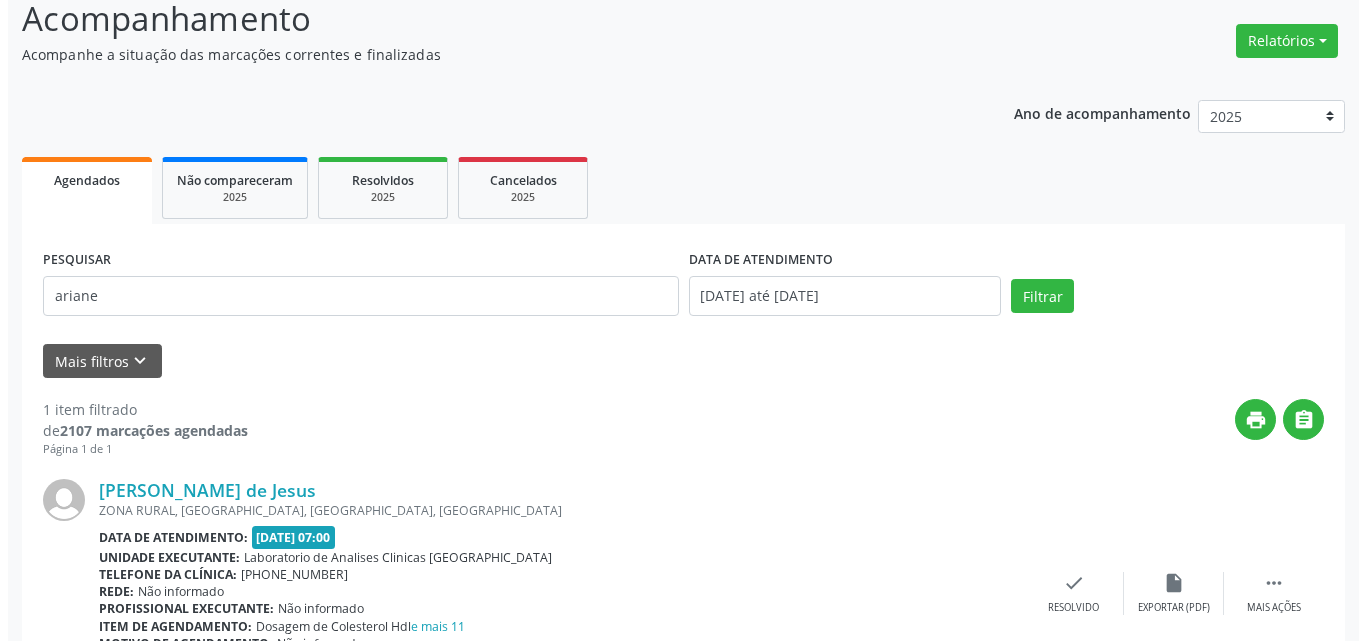 scroll, scrollTop: 264, scrollLeft: 0, axis: vertical 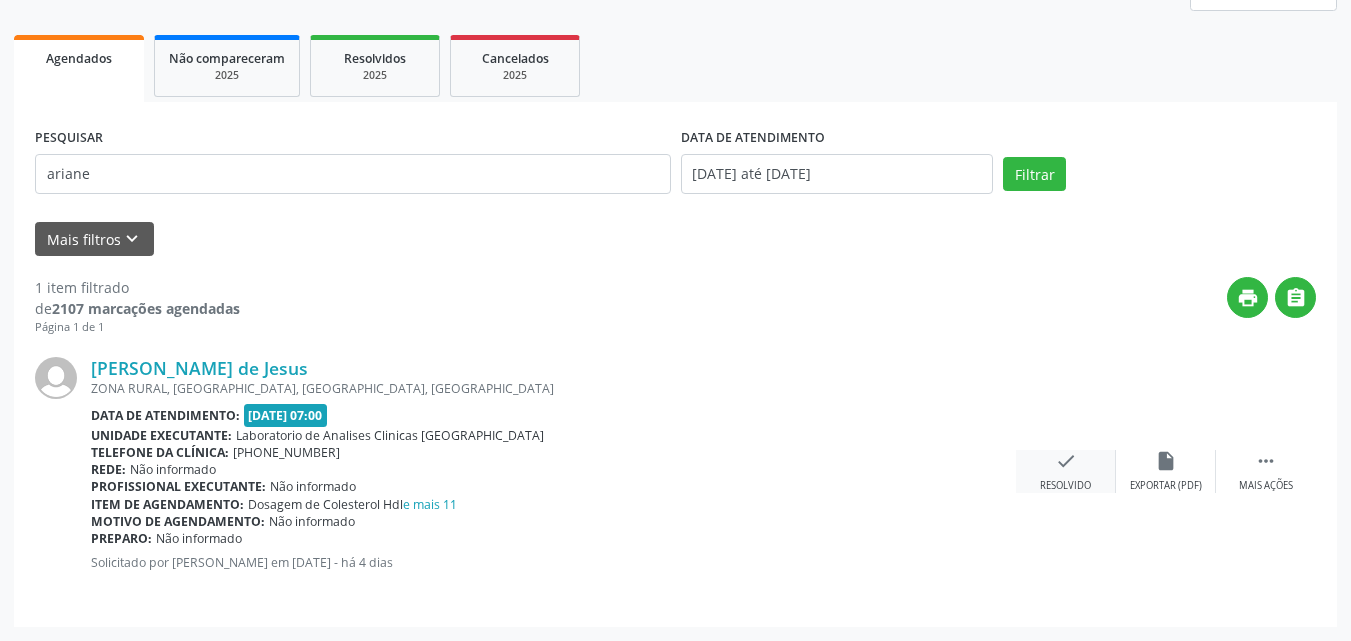 click on "check" at bounding box center (1066, 461) 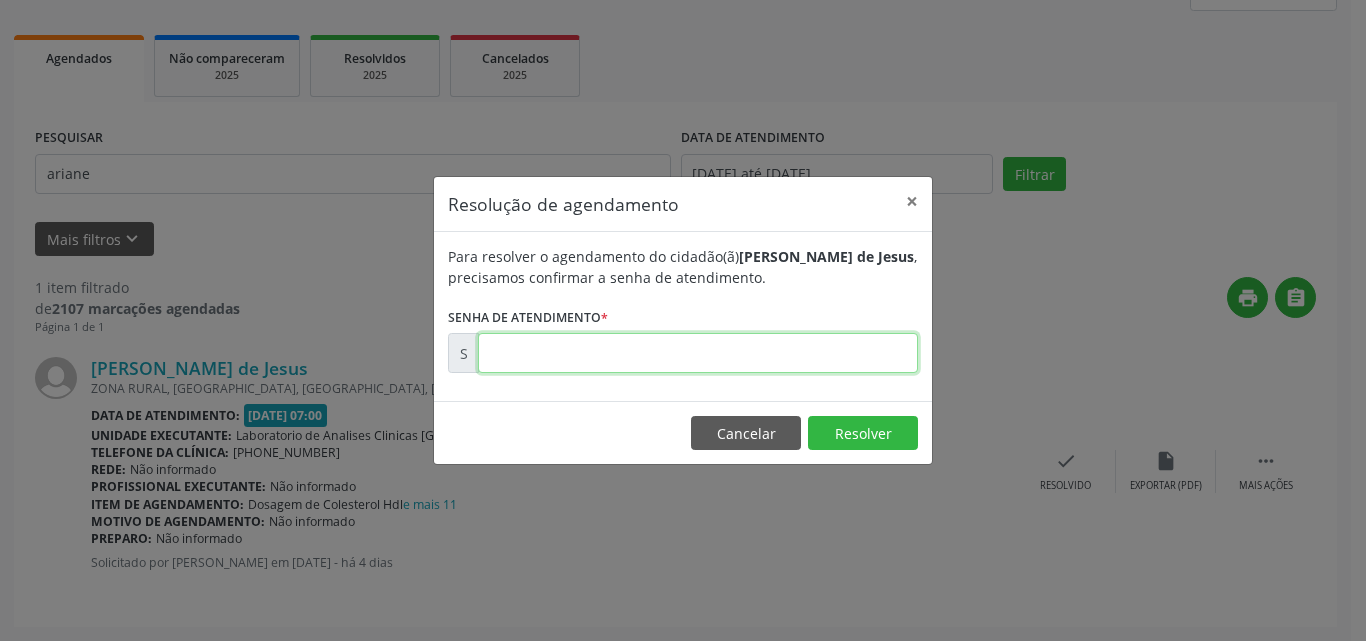 click at bounding box center [698, 353] 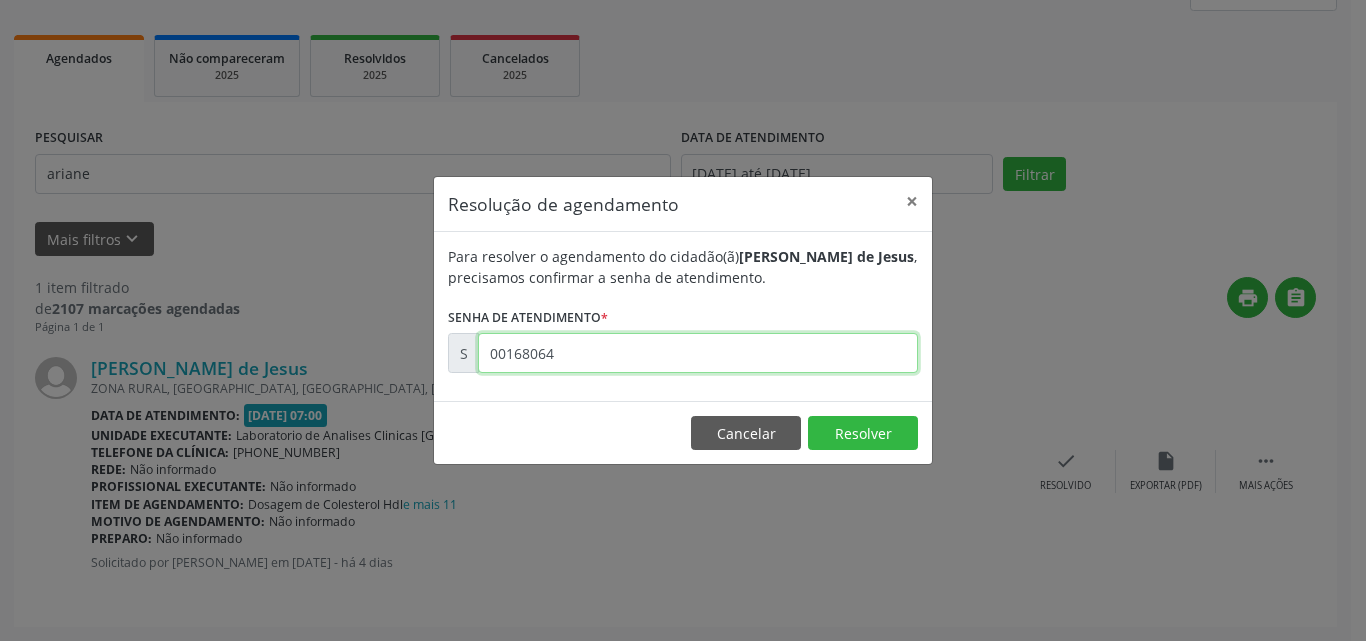 type on "00168064" 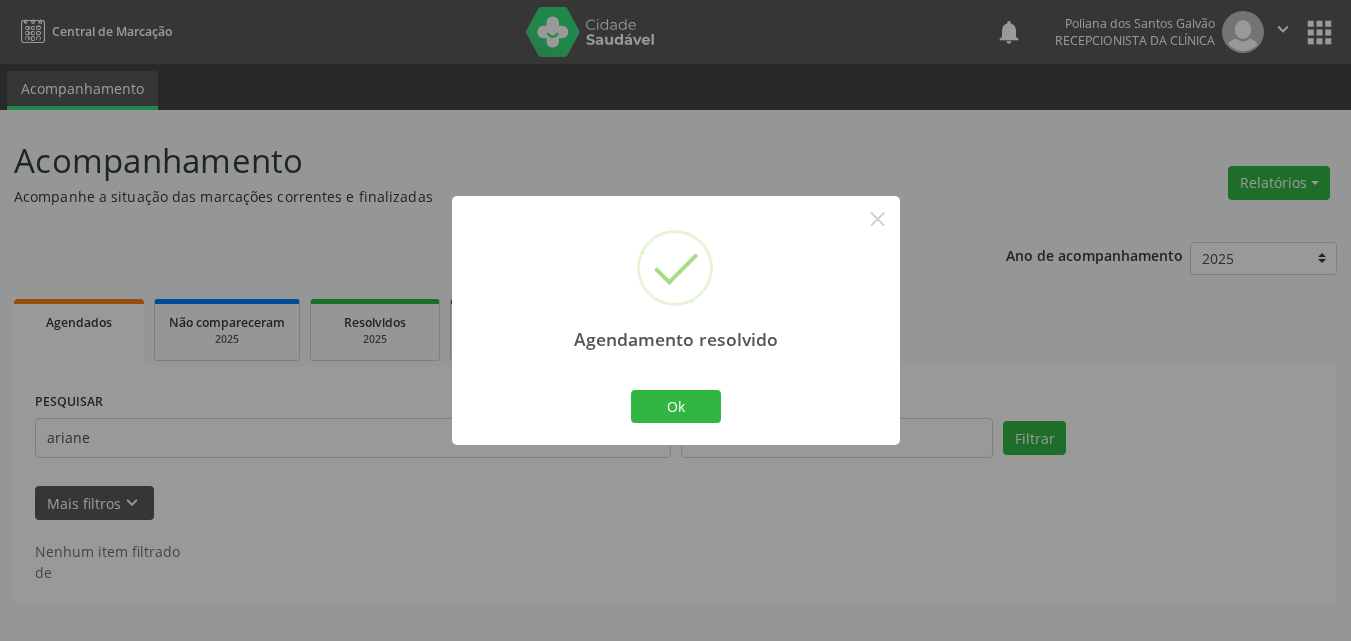 scroll, scrollTop: 0, scrollLeft: 0, axis: both 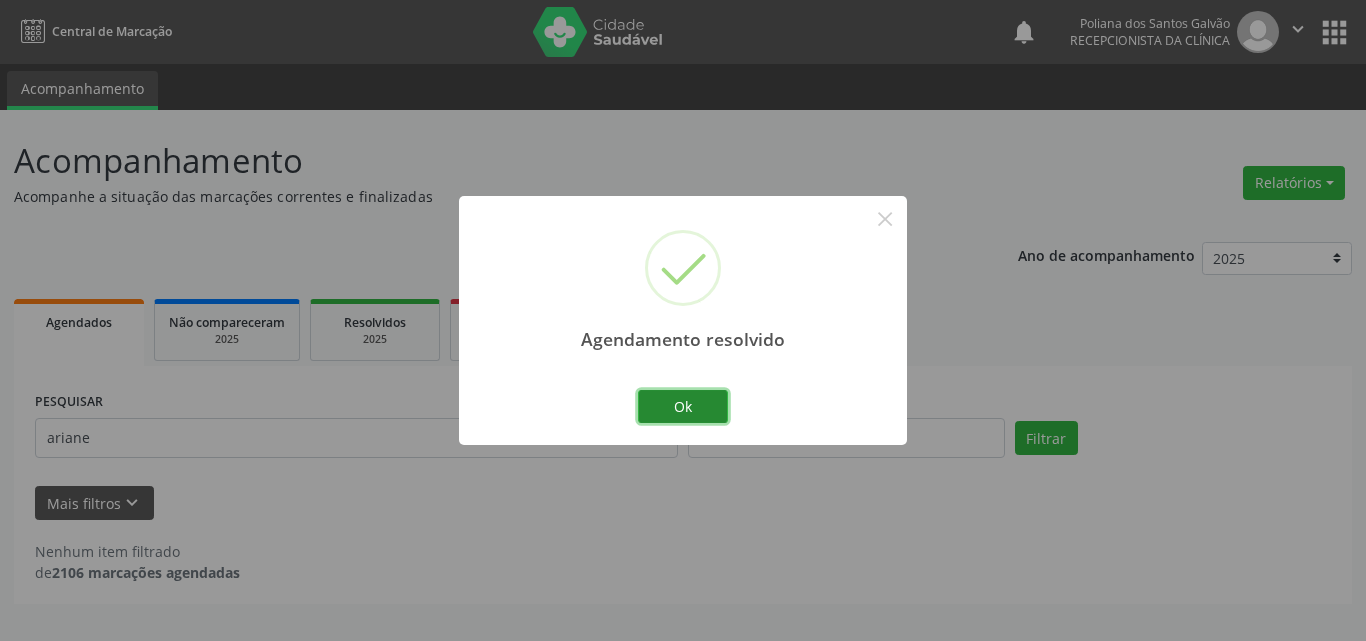click on "Ok" at bounding box center [683, 407] 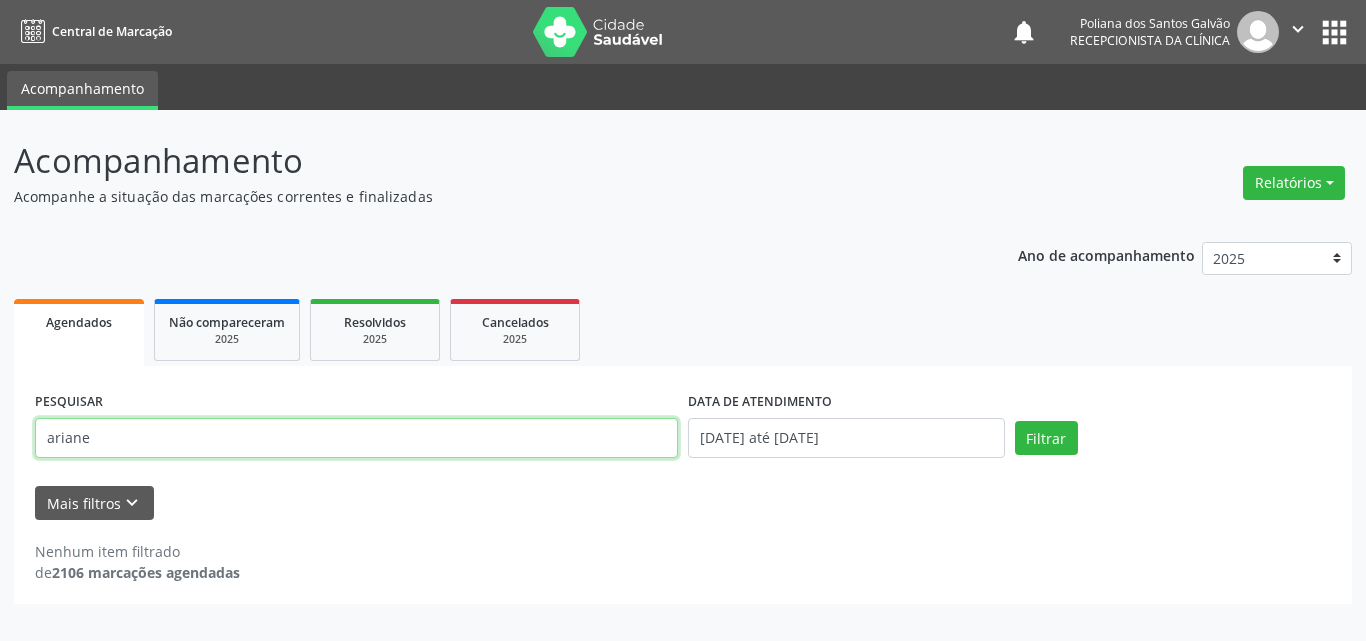 drag, startPoint x: 64, startPoint y: 320, endPoint x: 0, endPoint y: 137, distance: 193.86852 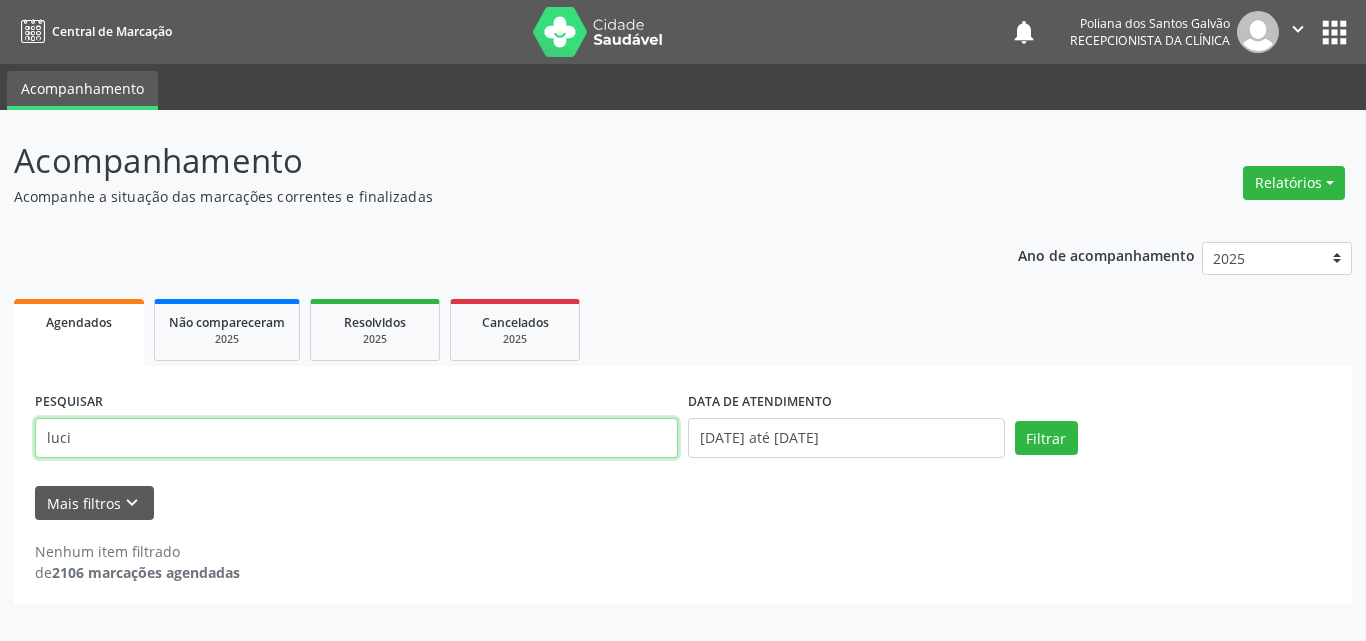 type on "luci" 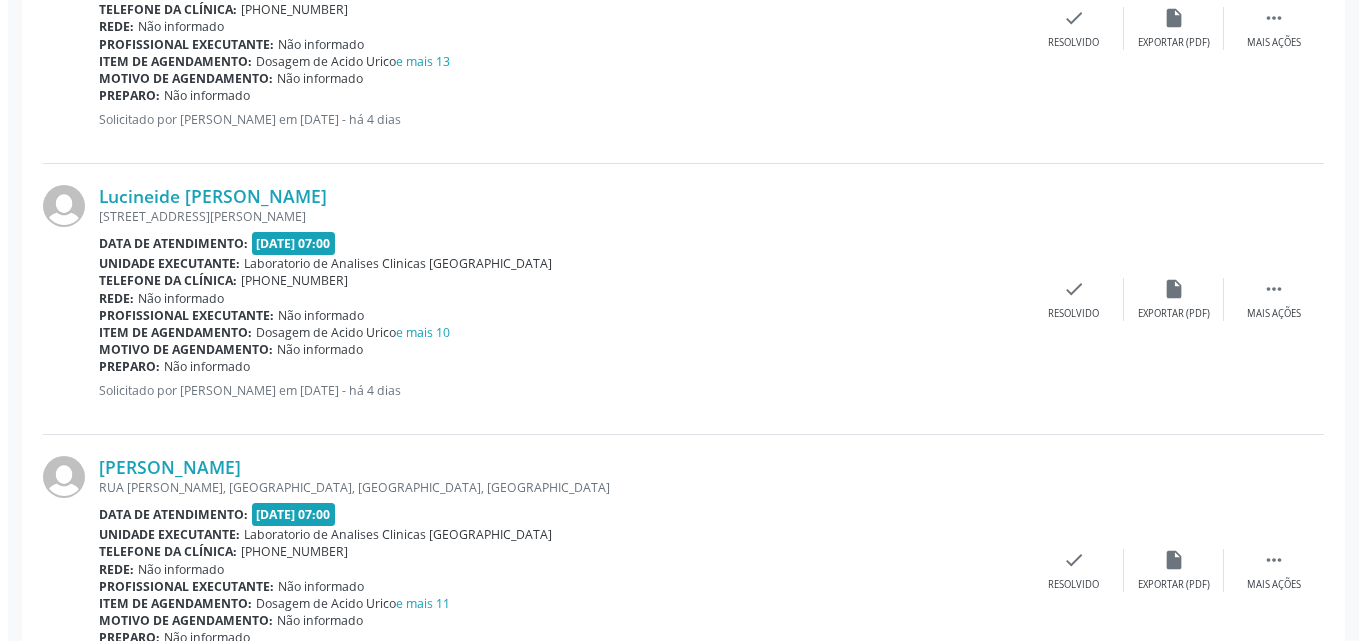 scroll, scrollTop: 578, scrollLeft: 0, axis: vertical 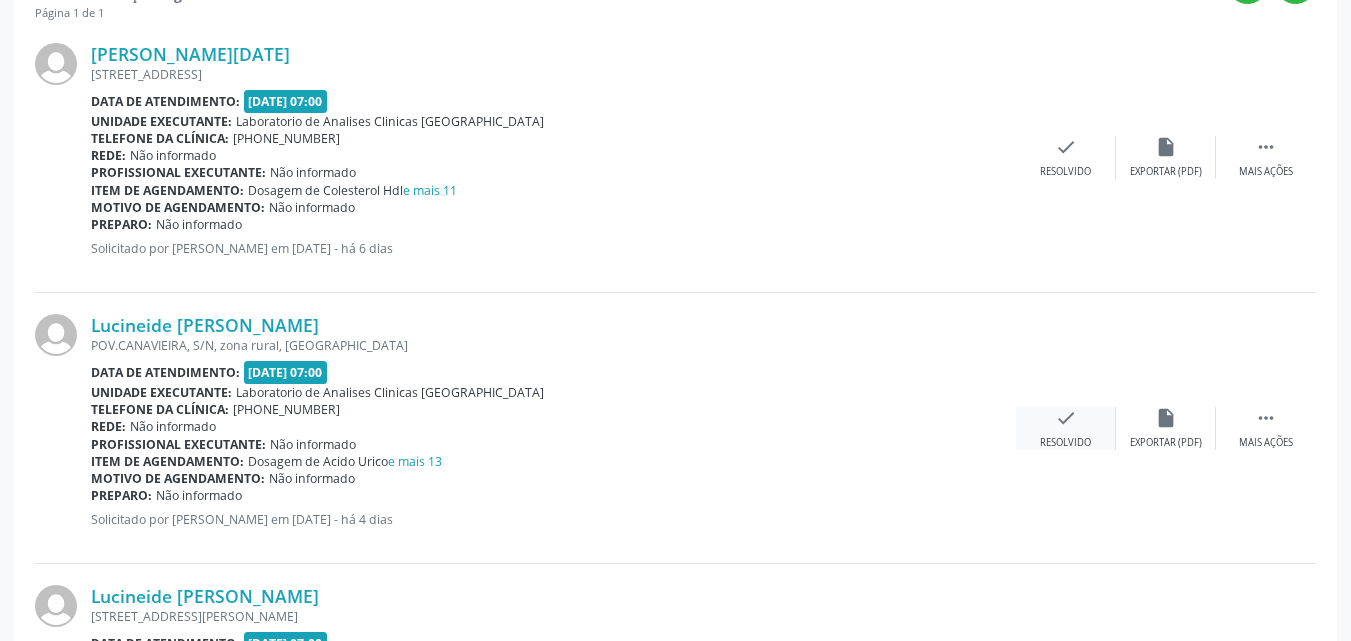 click on "check
Resolvido" at bounding box center (1066, 428) 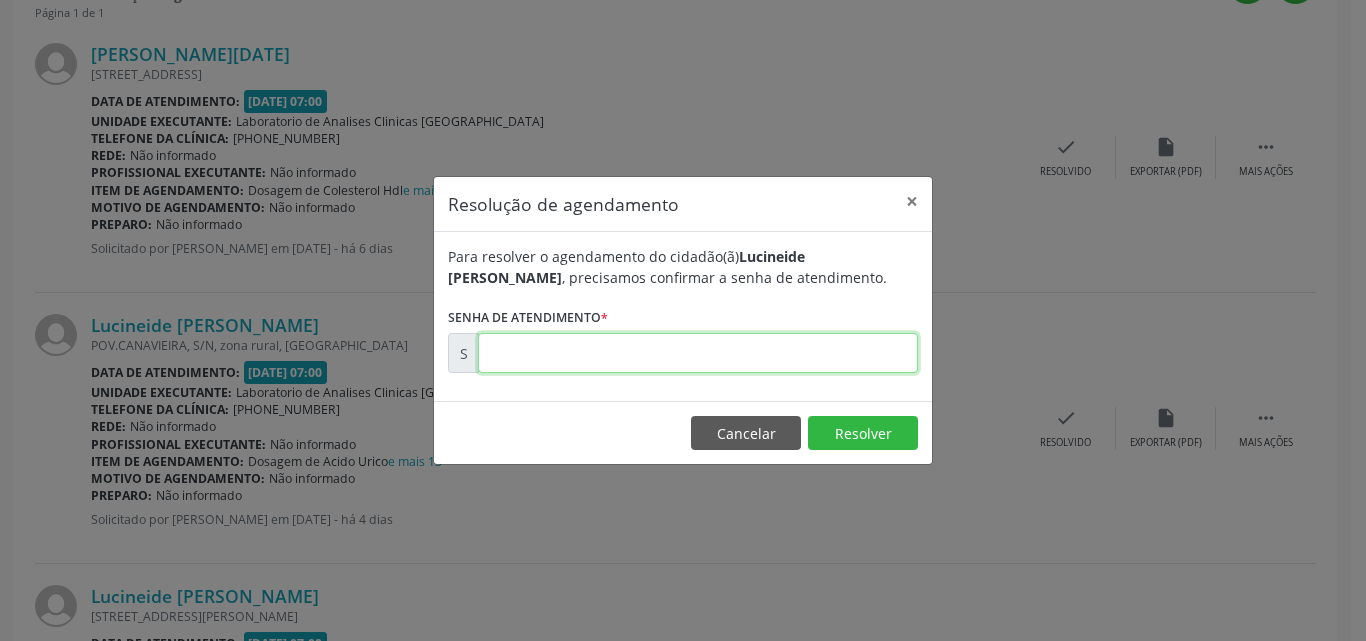 click at bounding box center (698, 353) 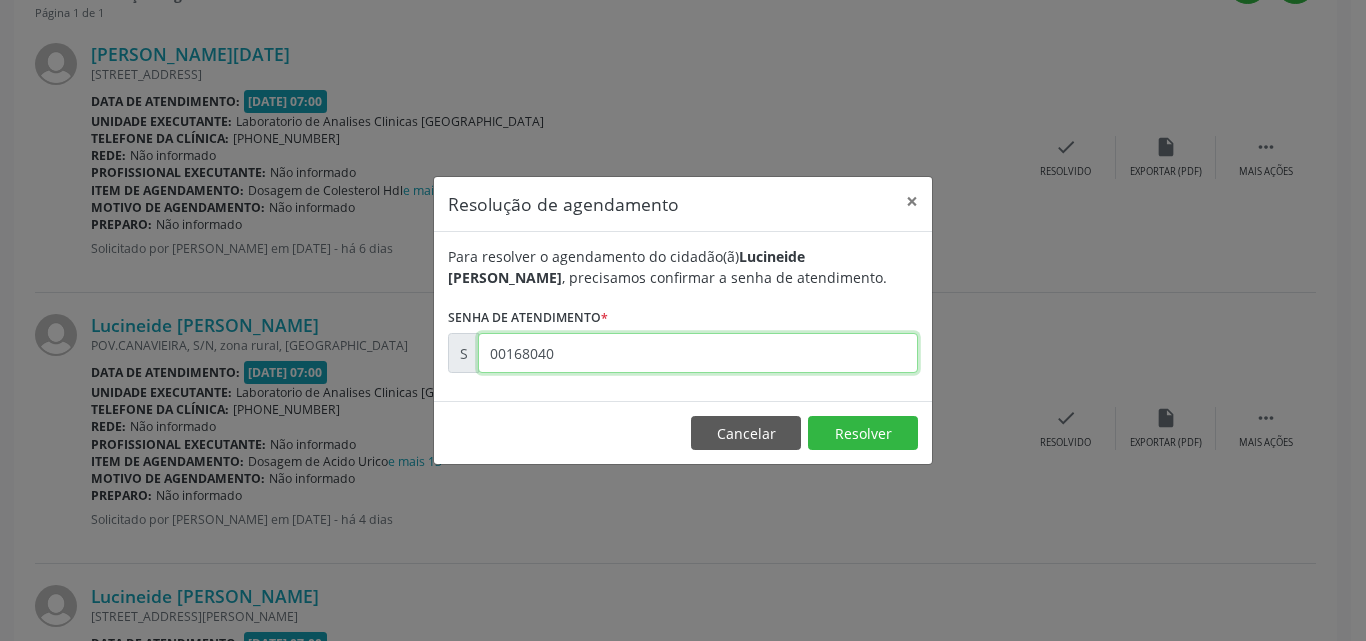 type on "00168040" 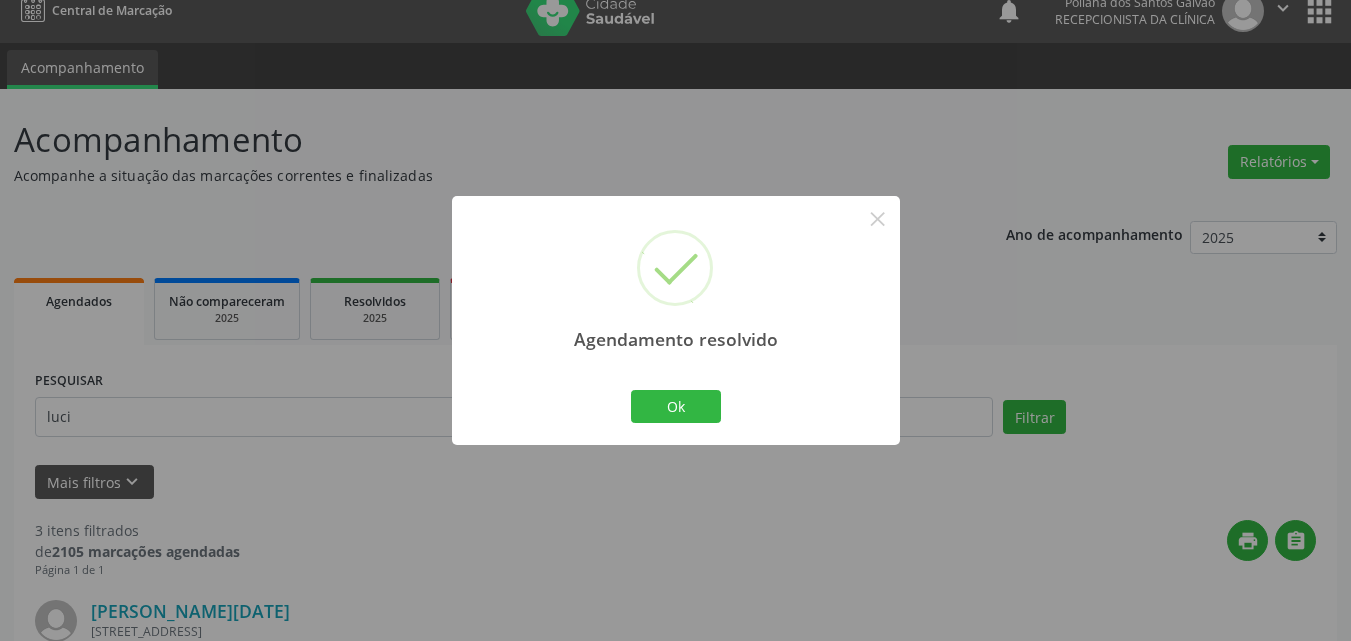 scroll, scrollTop: 578, scrollLeft: 0, axis: vertical 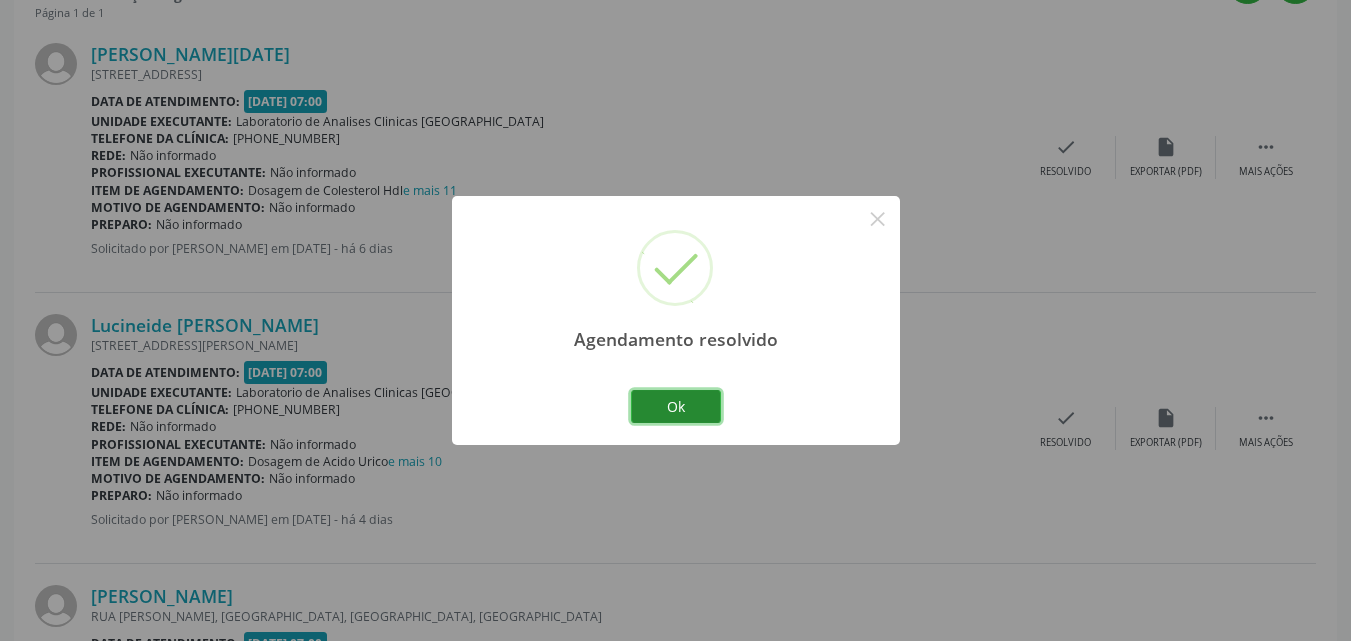 click on "Ok" at bounding box center (676, 407) 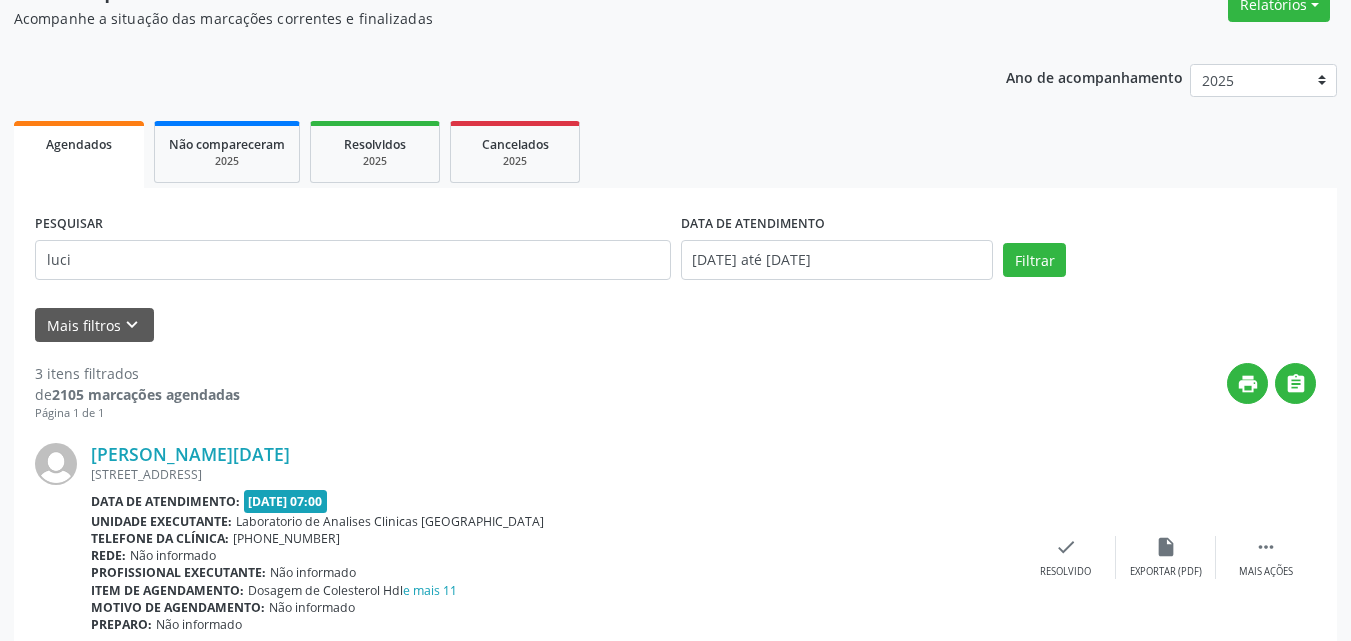 scroll, scrollTop: 78, scrollLeft: 0, axis: vertical 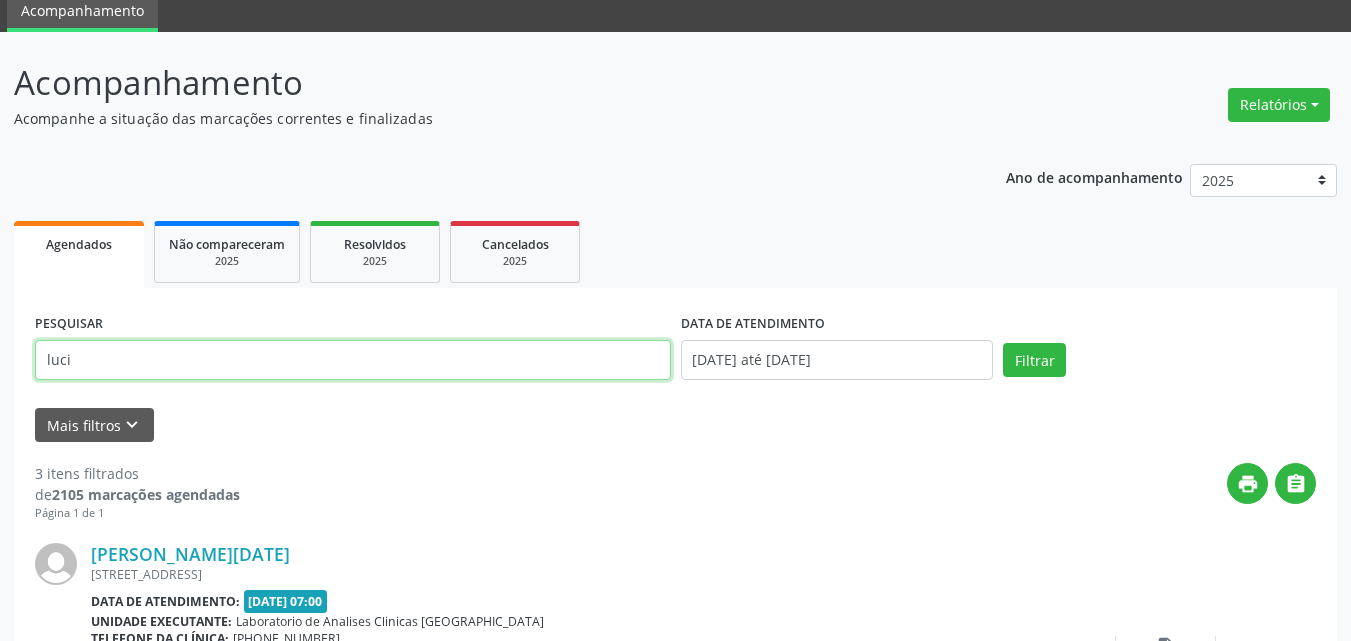 drag, startPoint x: 481, startPoint y: 371, endPoint x: 0, endPoint y: -48, distance: 637.90436 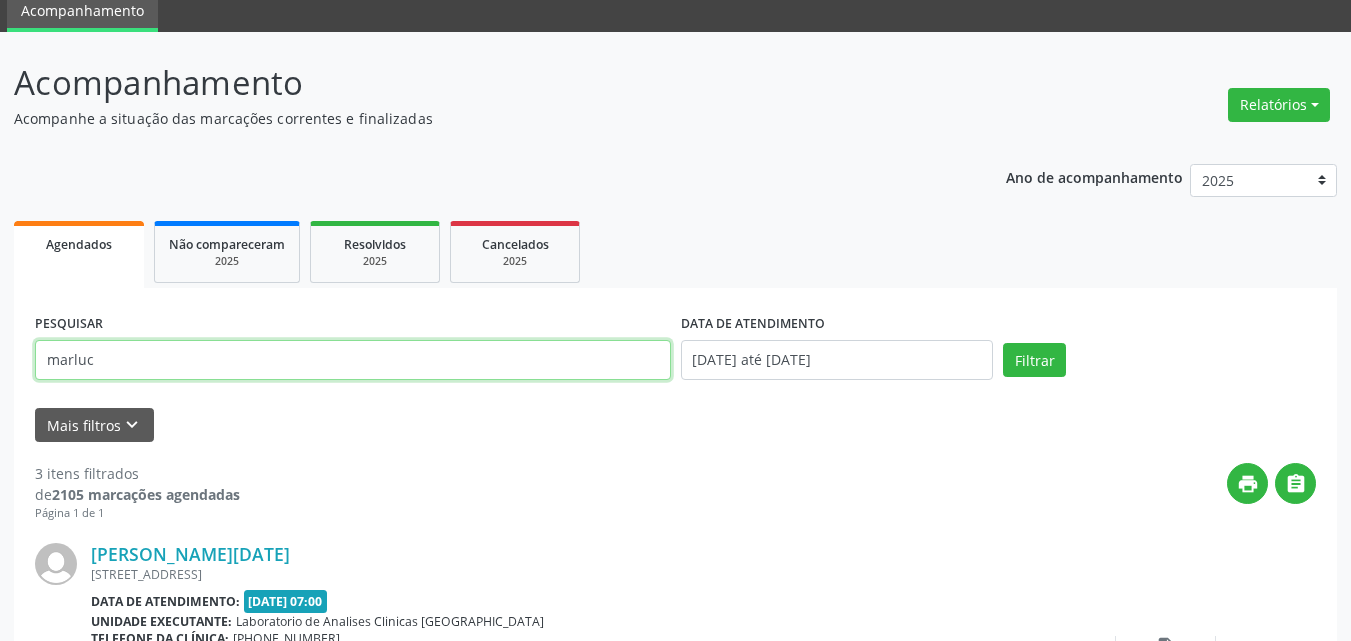 type on "marluc" 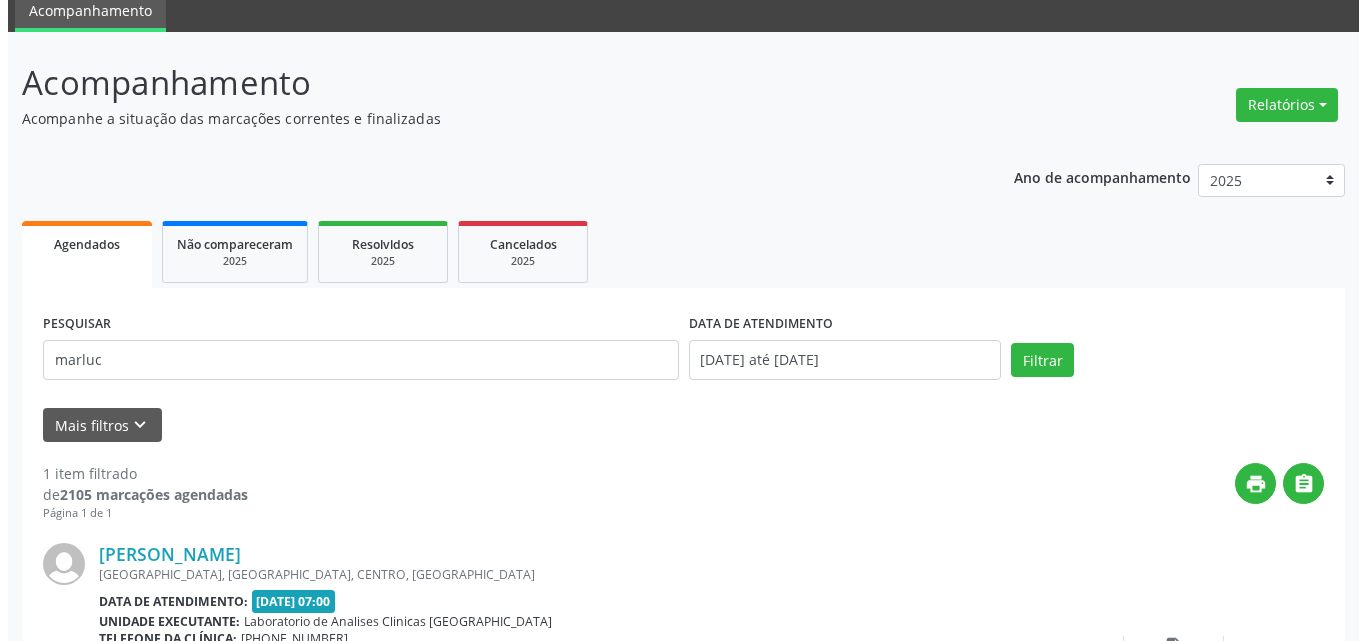 scroll, scrollTop: 264, scrollLeft: 0, axis: vertical 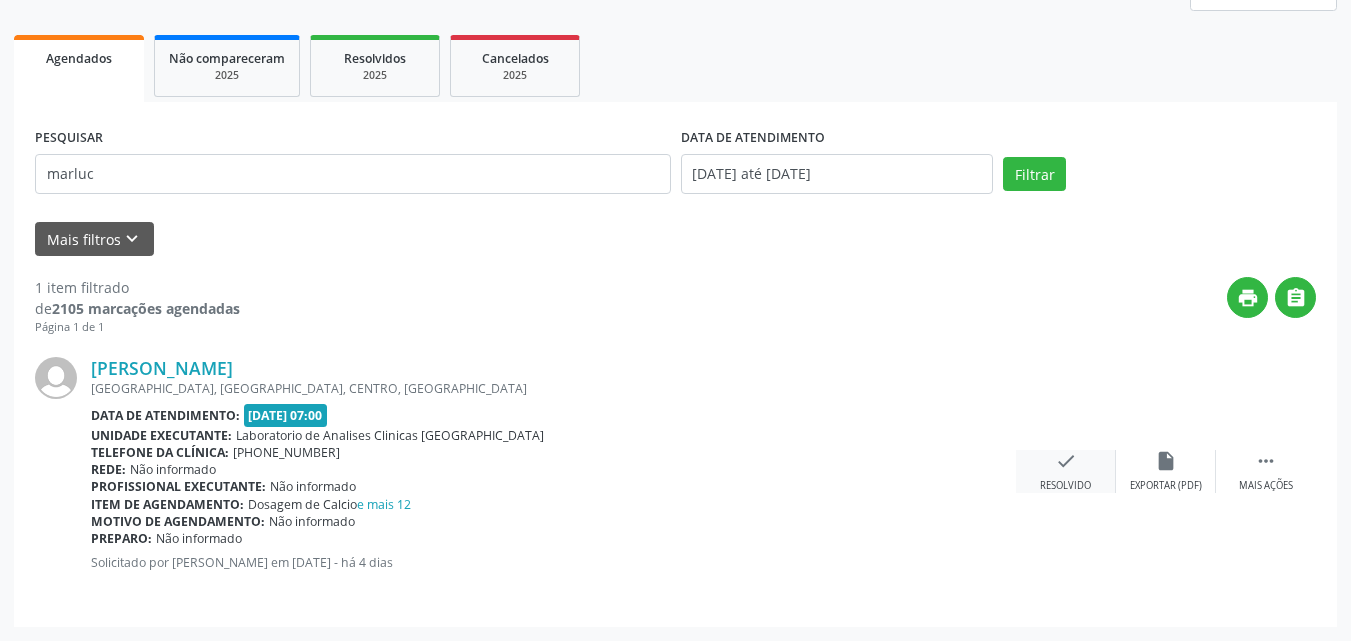 click on "check
Resolvido" at bounding box center [1066, 471] 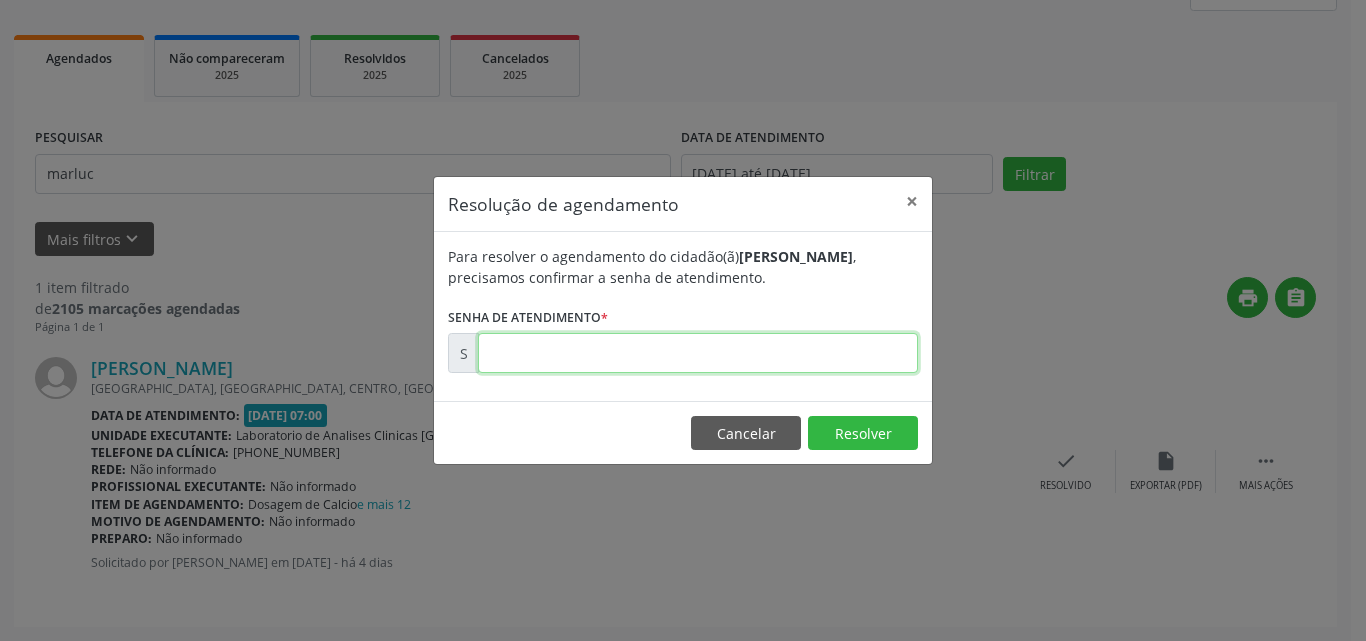 click at bounding box center (698, 353) 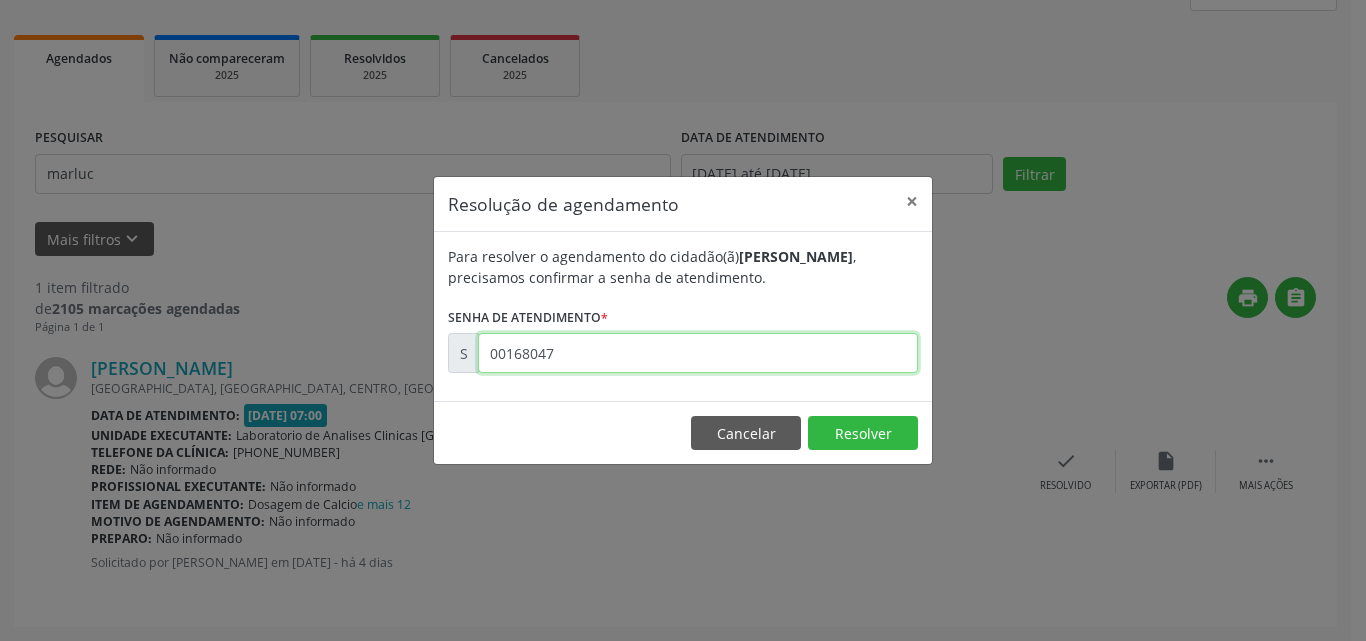 type on "00168047" 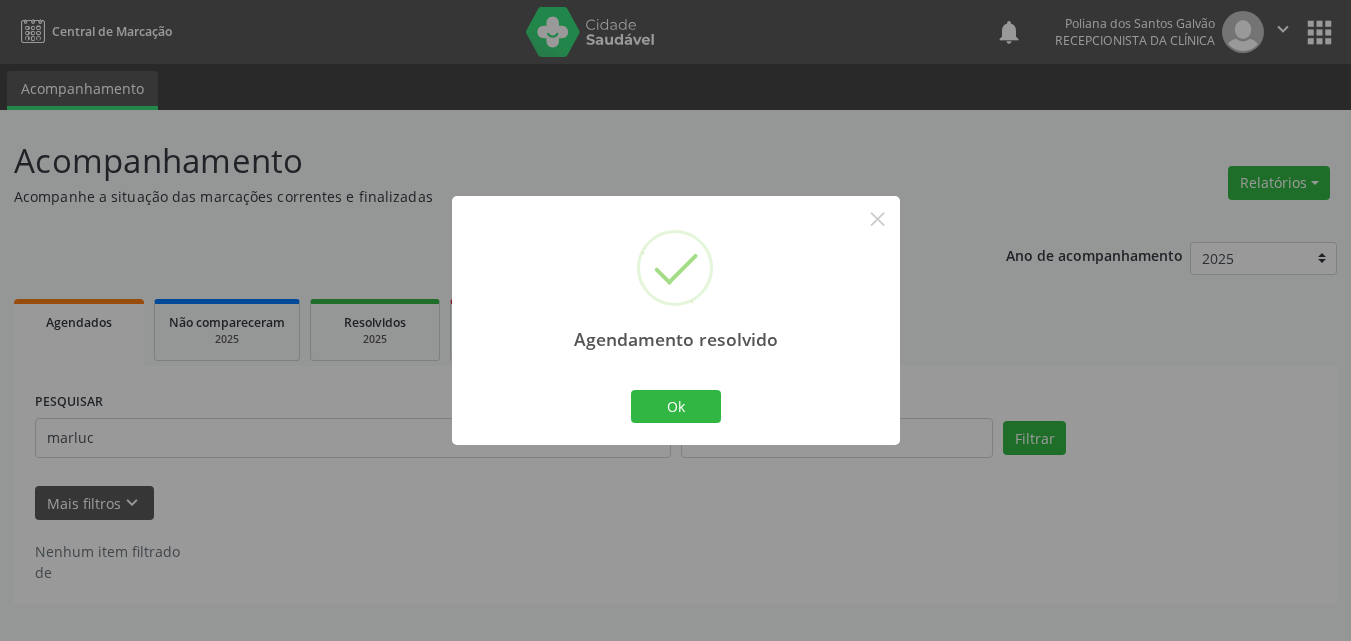 scroll, scrollTop: 0, scrollLeft: 0, axis: both 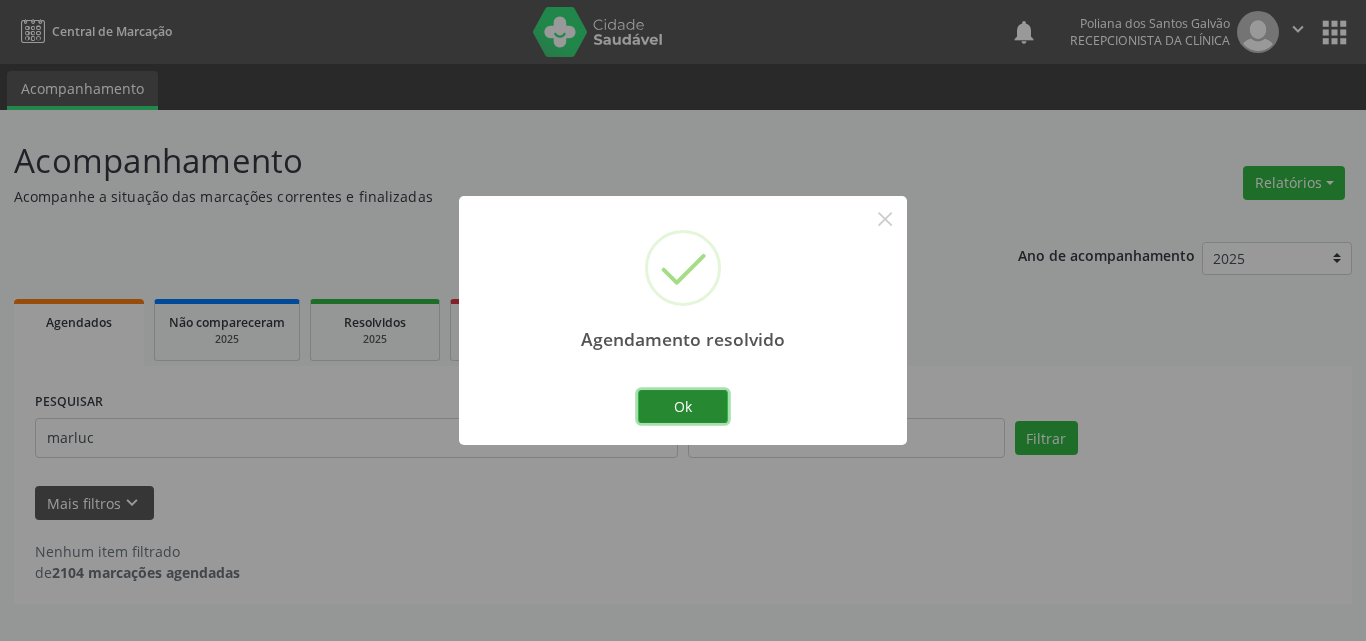 drag, startPoint x: 679, startPoint y: 406, endPoint x: 663, endPoint y: 419, distance: 20.615528 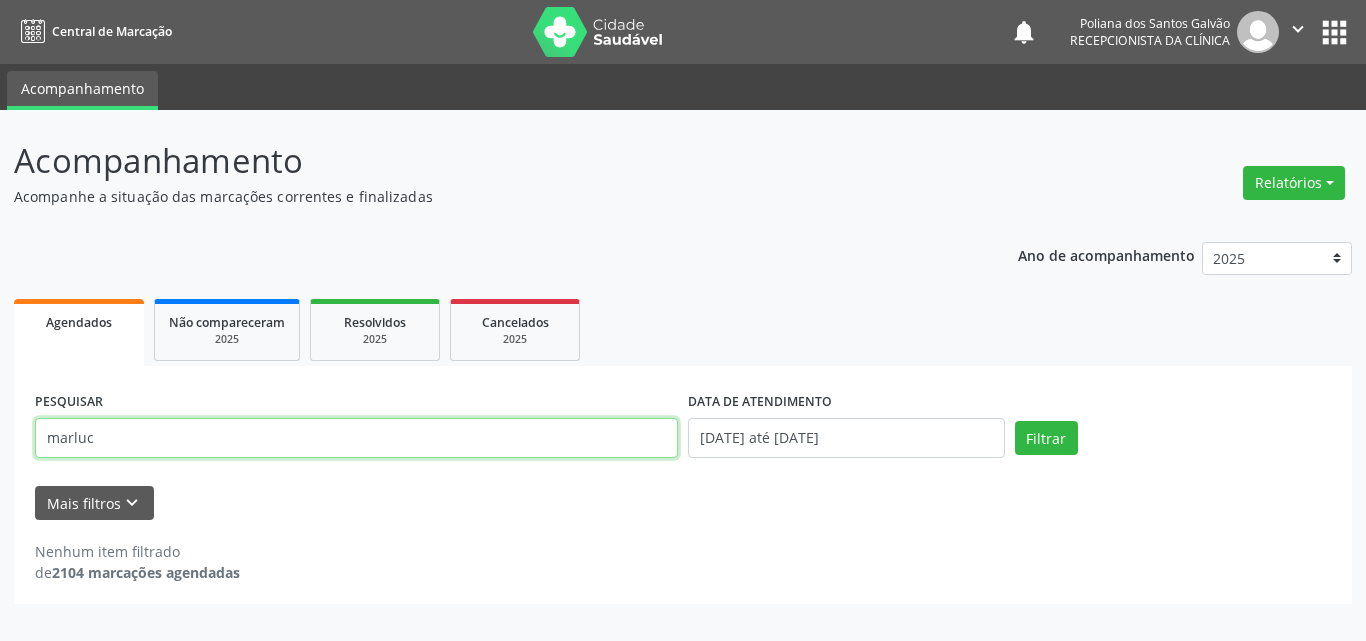 drag, startPoint x: 623, startPoint y: 448, endPoint x: 0, endPoint y: -26, distance: 782.8186 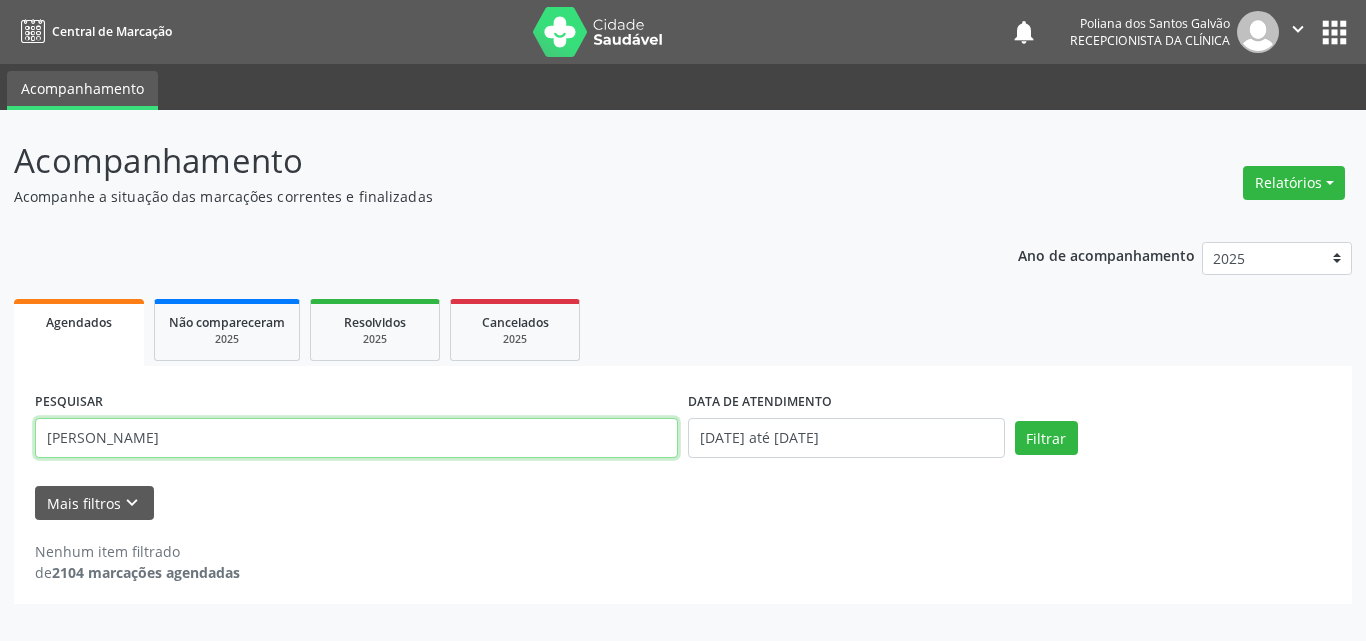 type on "[PERSON_NAME]" 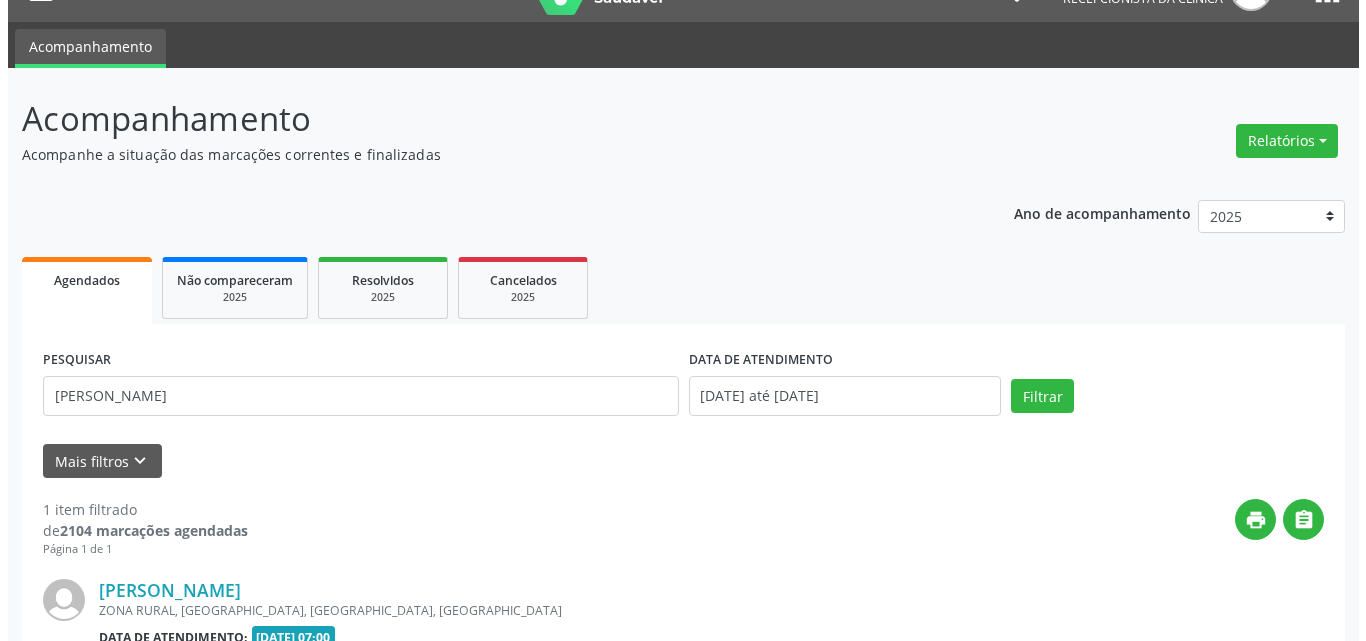 scroll, scrollTop: 264, scrollLeft: 0, axis: vertical 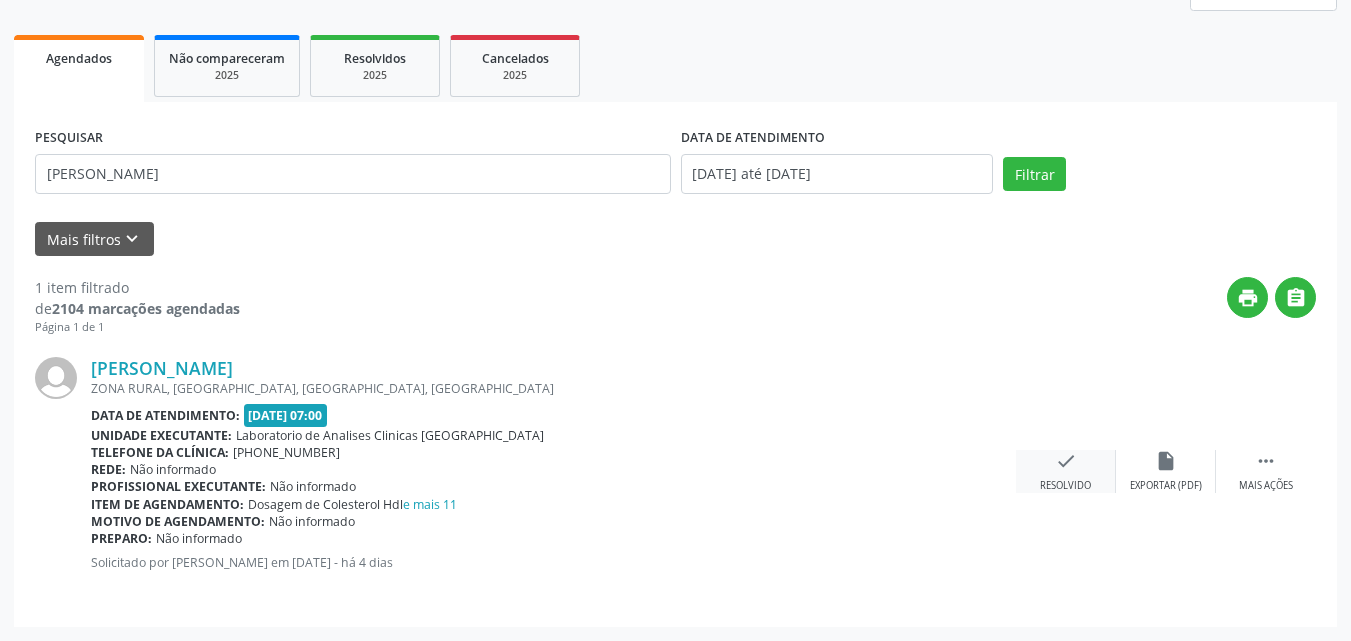 click on "check
Resolvido" at bounding box center (1066, 471) 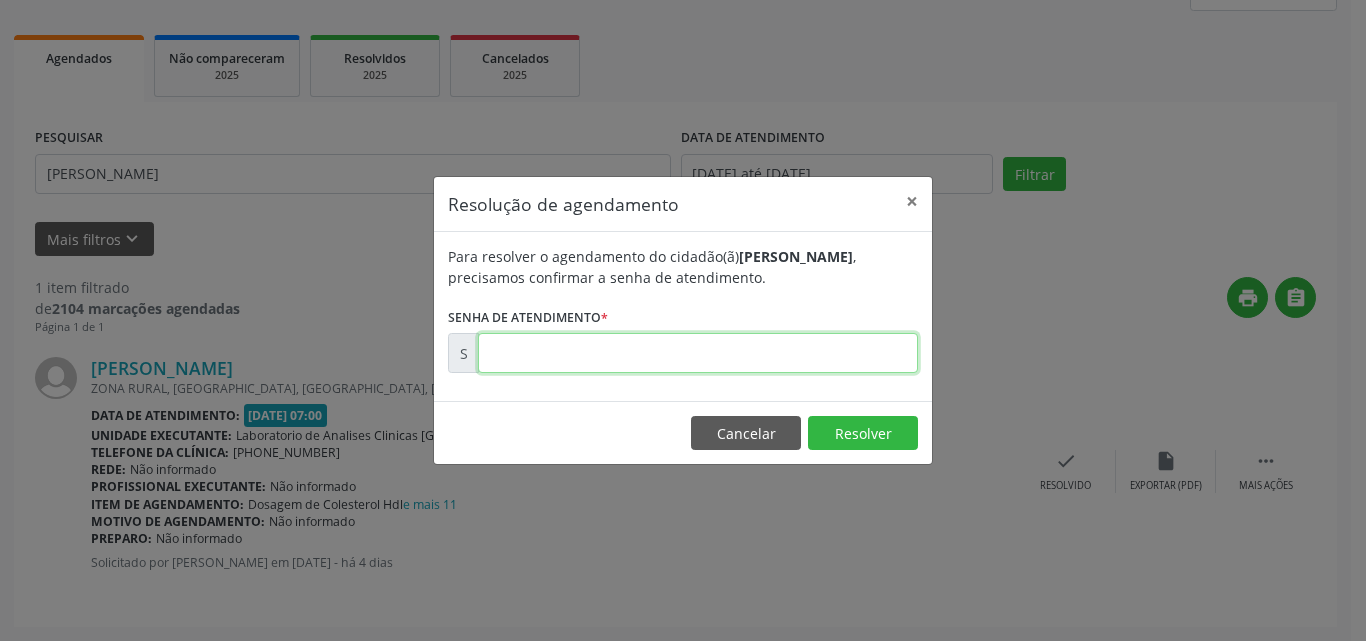 click at bounding box center (698, 353) 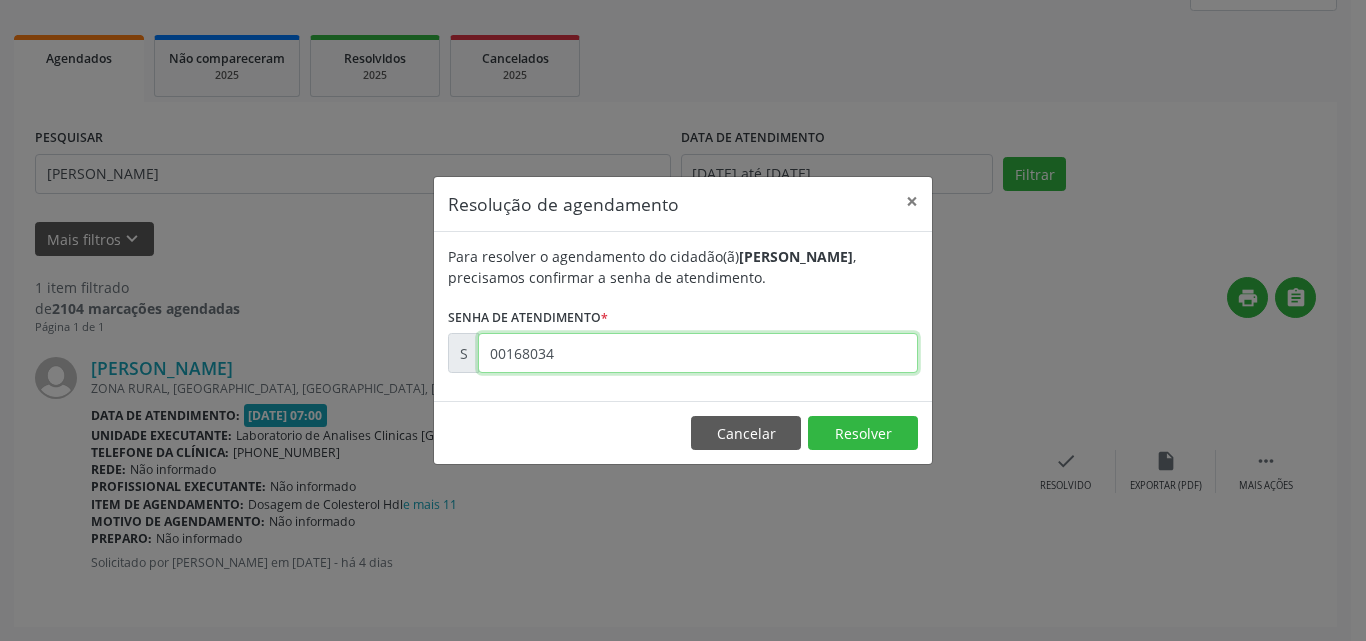 type on "00168034" 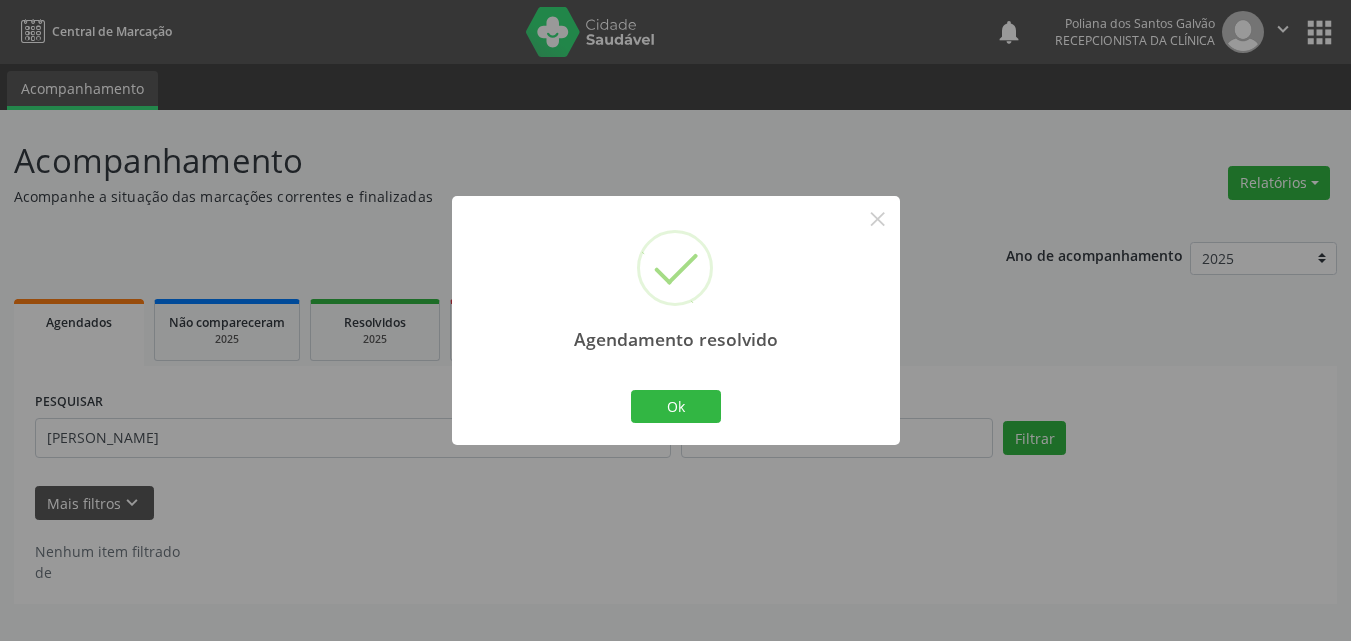 scroll, scrollTop: 0, scrollLeft: 0, axis: both 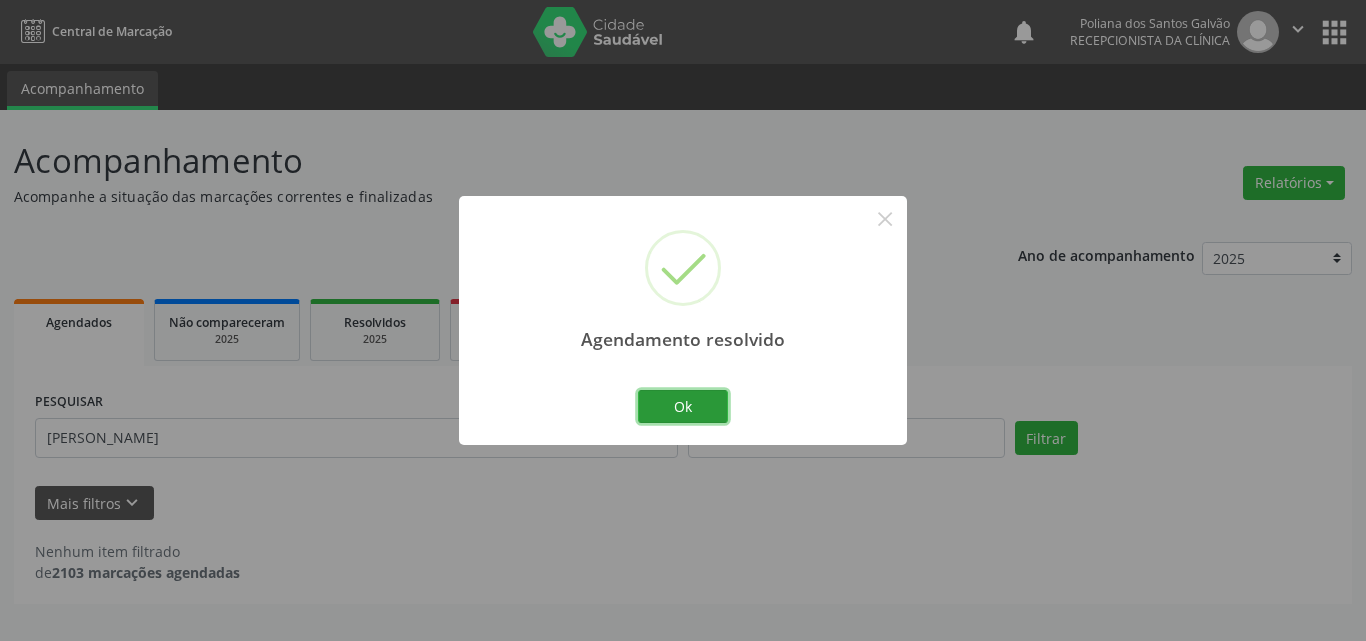 click on "Ok" at bounding box center (683, 407) 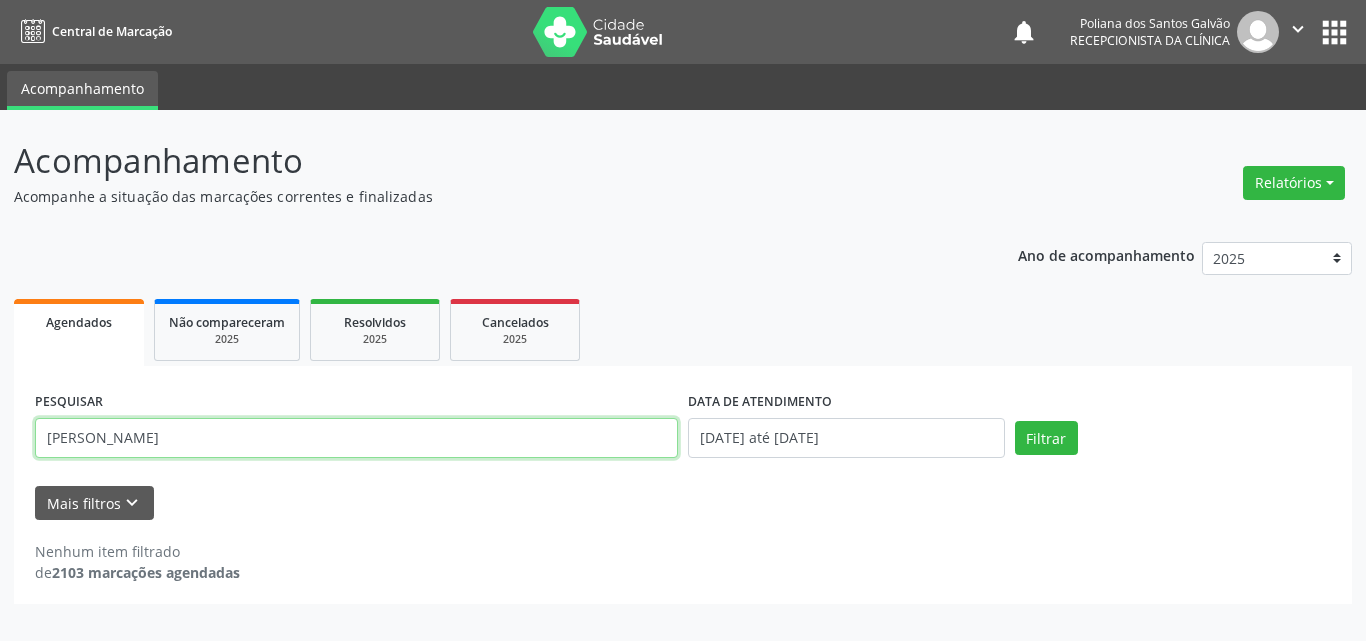 drag, startPoint x: 598, startPoint y: 430, endPoint x: 0, endPoint y: 3, distance: 734.80133 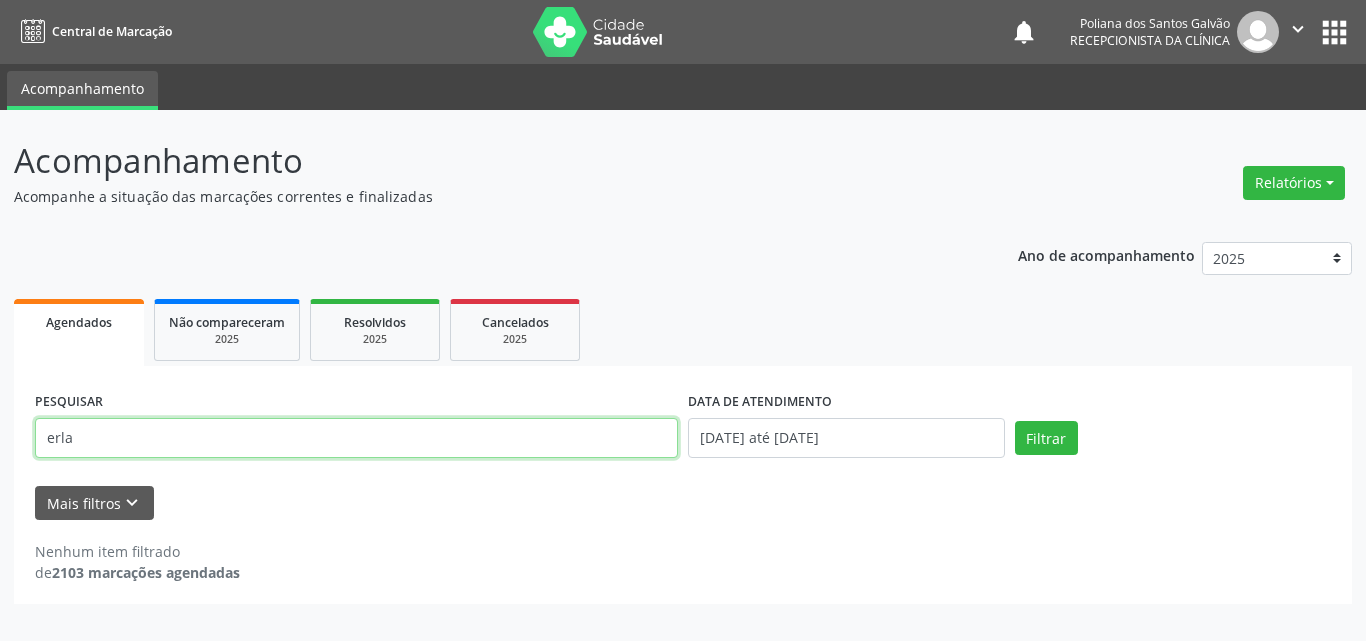 type on "erla" 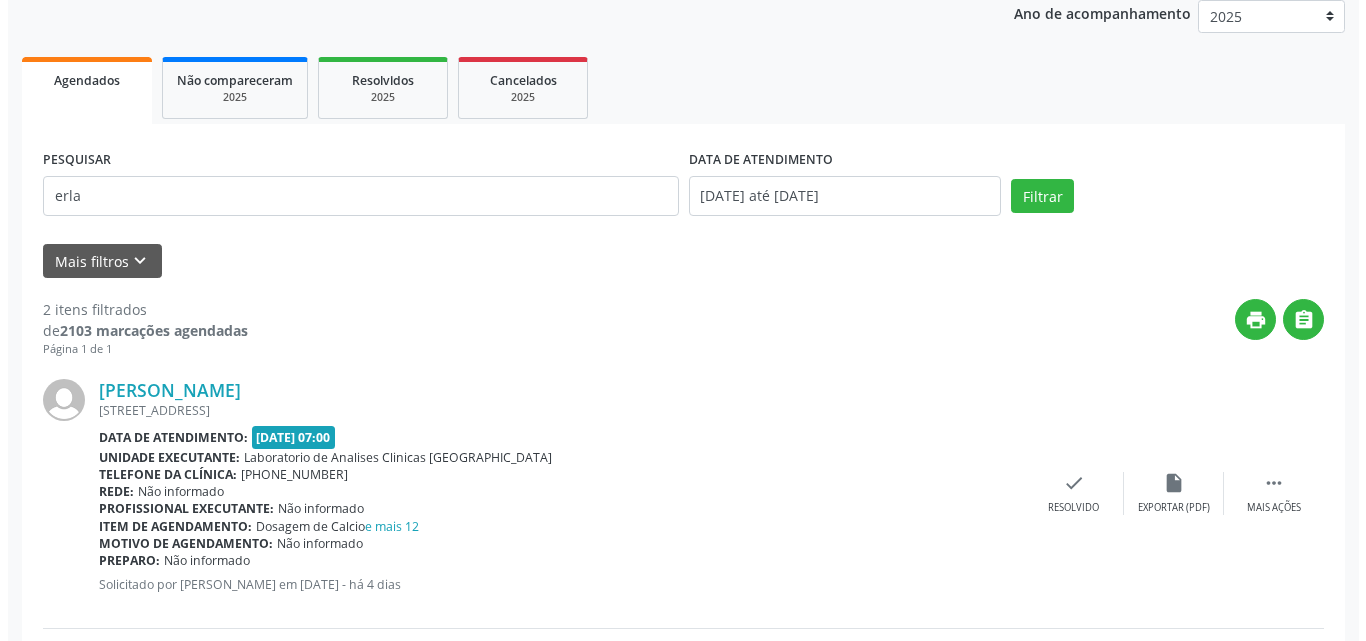 scroll, scrollTop: 535, scrollLeft: 0, axis: vertical 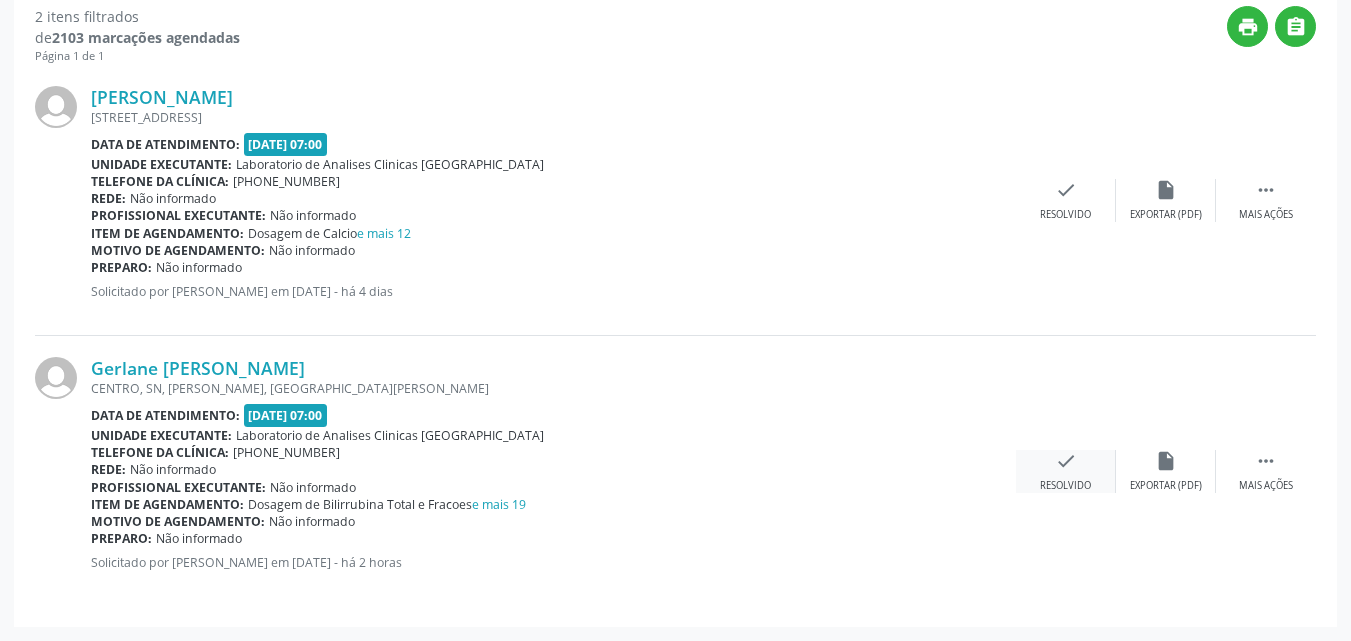 click on "check" at bounding box center [1066, 461] 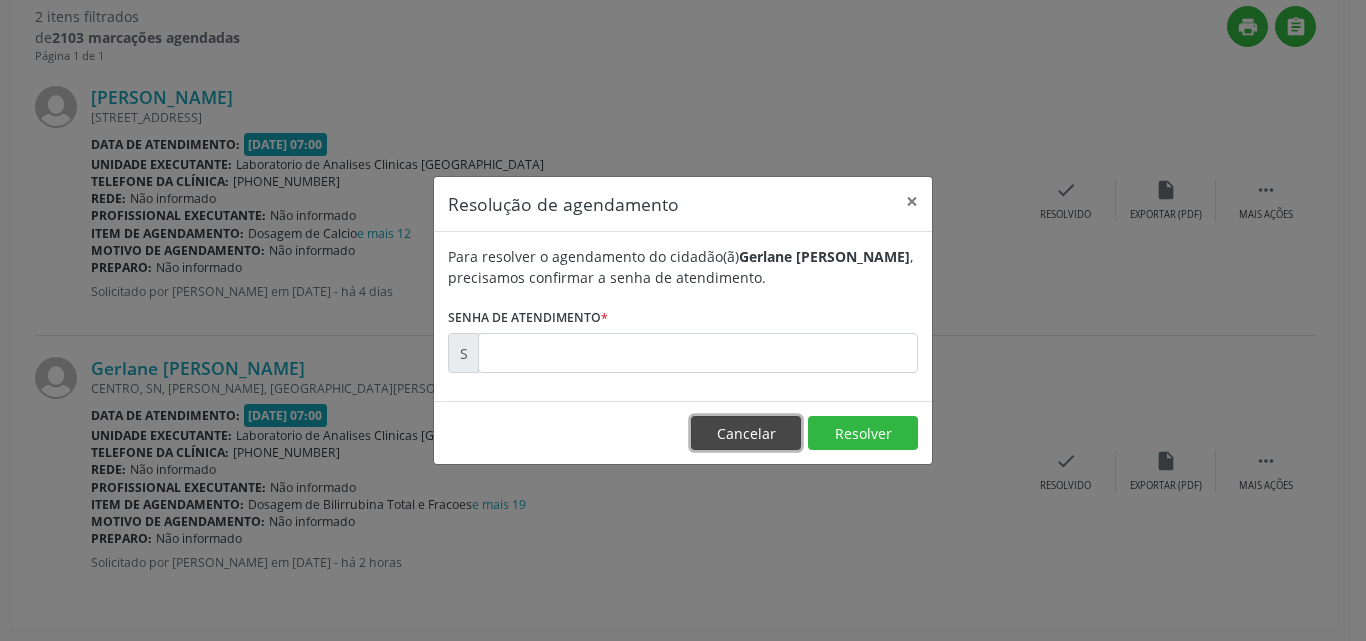 click on "Cancelar" at bounding box center [746, 433] 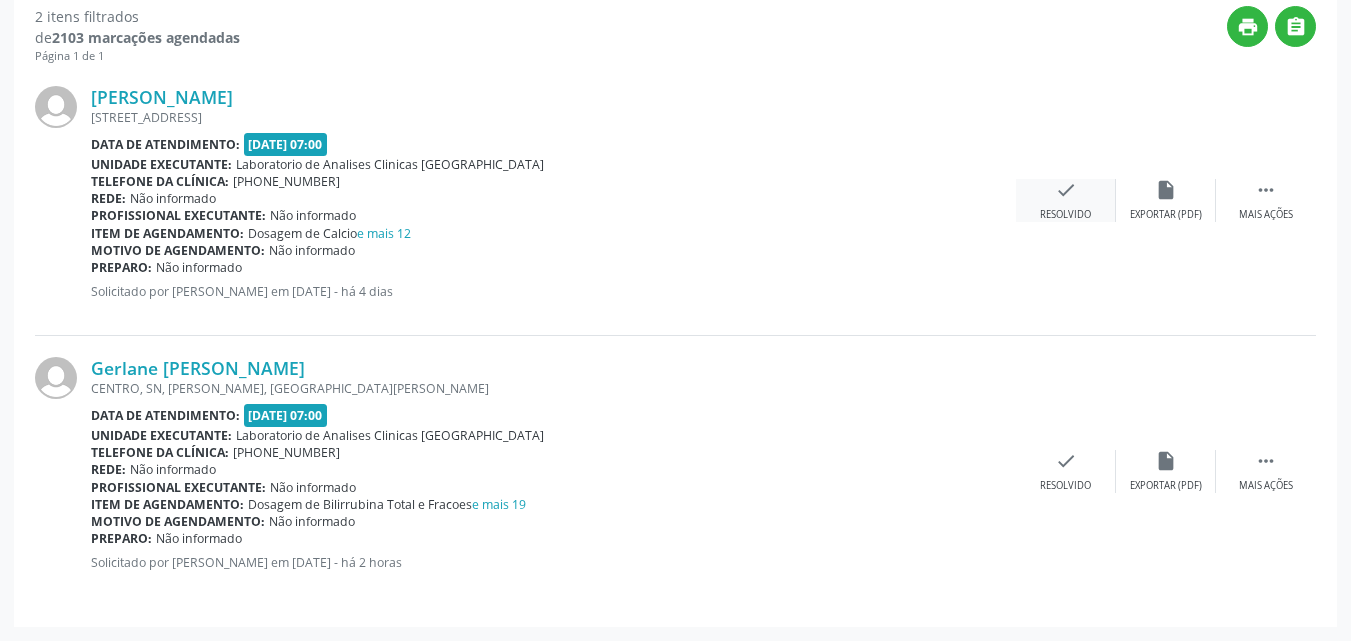 click on "check
Resolvido" at bounding box center (1066, 200) 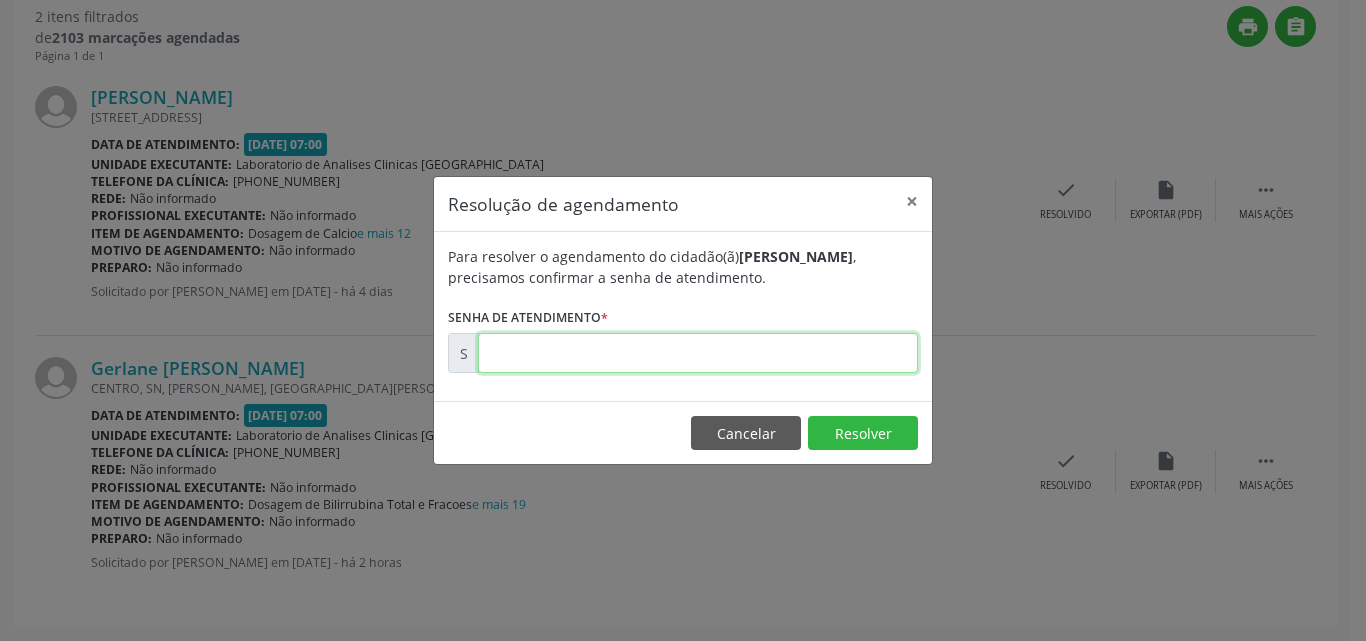 click at bounding box center [698, 353] 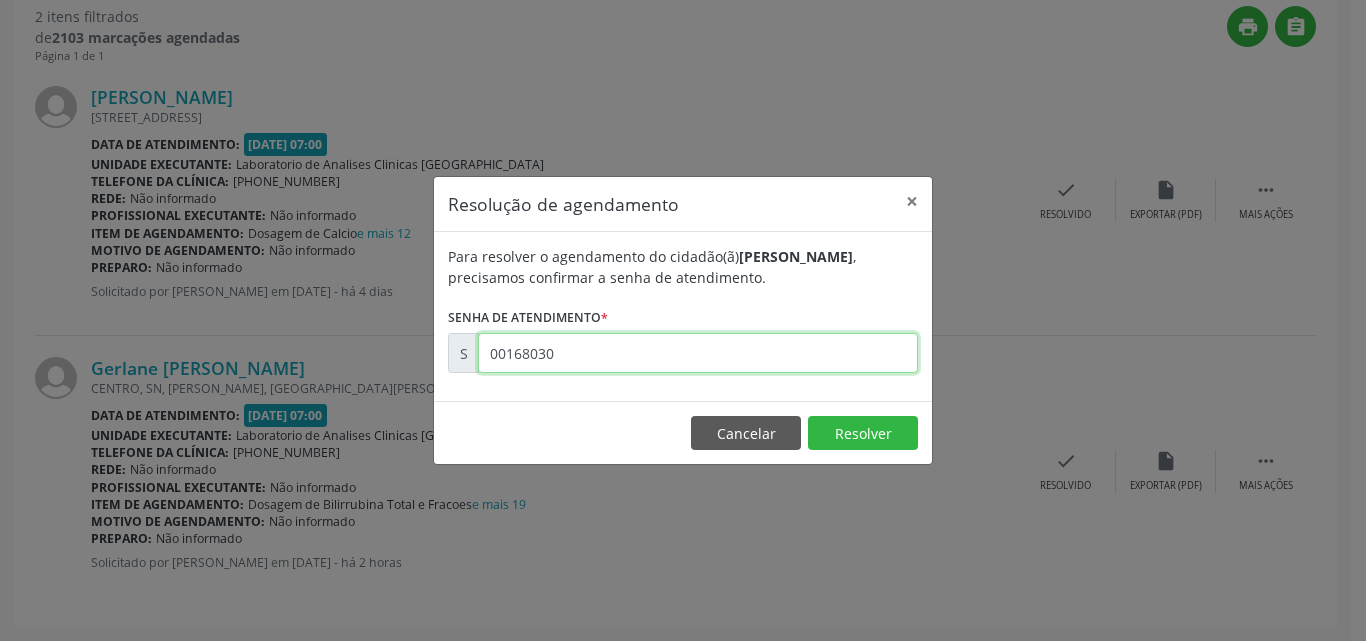 type on "00168030" 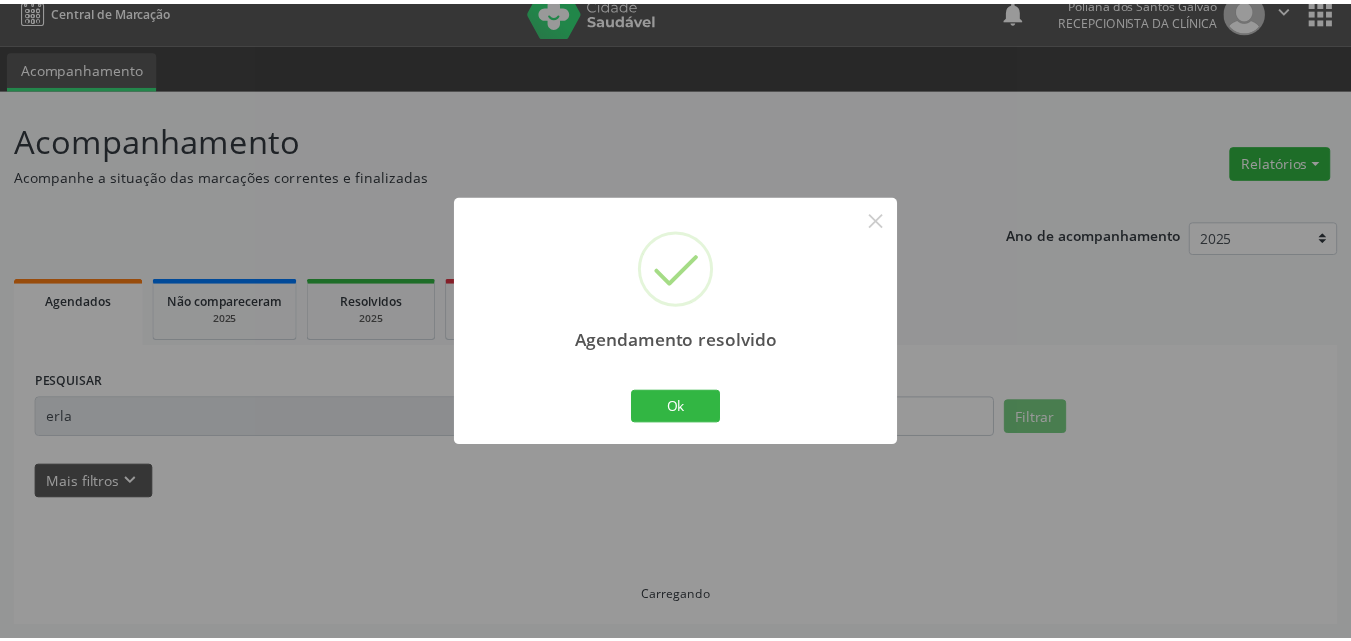 scroll, scrollTop: 21, scrollLeft: 0, axis: vertical 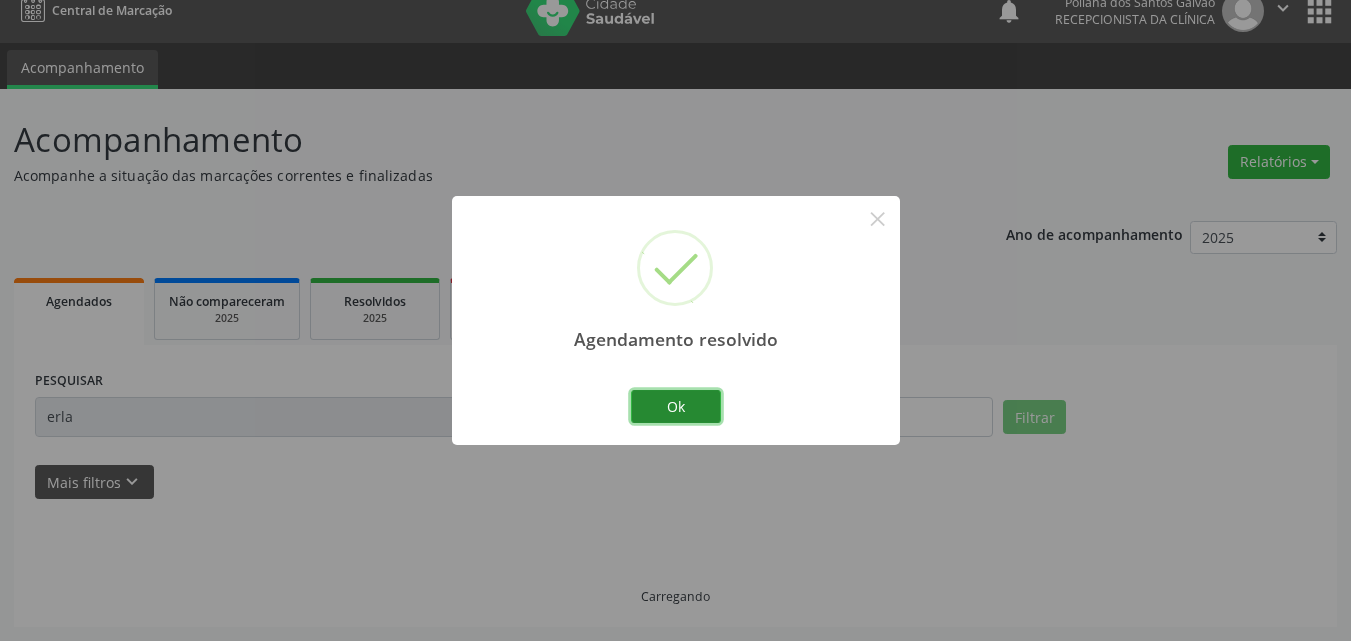 click on "Ok" at bounding box center (676, 407) 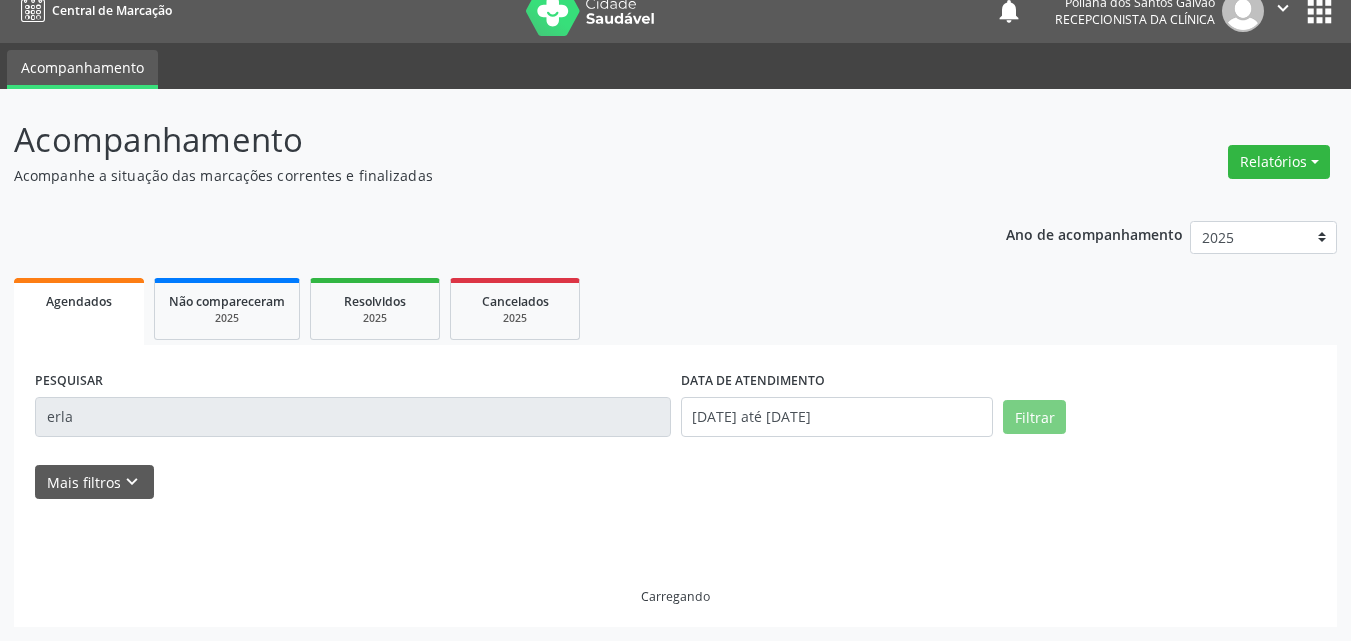 click on "Acompanhamento
Acompanhe a situação das marcações correntes e finalizadas
Relatórios
Agendamentos
Procedimentos realizados
Ano de acompanhamento
2025 2024 2023   Agendados   Não compareceram
2025
Resolvidos
2025
Cancelados
2025
PESQUISAR
erla
DATA DE ATENDIMENTO
[DATE] até [DATE]
Filtrar
UNIDADE DE REFERÊNCIA
Selecione uma UBS
Todas as UBS   Unidade Basica de Saude da Familia Dr [PERSON_NAME]   Centro de Enfrentamento Para [MEDICAL_DATA] de Campo Formoso   Central de [GEOGRAPHIC_DATA] de Consultas e Exames de [GEOGRAPHIC_DATA]   Vigilancia em Saude de Campo Formoso   PSF Lage dos Negros III   P S da Familia do Povoado de Caraibas   Unidade Basica de Saude da Familia [PERSON_NAME]   P S de Curral da Ponta Psf Oseas Manoel da Silva   Farmacia Basica     P S da Familia do Povoado de Pocos" at bounding box center [675, 365] 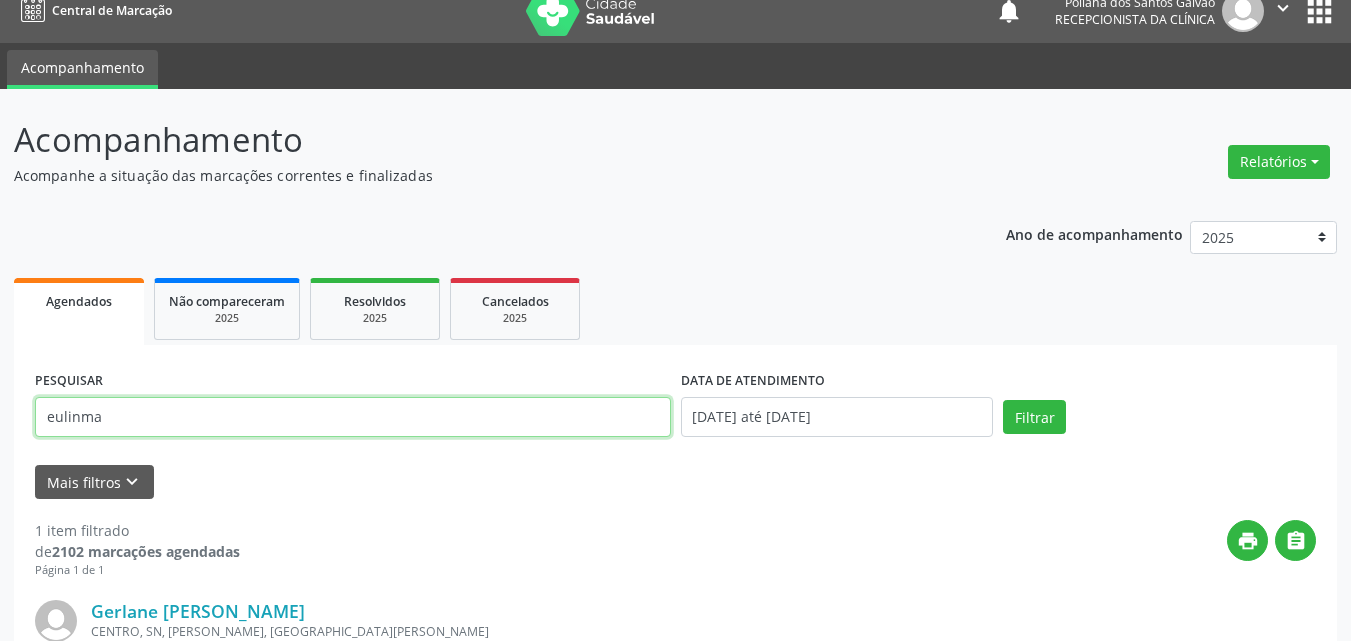 click on "Filtrar" at bounding box center (1034, 417) 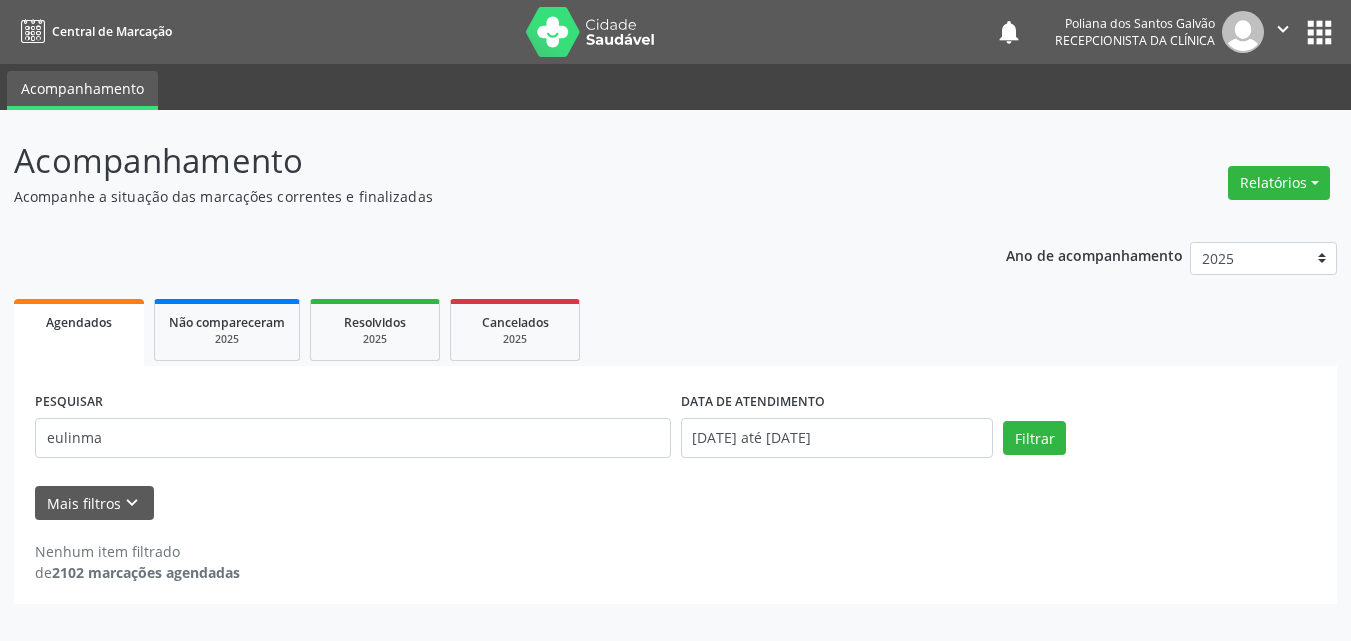 scroll, scrollTop: 0, scrollLeft: 0, axis: both 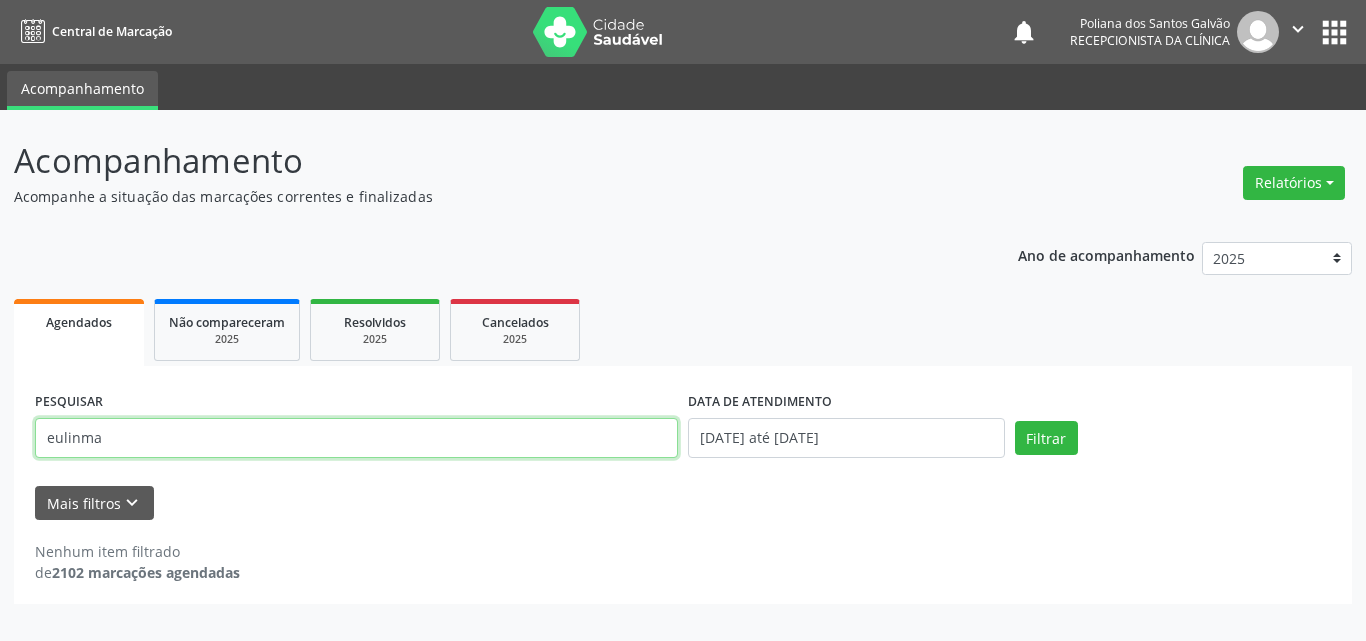 drag, startPoint x: 94, startPoint y: 432, endPoint x: 484, endPoint y: 434, distance: 390.00513 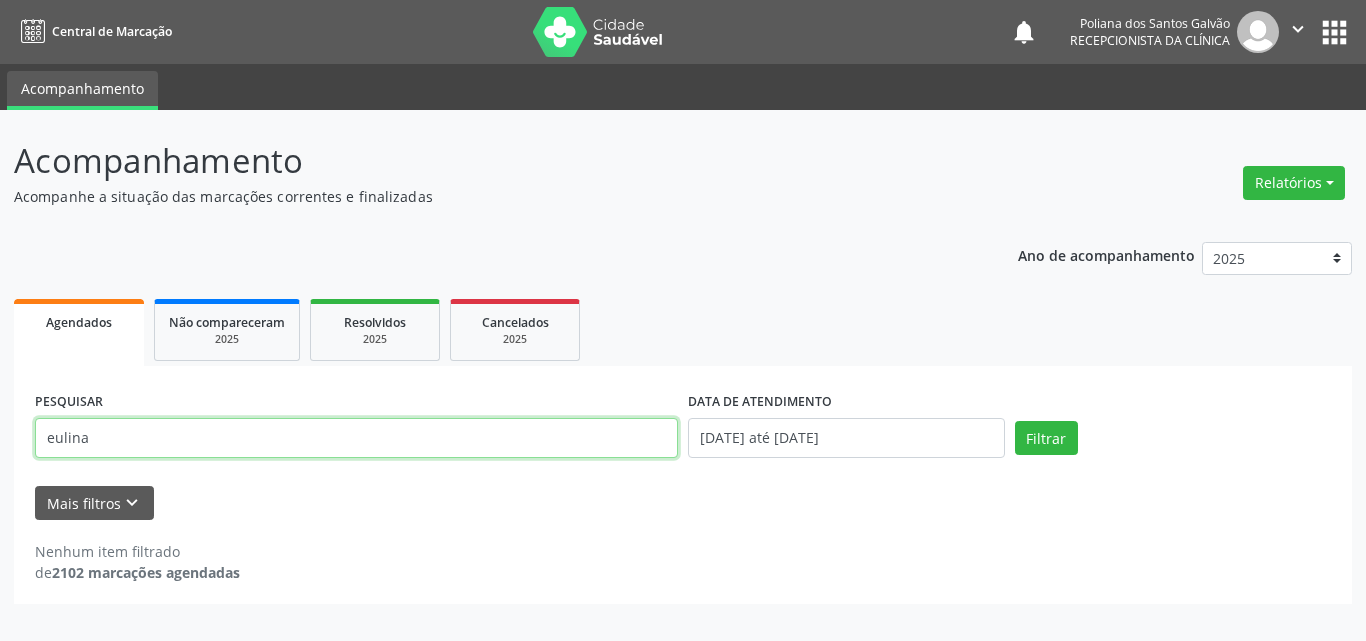 type on "eulina" 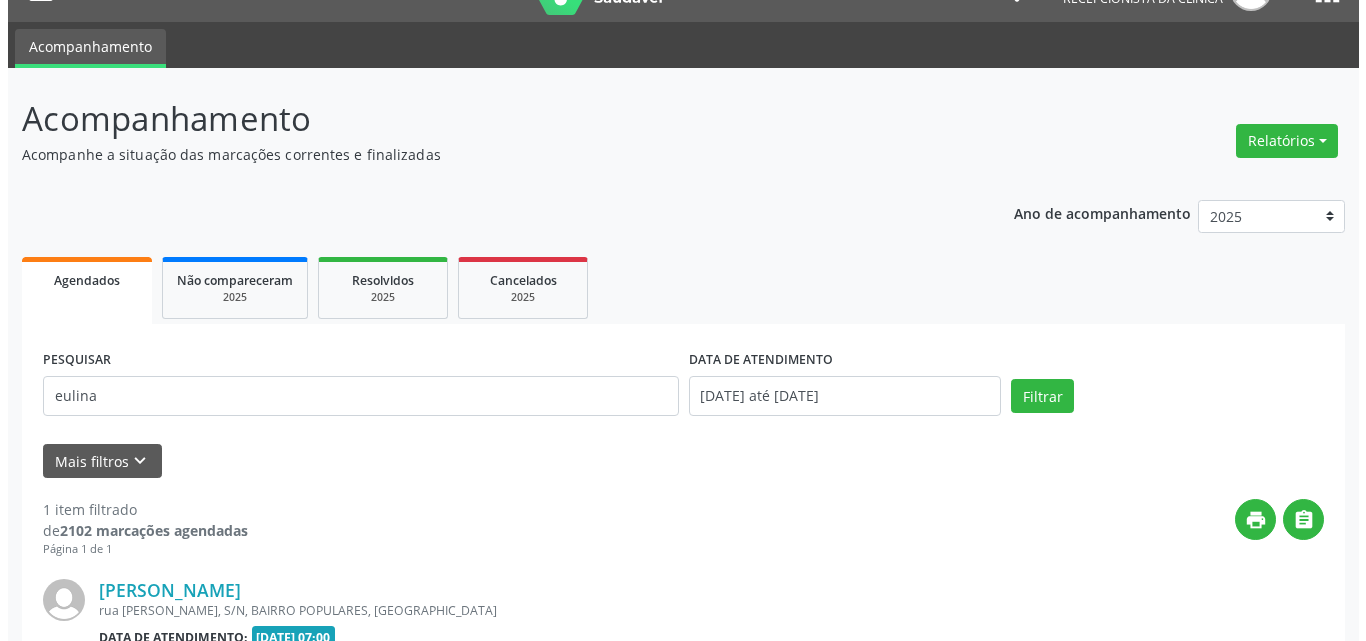 scroll, scrollTop: 264, scrollLeft: 0, axis: vertical 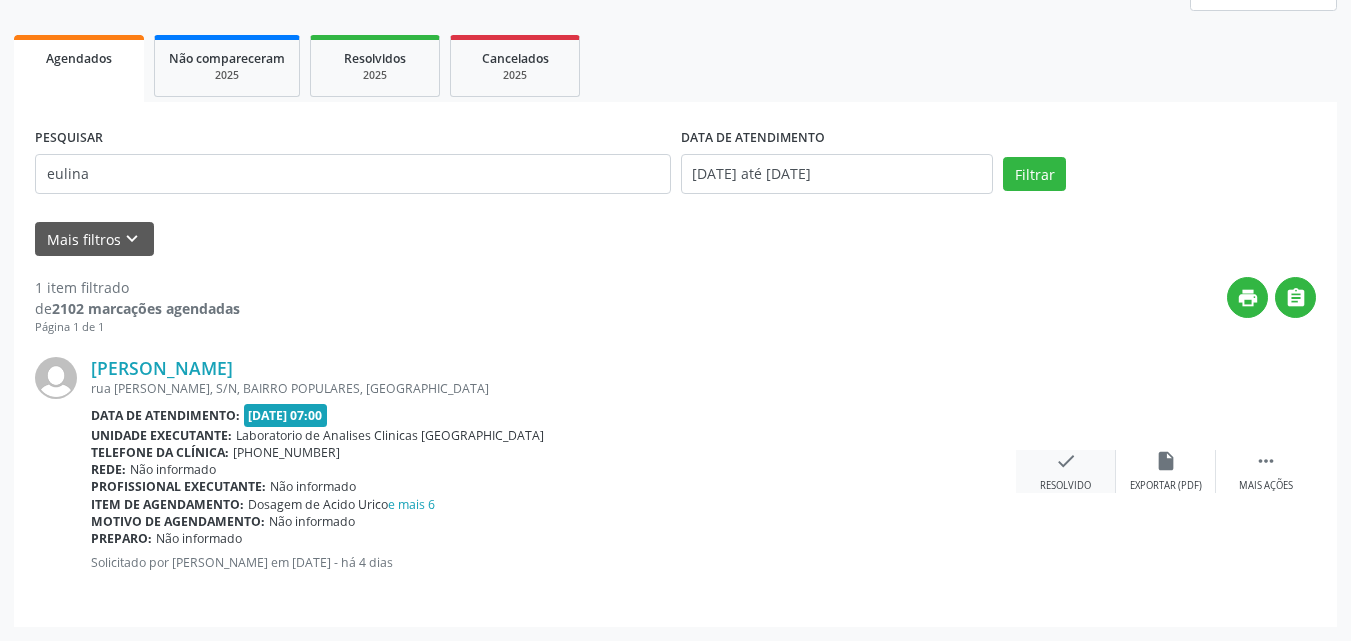 click on "check
Resolvido" at bounding box center [1066, 471] 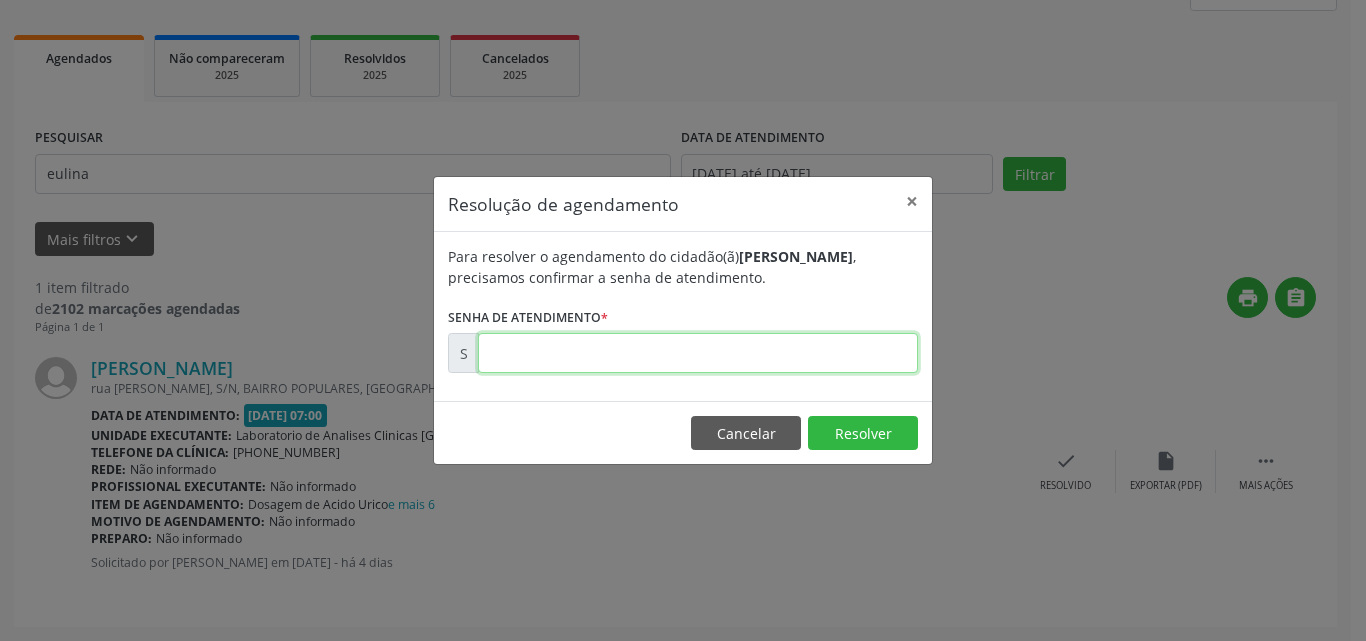 click at bounding box center [698, 353] 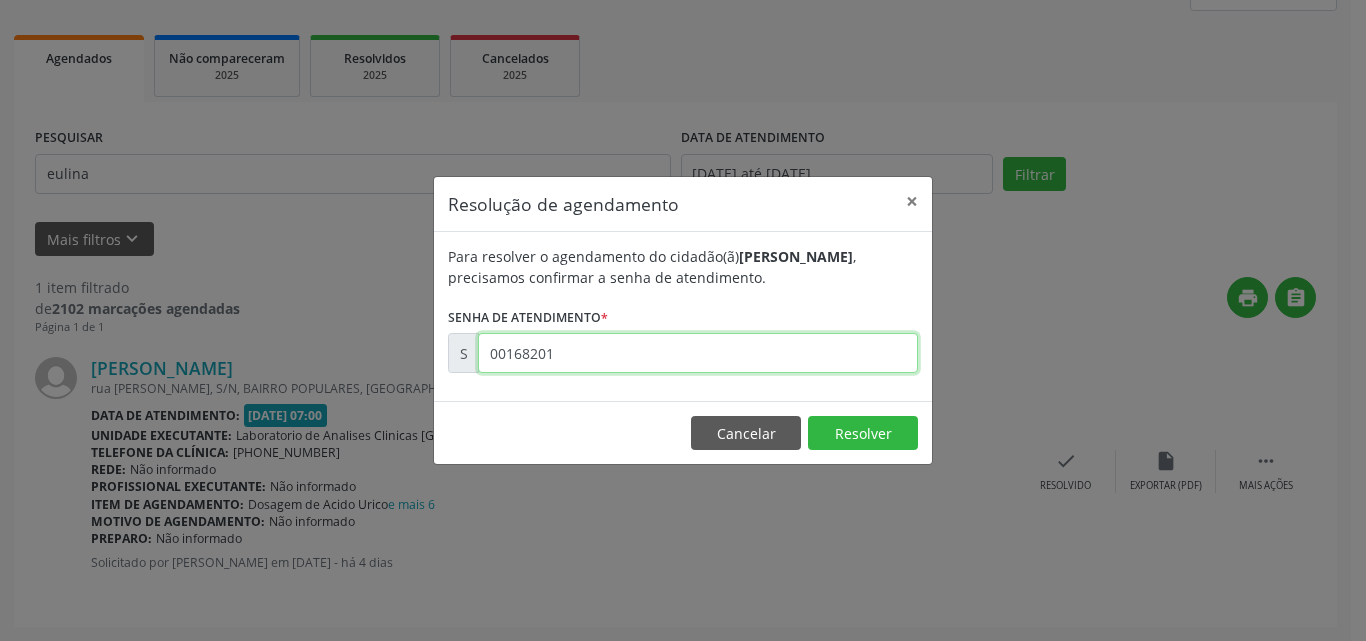 type on "00168201" 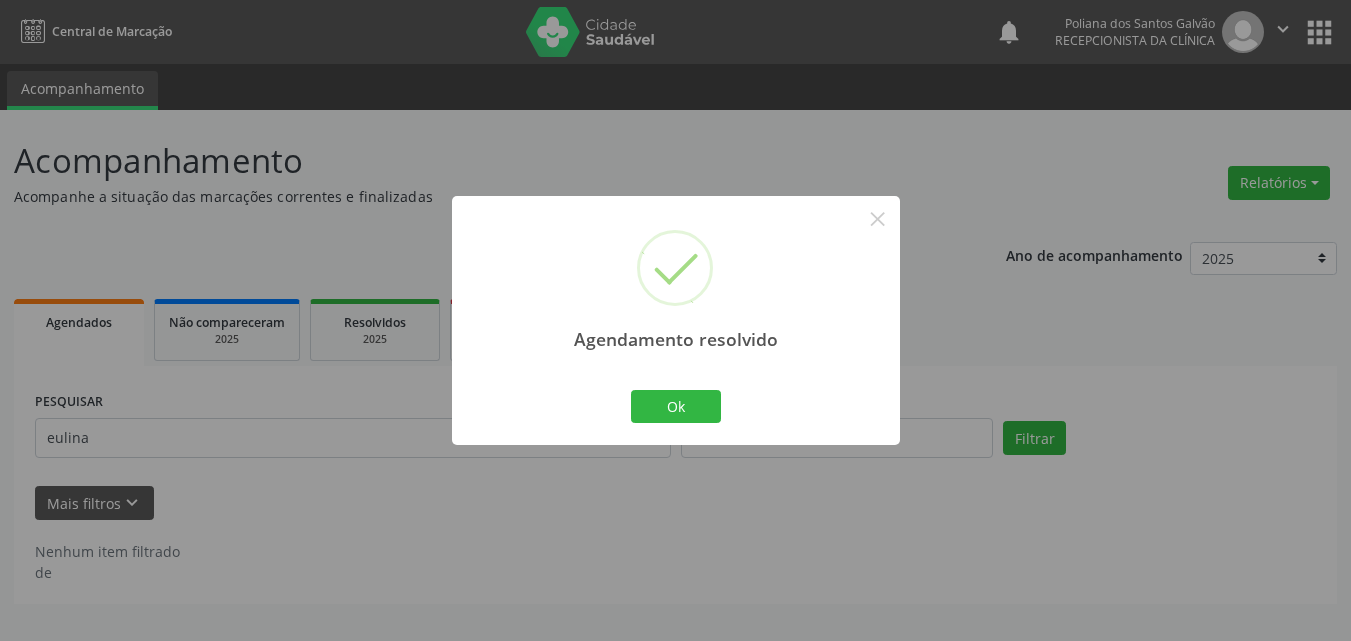 scroll, scrollTop: 0, scrollLeft: 0, axis: both 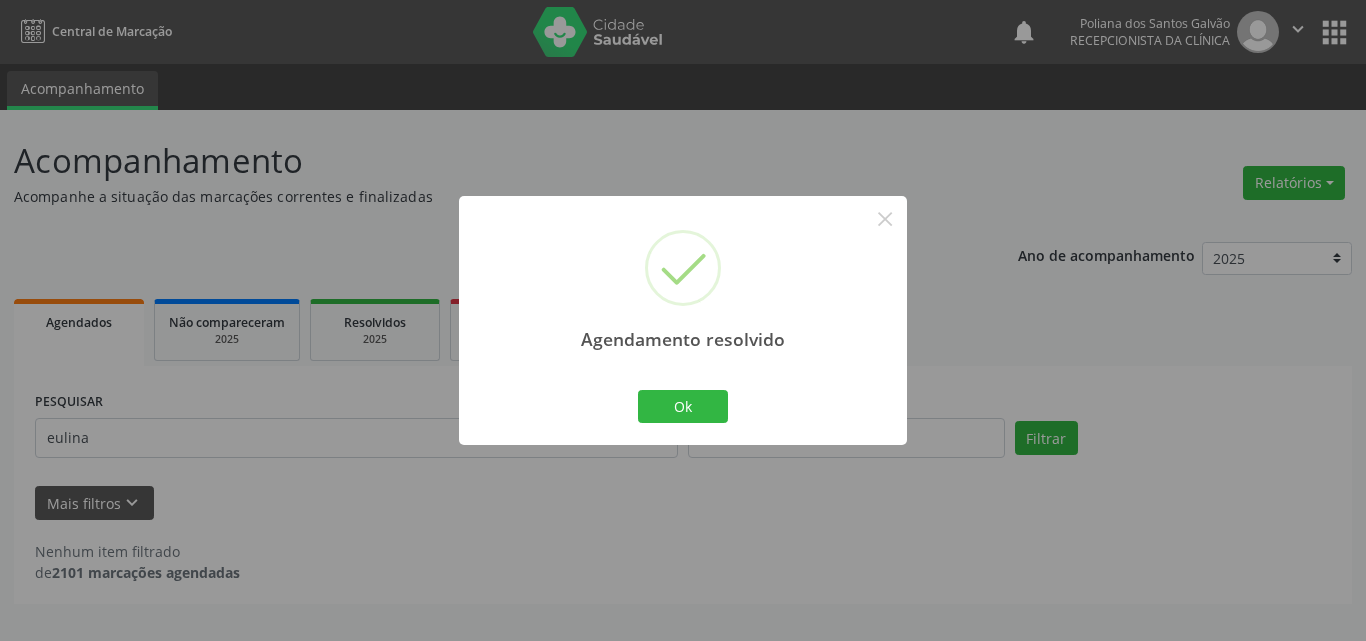 click on "Ok Cancel" at bounding box center [683, 406] 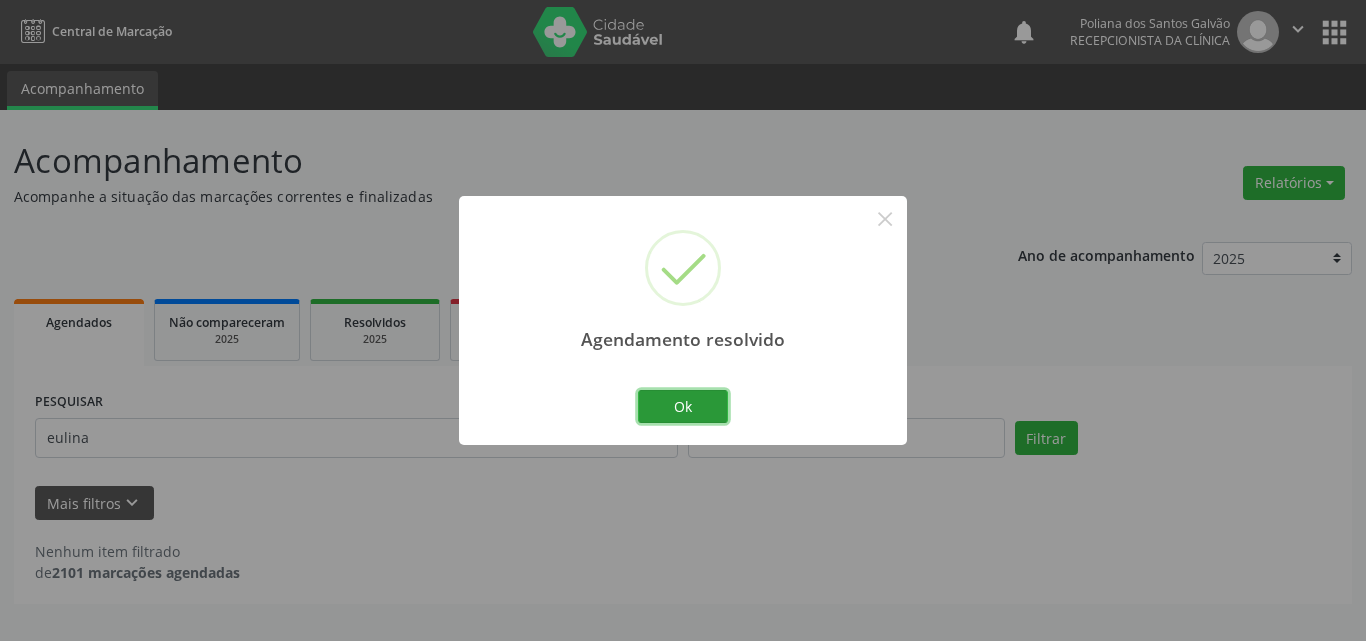 drag, startPoint x: 685, startPoint y: 395, endPoint x: 675, endPoint y: 398, distance: 10.440307 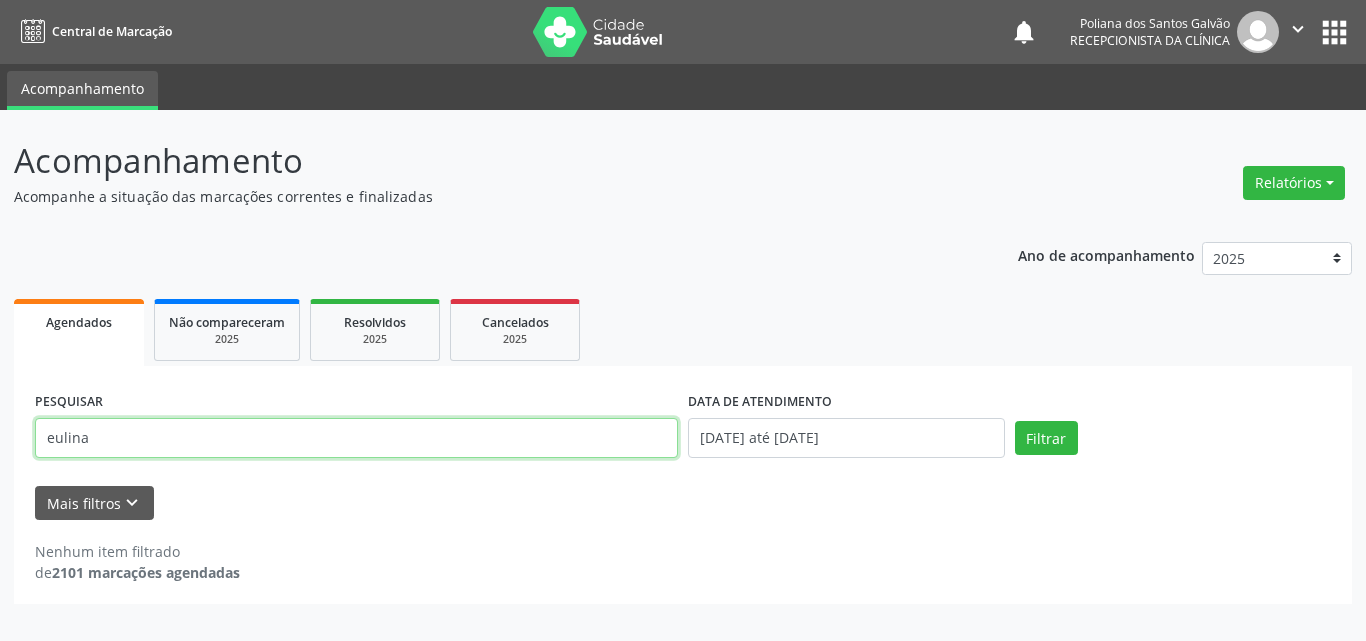 drag, startPoint x: 529, startPoint y: 421, endPoint x: 0, endPoint y: 357, distance: 532.8574 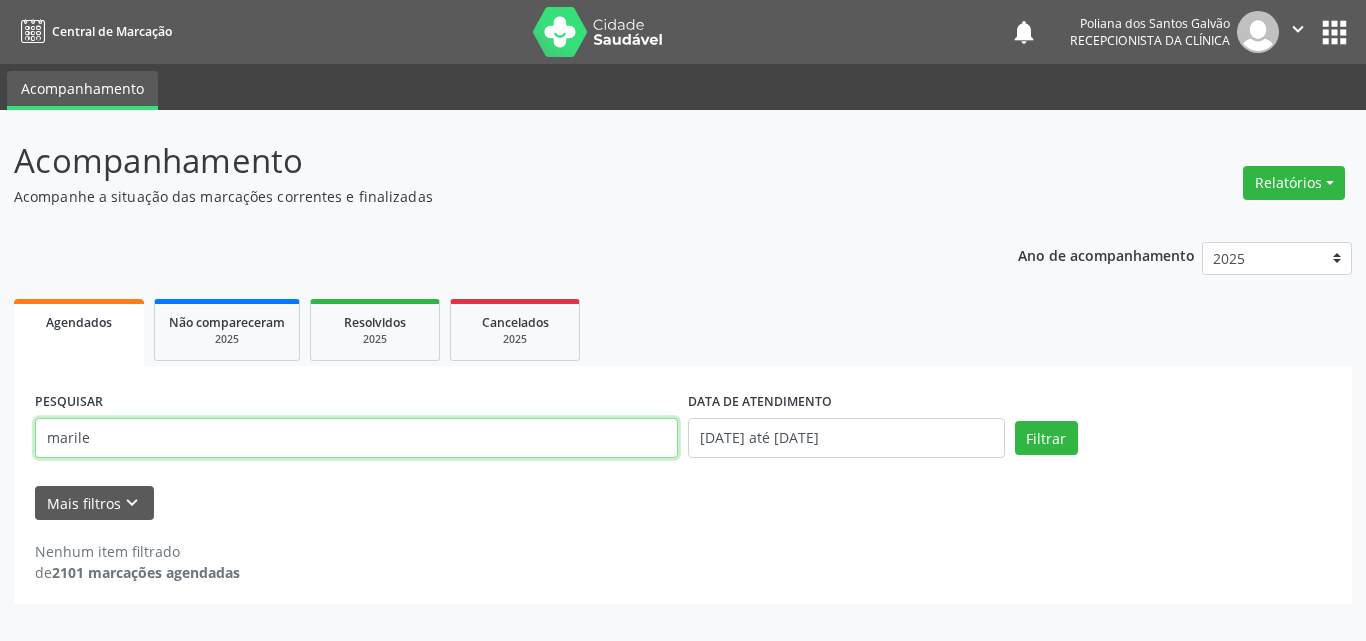 type on "marile" 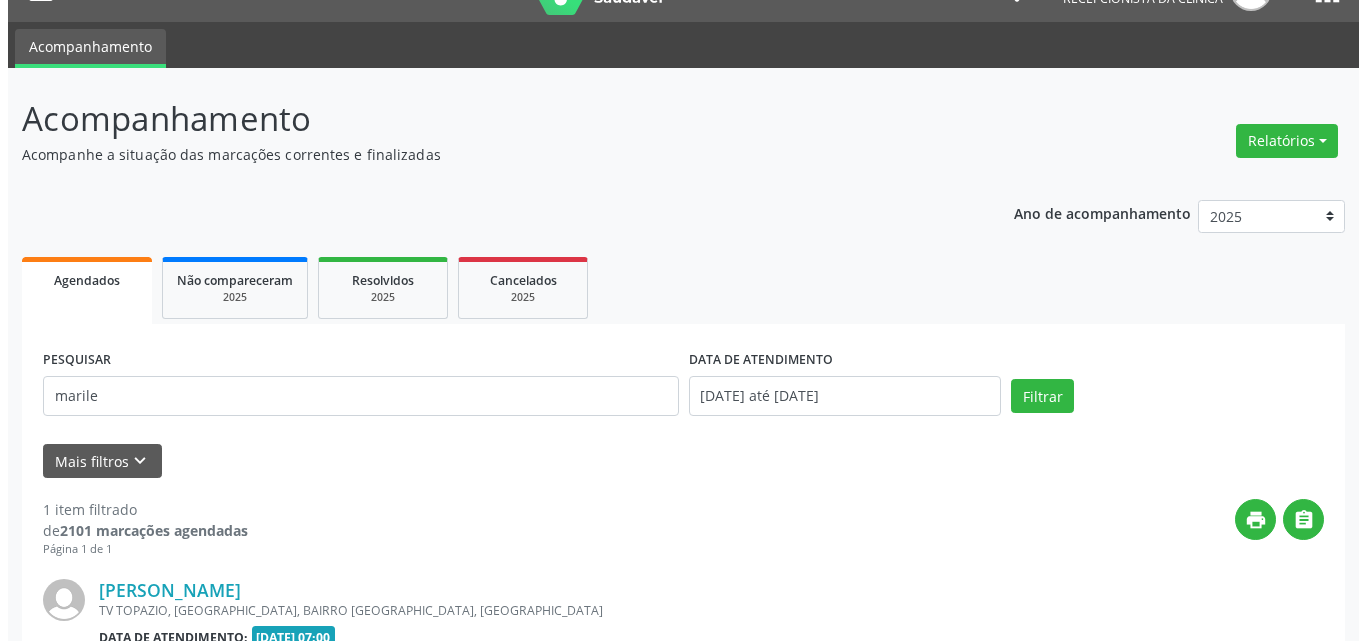 scroll, scrollTop: 264, scrollLeft: 0, axis: vertical 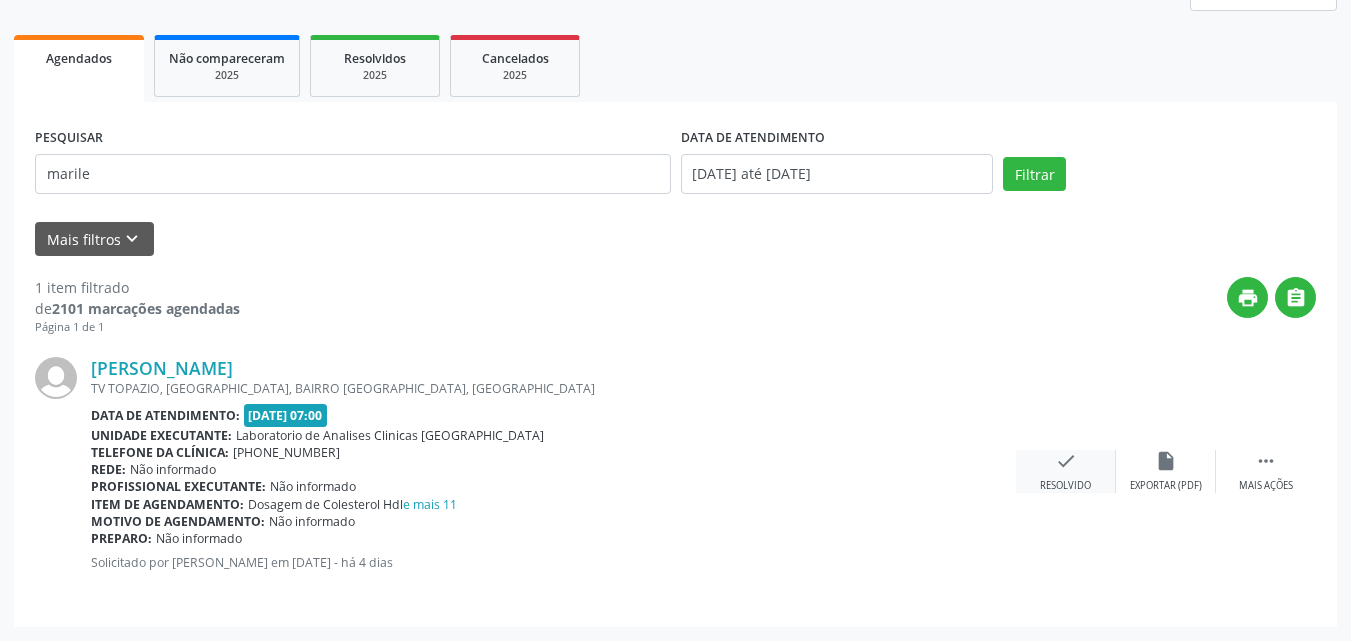 click on "check
Resolvido" at bounding box center [1066, 471] 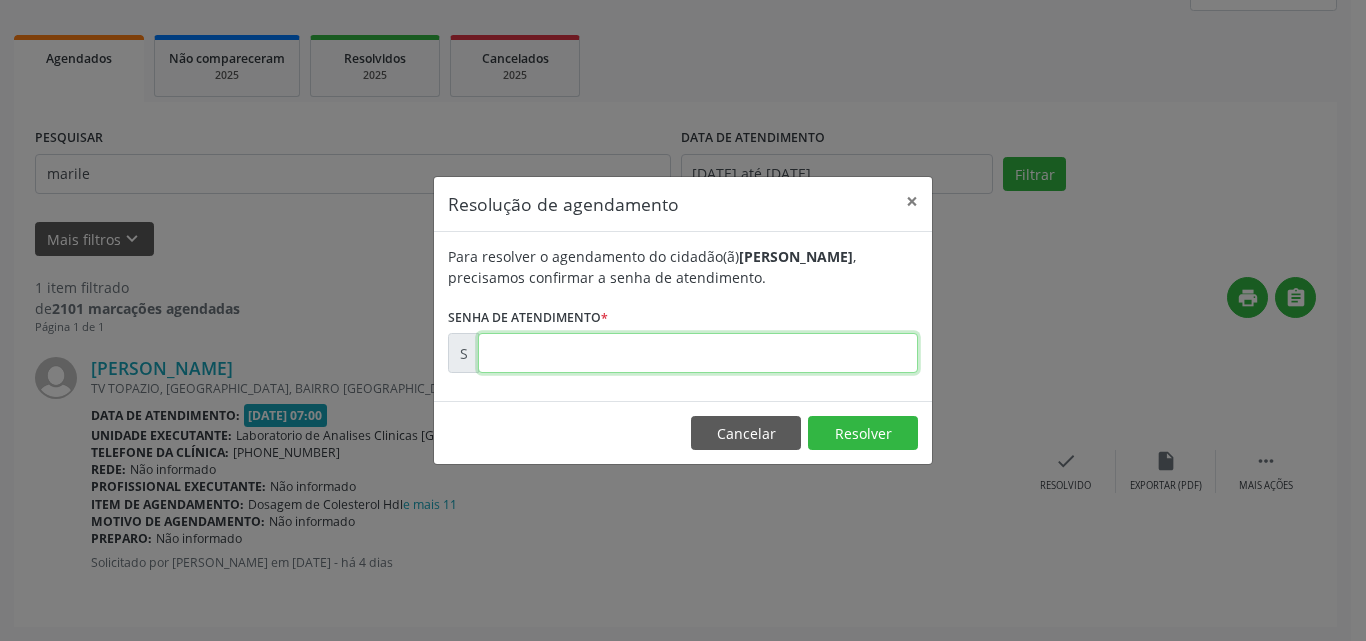 click at bounding box center (698, 353) 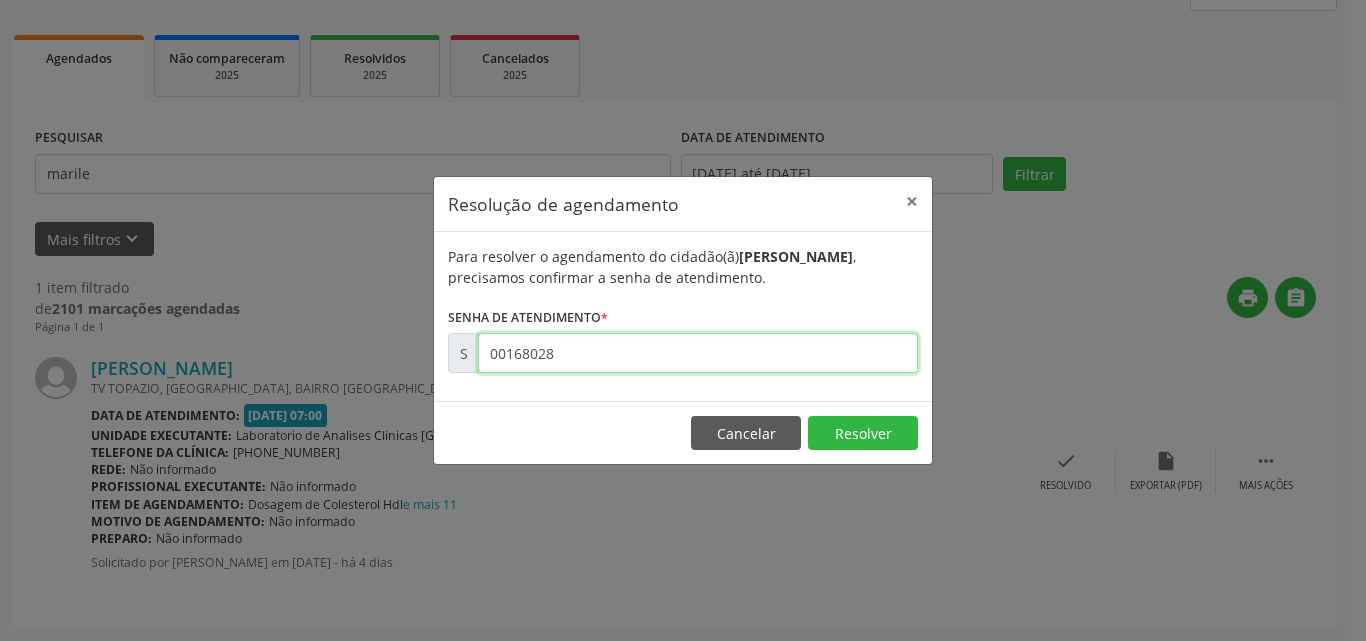 type on "00168028" 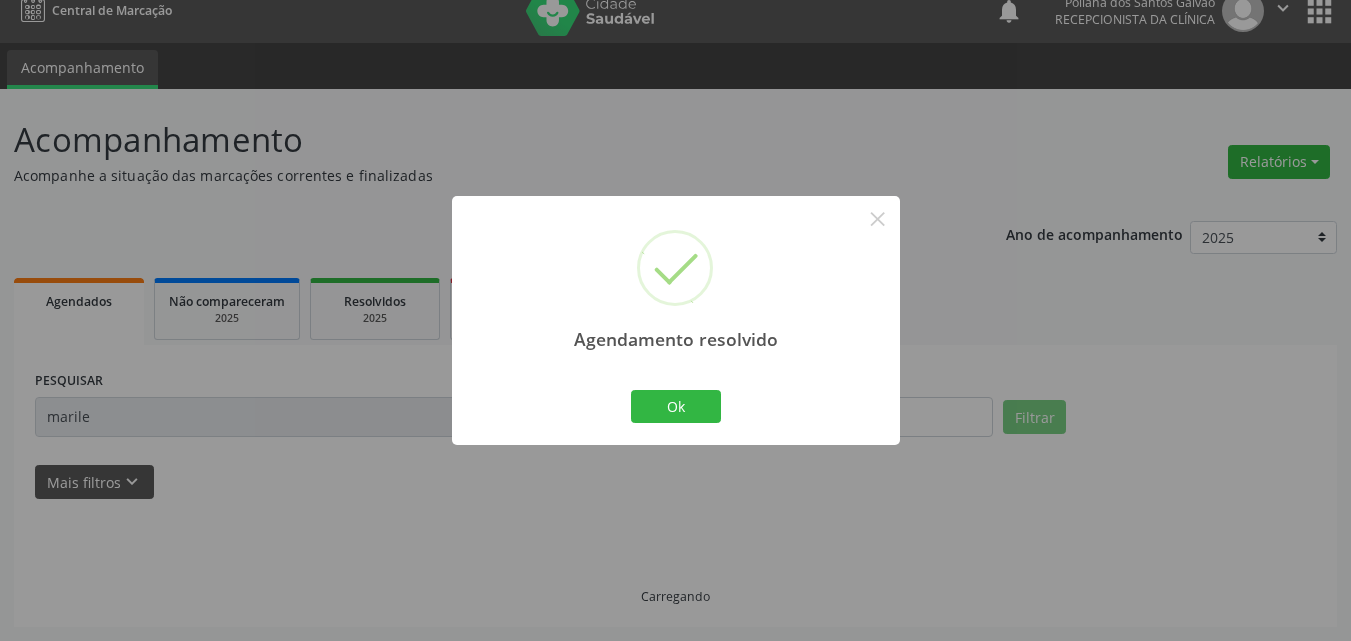 scroll, scrollTop: 0, scrollLeft: 0, axis: both 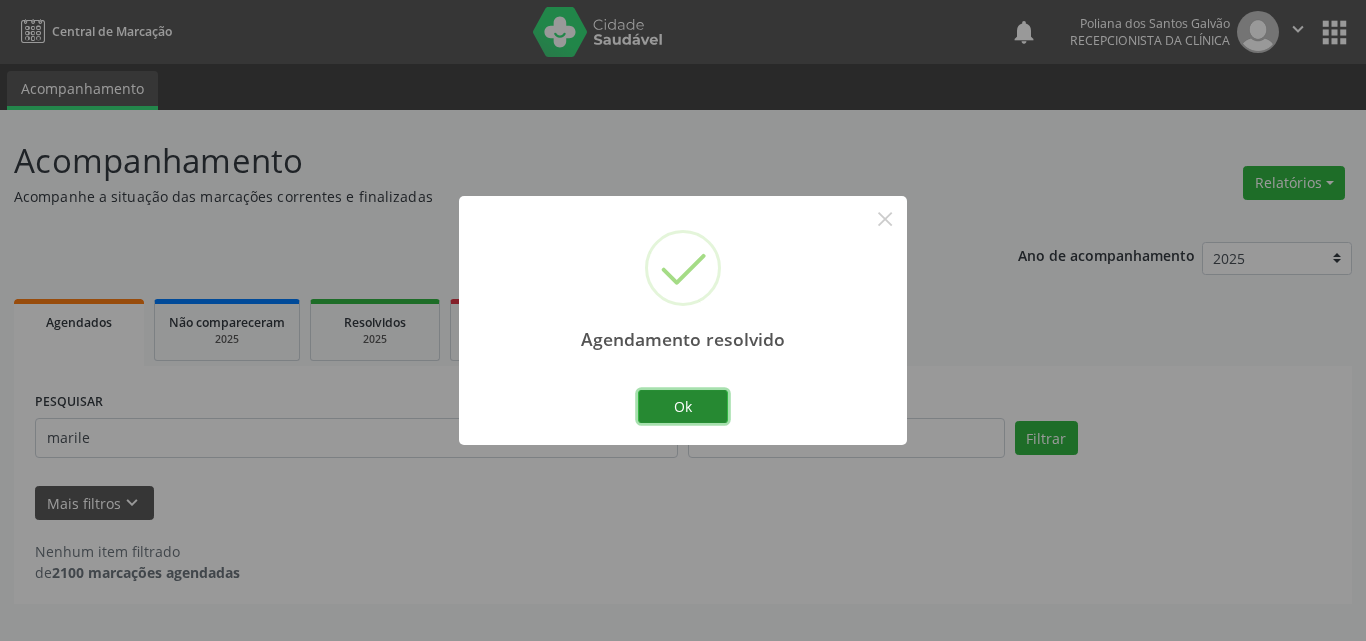 click on "Ok" at bounding box center (683, 407) 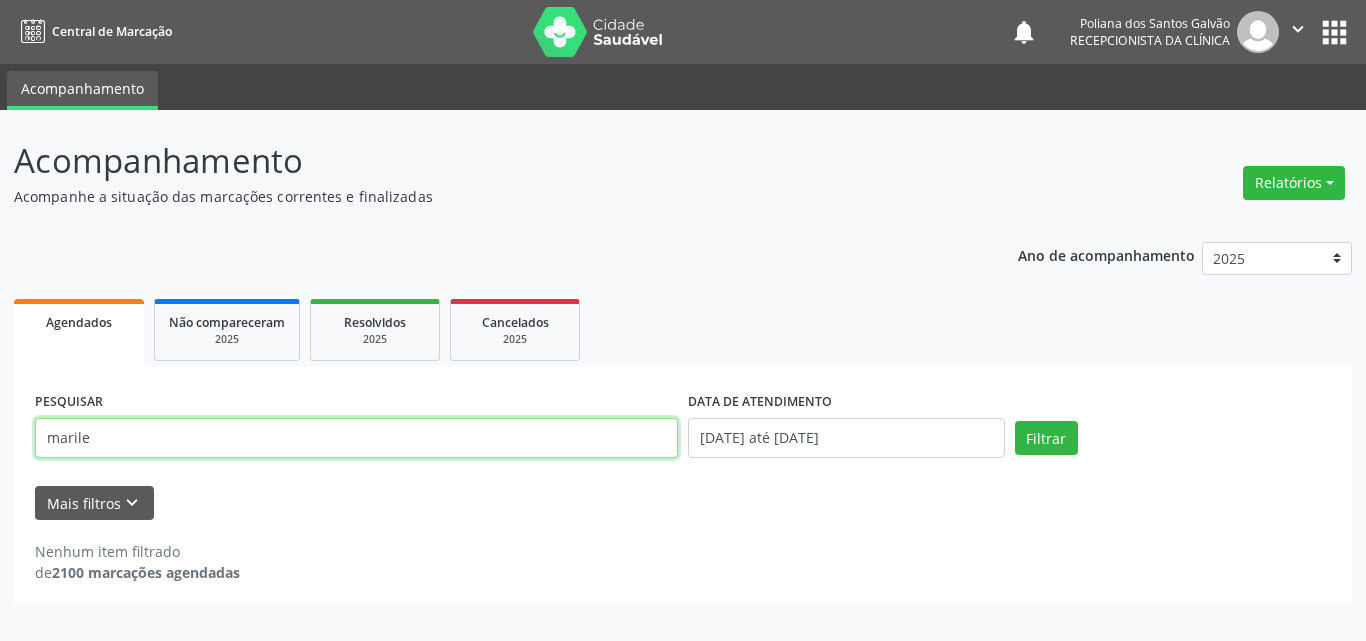 drag, startPoint x: 568, startPoint y: 448, endPoint x: 0, endPoint y: 70, distance: 682.2815 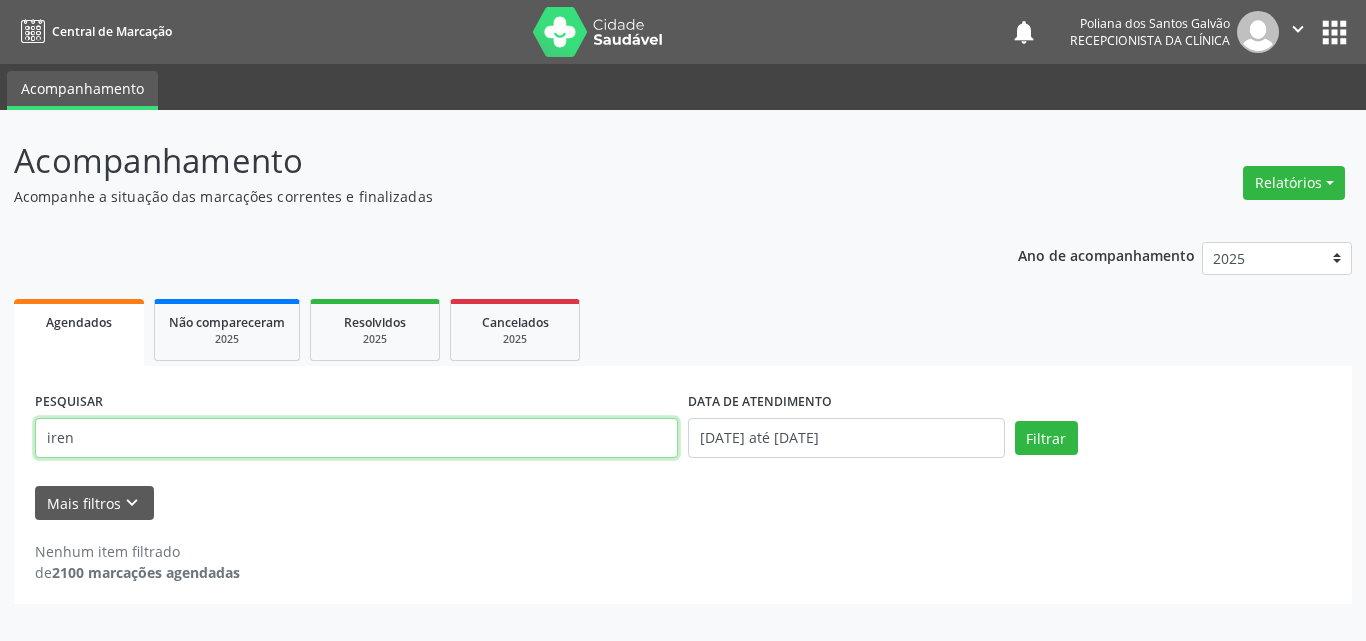type on "iren" 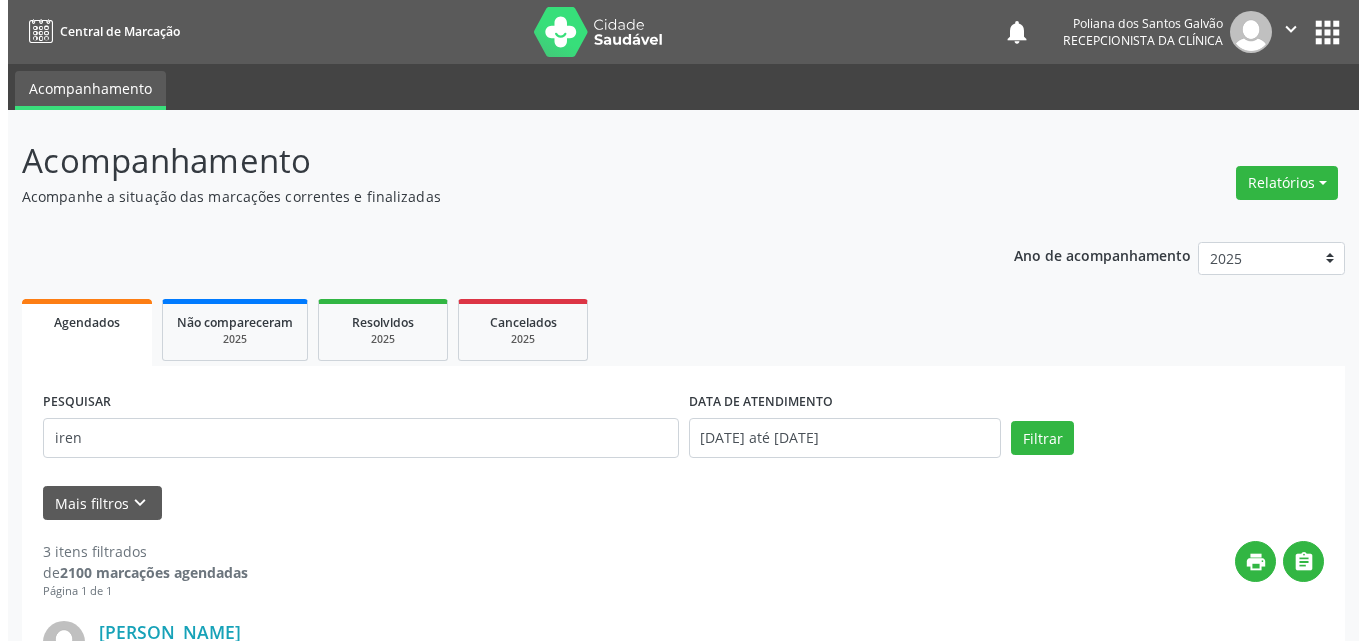 scroll, scrollTop: 600, scrollLeft: 0, axis: vertical 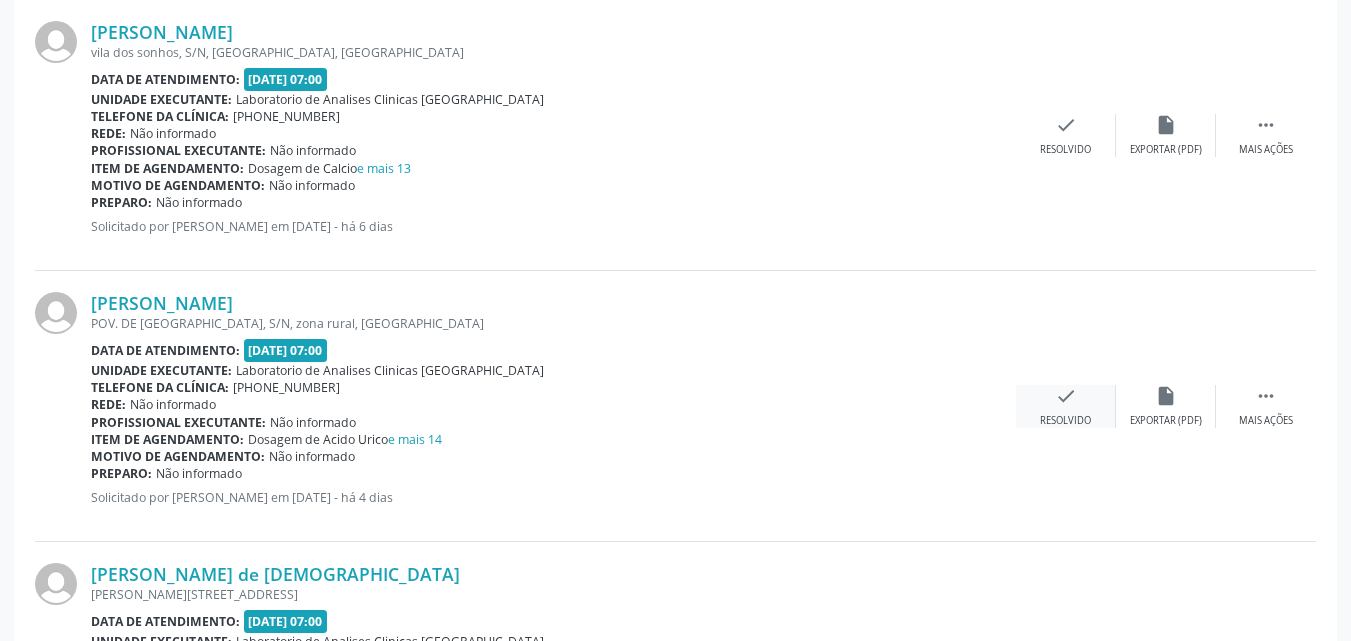click on "check
Resolvido" at bounding box center [1066, 406] 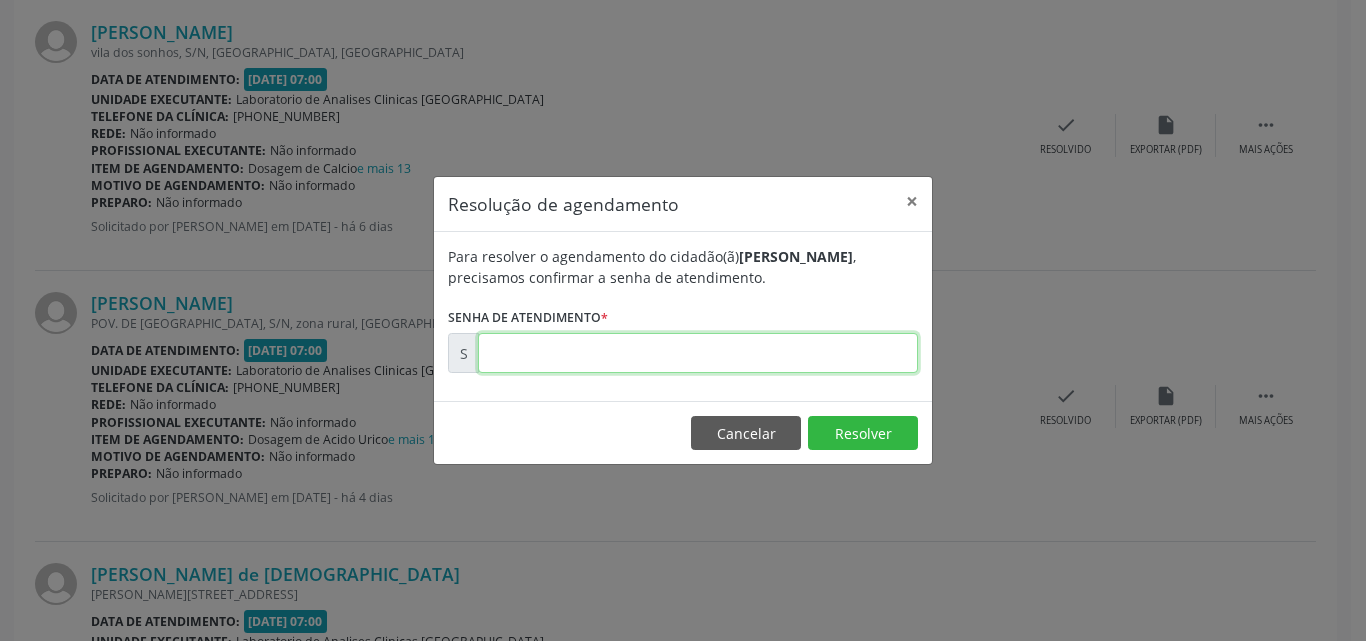 drag, startPoint x: 841, startPoint y: 335, endPoint x: 842, endPoint y: 346, distance: 11.045361 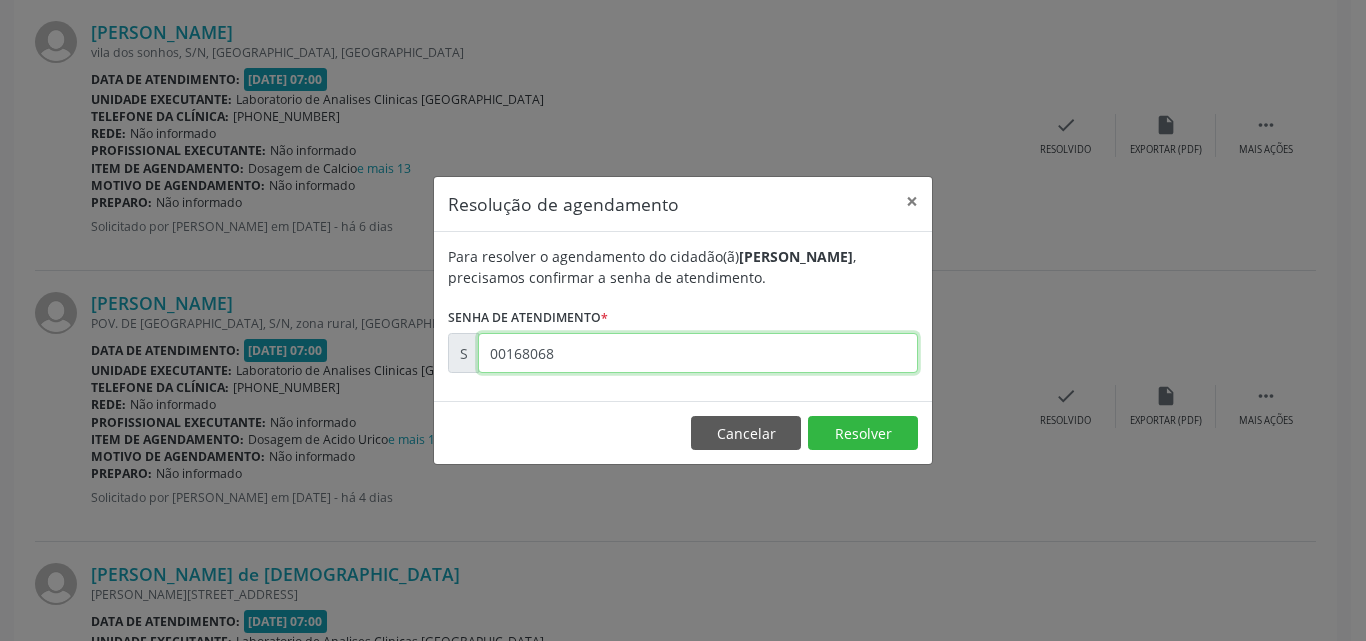 type on "00168068" 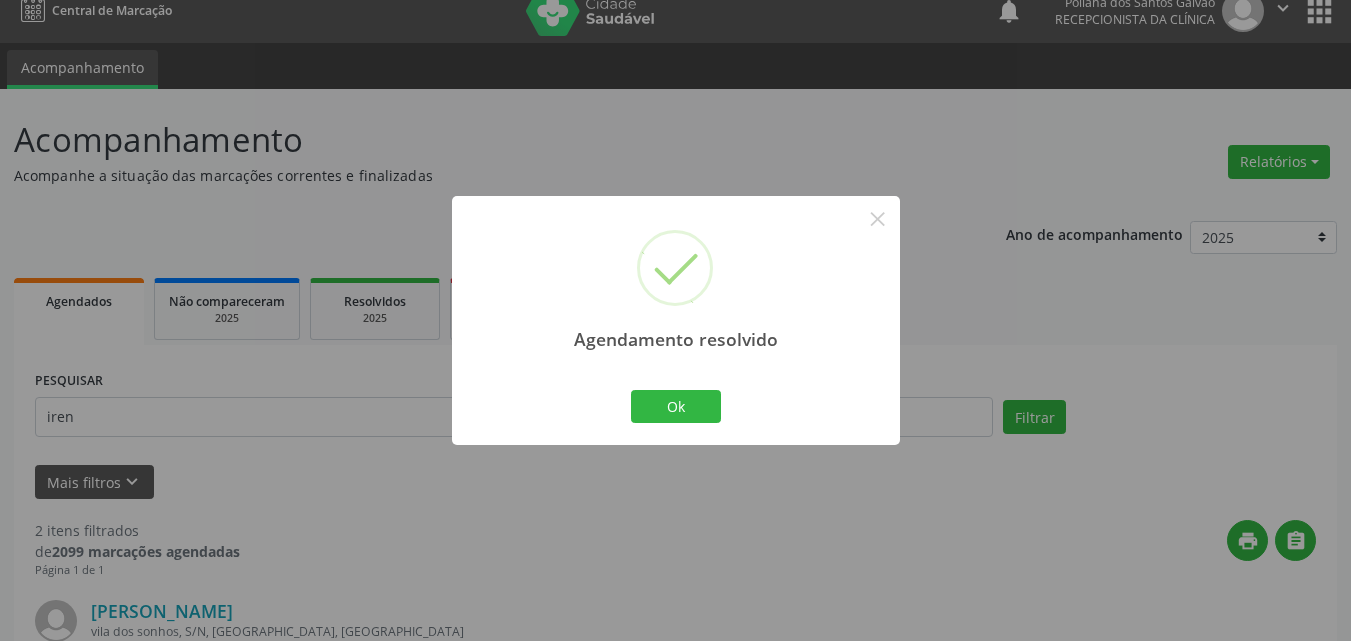 scroll, scrollTop: 535, scrollLeft: 0, axis: vertical 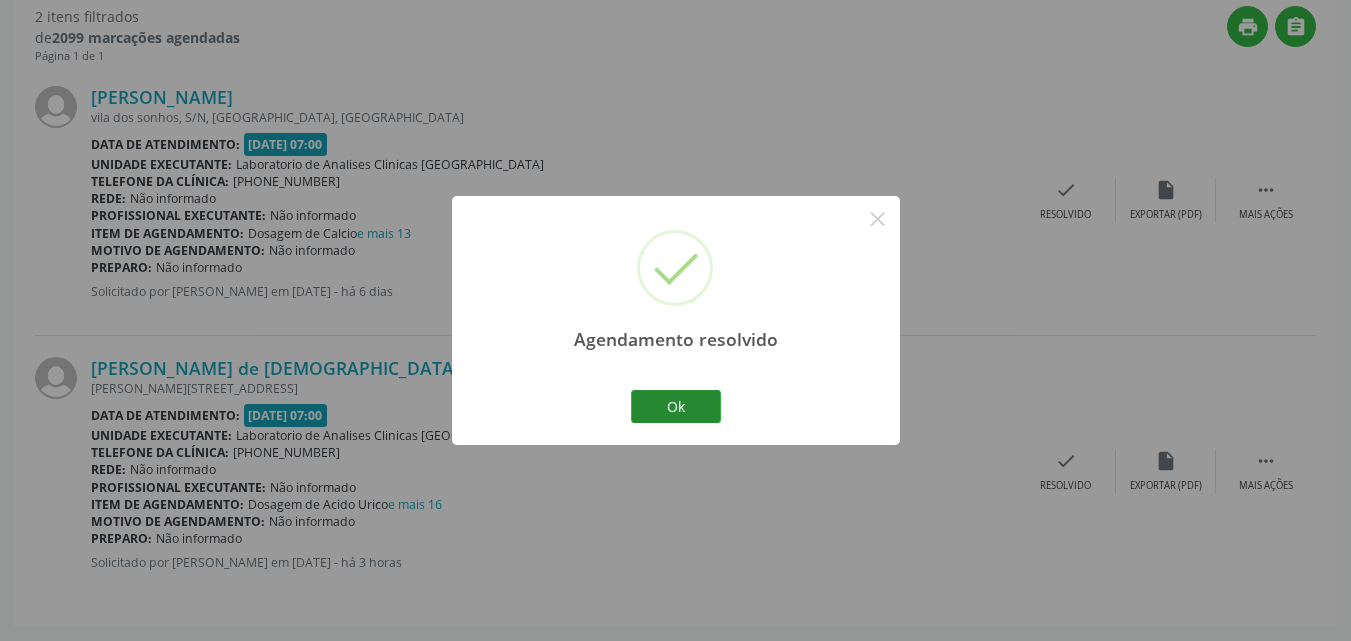 drag, startPoint x: 678, startPoint y: 387, endPoint x: 686, endPoint y: 408, distance: 22.472204 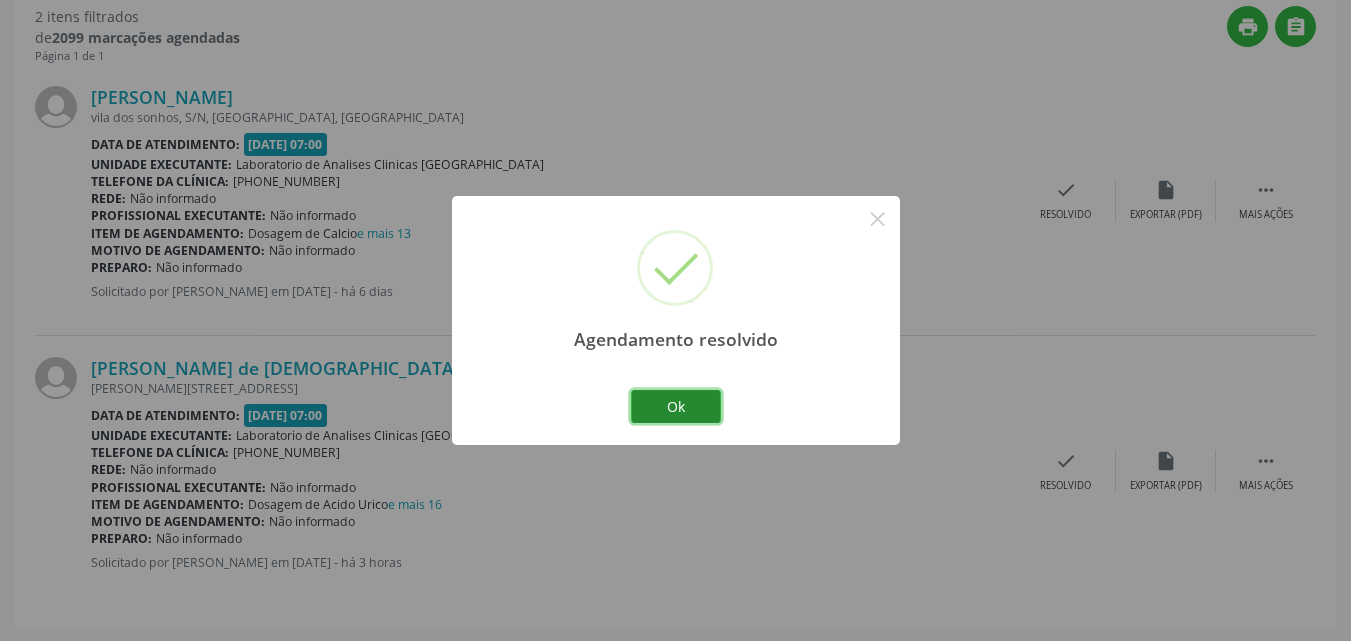 click on "Ok" at bounding box center [676, 407] 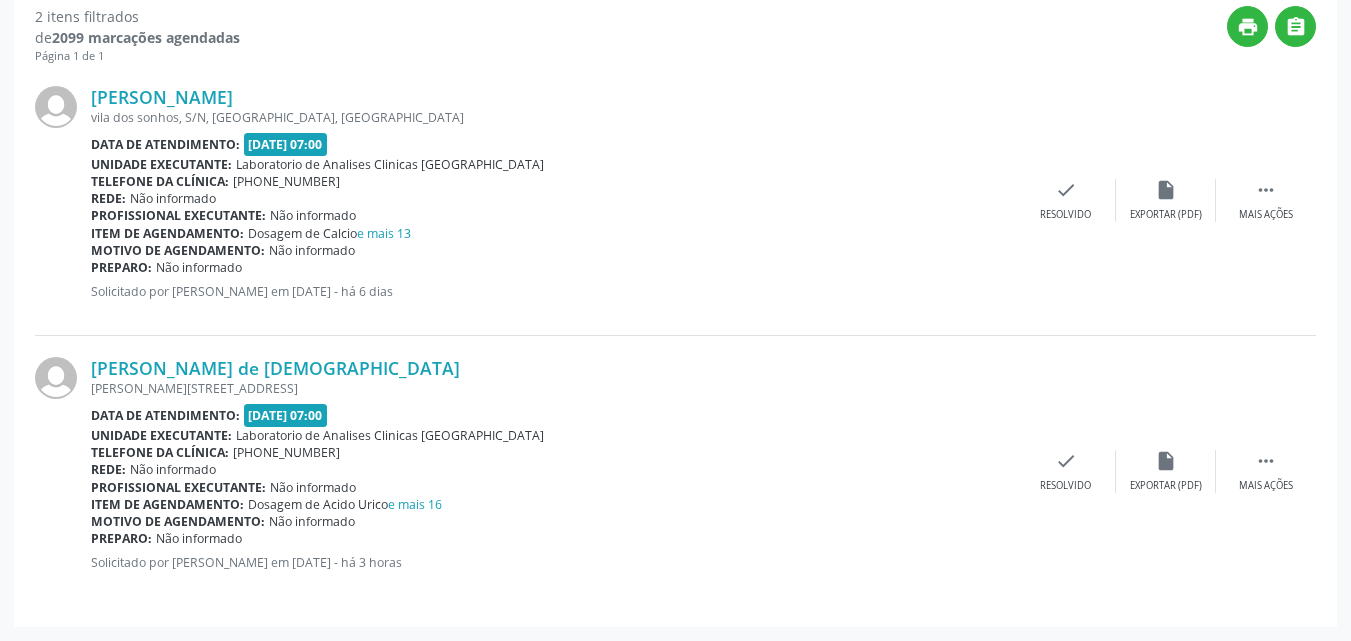 scroll, scrollTop: 35, scrollLeft: 0, axis: vertical 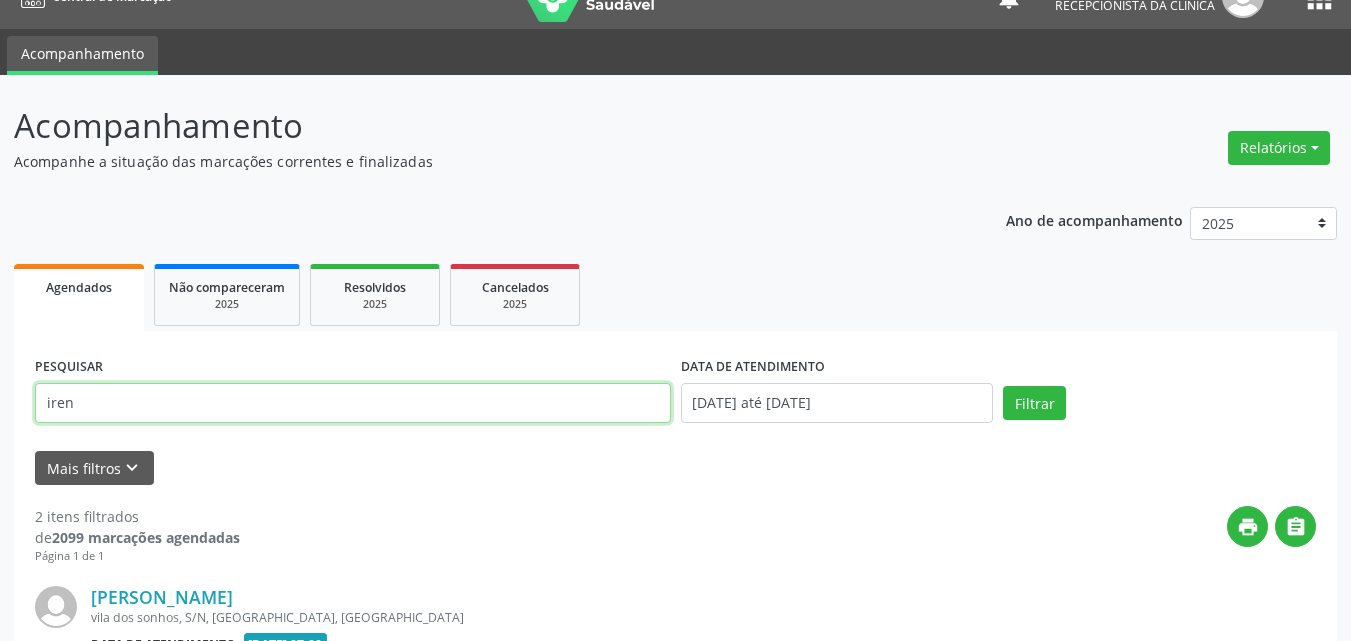 drag, startPoint x: 469, startPoint y: 389, endPoint x: 345, endPoint y: 390, distance: 124.004036 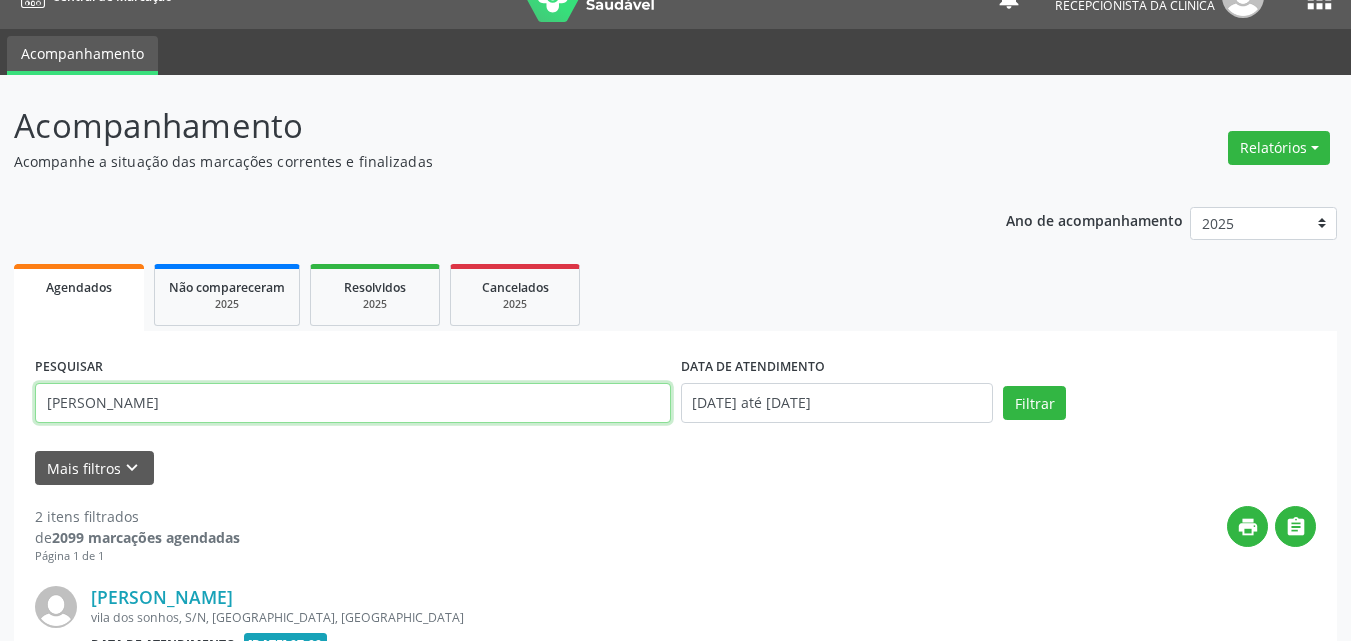 type on "[PERSON_NAME]" 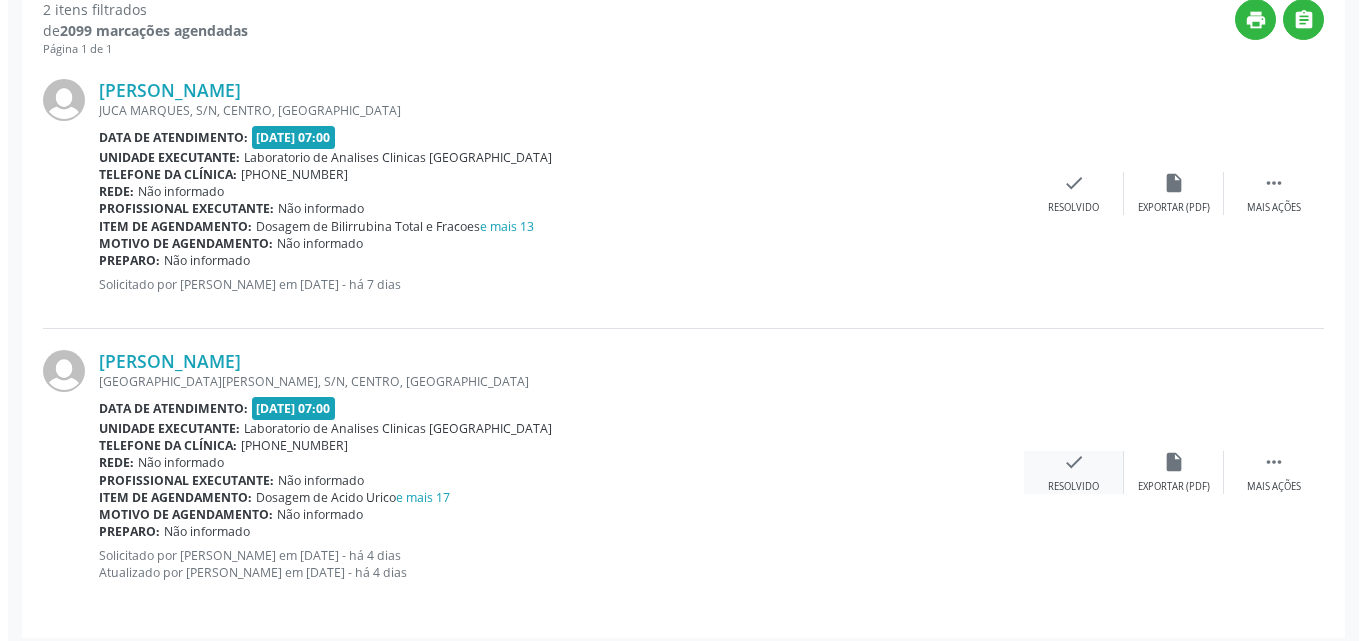 scroll, scrollTop: 553, scrollLeft: 0, axis: vertical 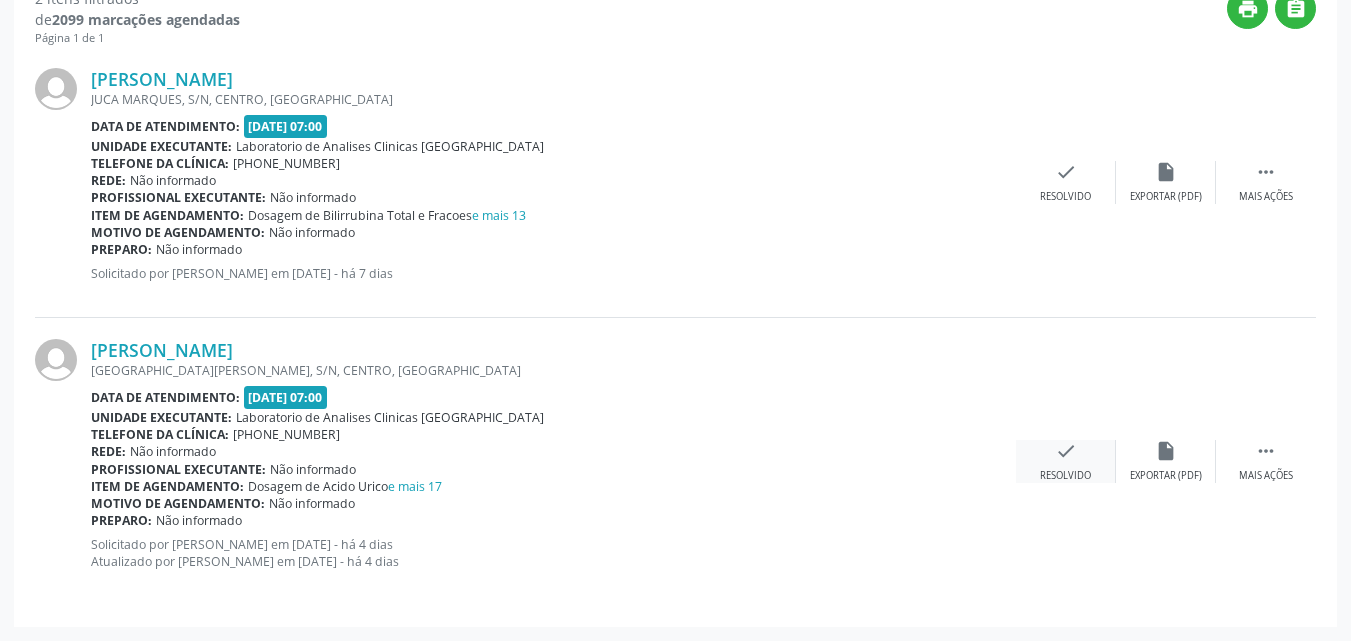 click on "check" at bounding box center (1066, 451) 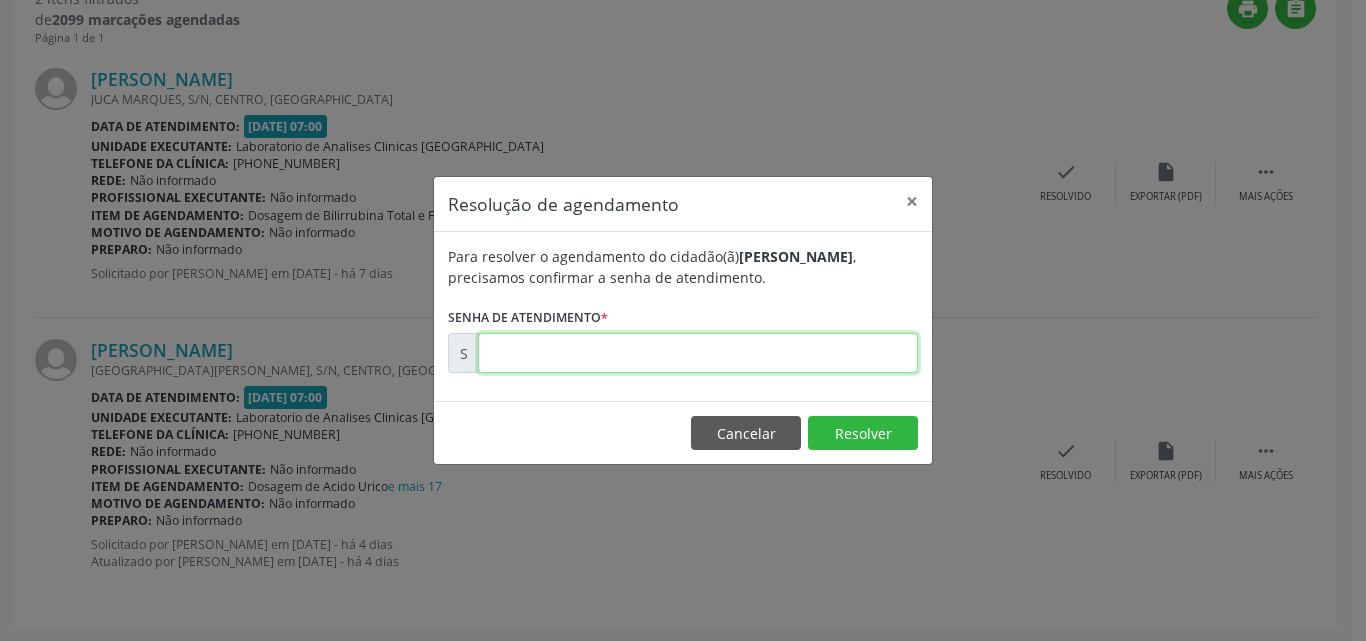 click at bounding box center [698, 353] 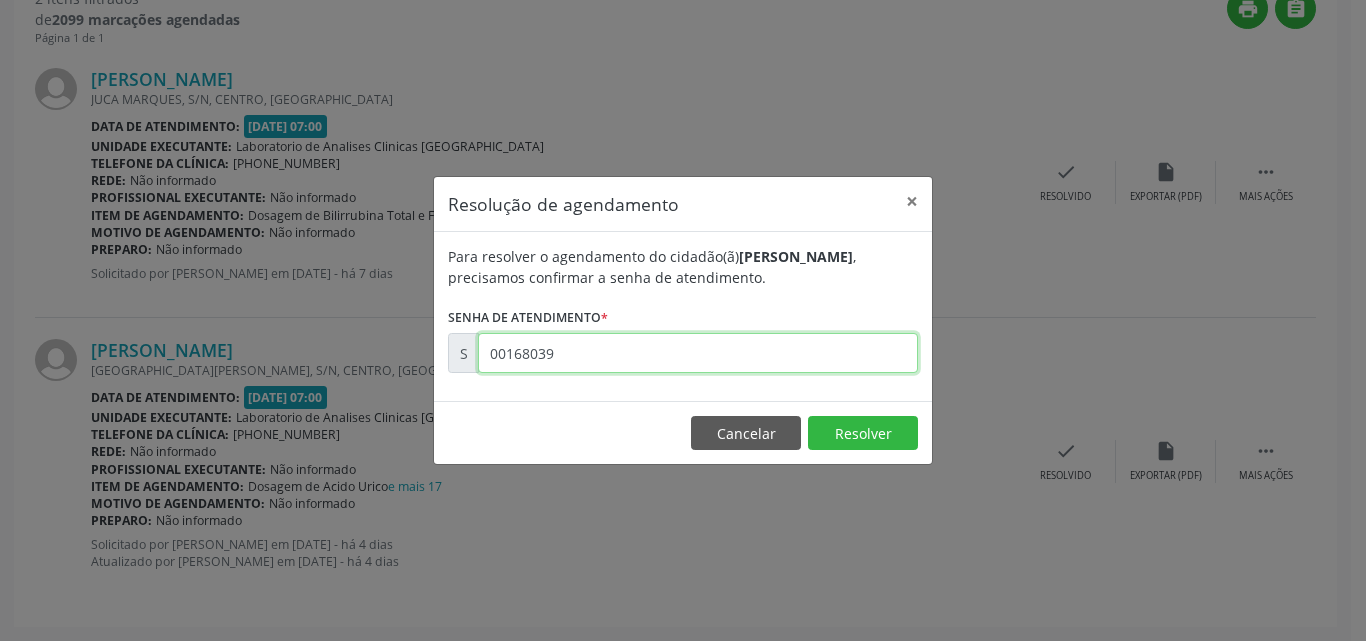 type on "00168039" 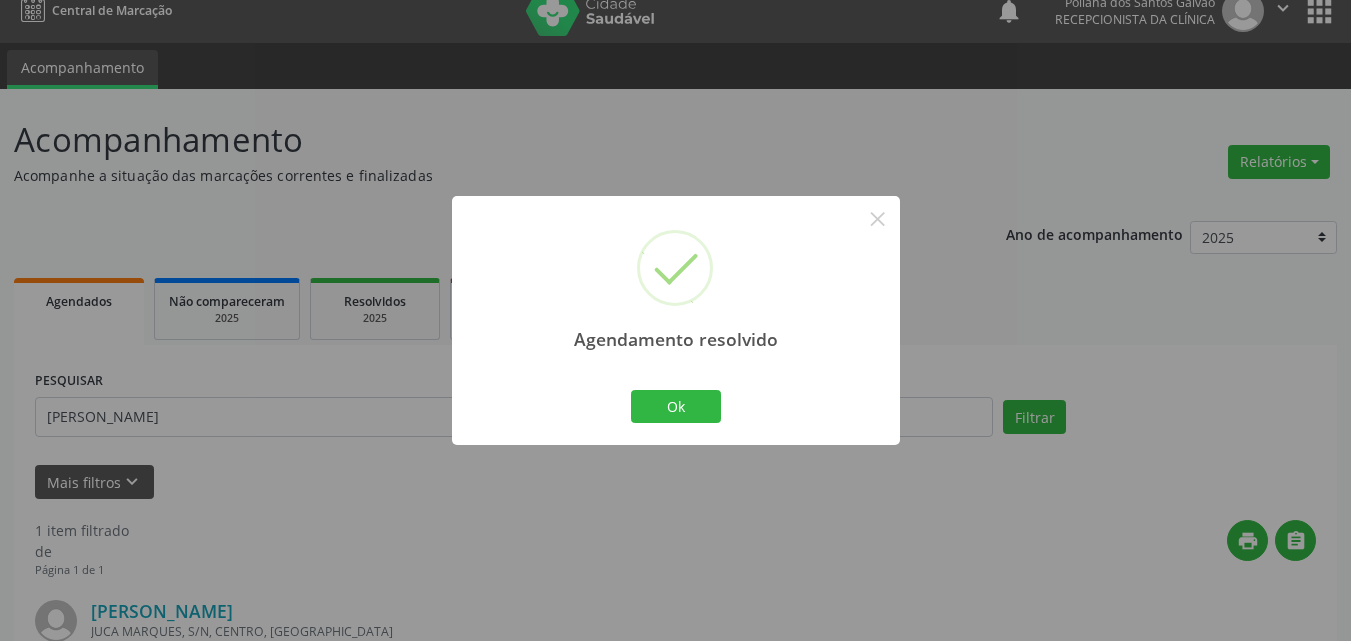 scroll, scrollTop: 264, scrollLeft: 0, axis: vertical 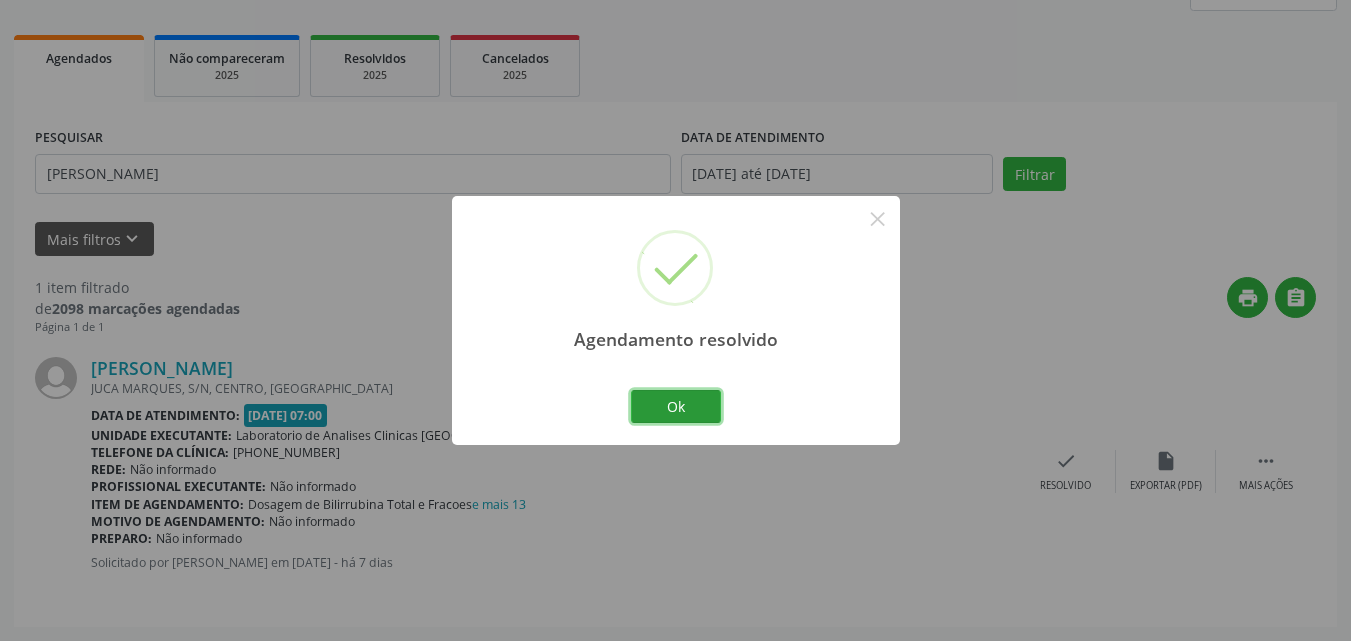 drag, startPoint x: 713, startPoint y: 416, endPoint x: 503, endPoint y: 221, distance: 286.5746 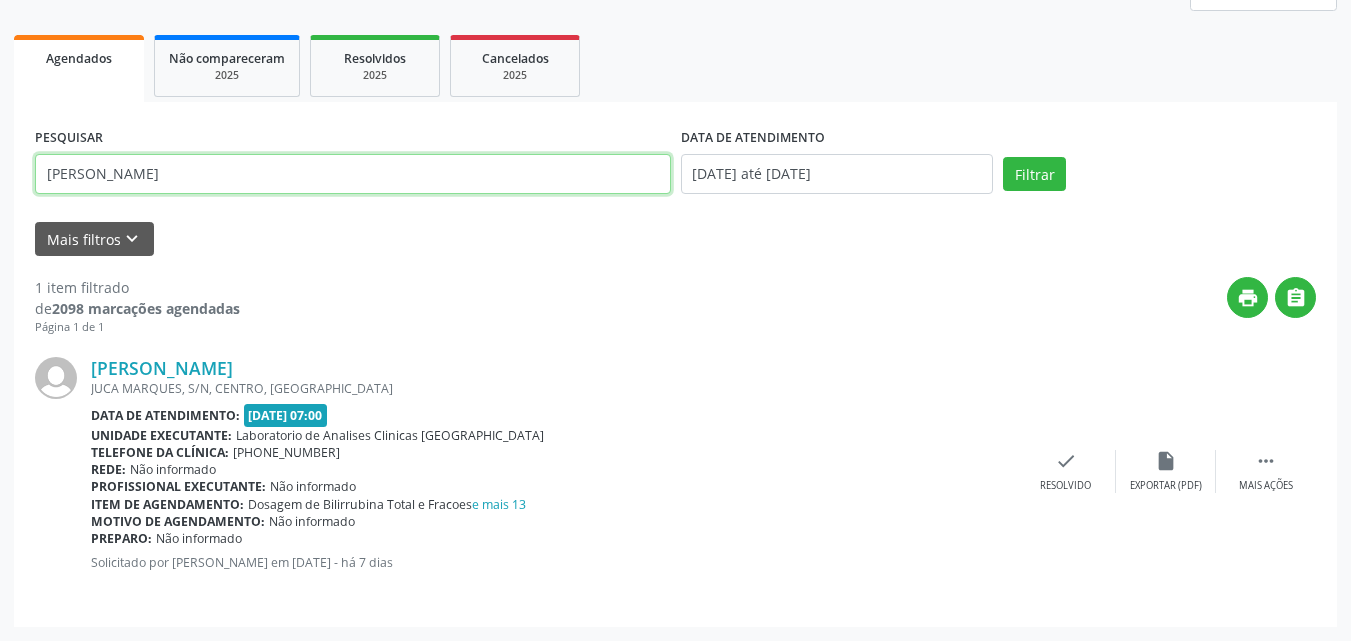 drag, startPoint x: 326, startPoint y: 169, endPoint x: 0, endPoint y: -86, distance: 413.88525 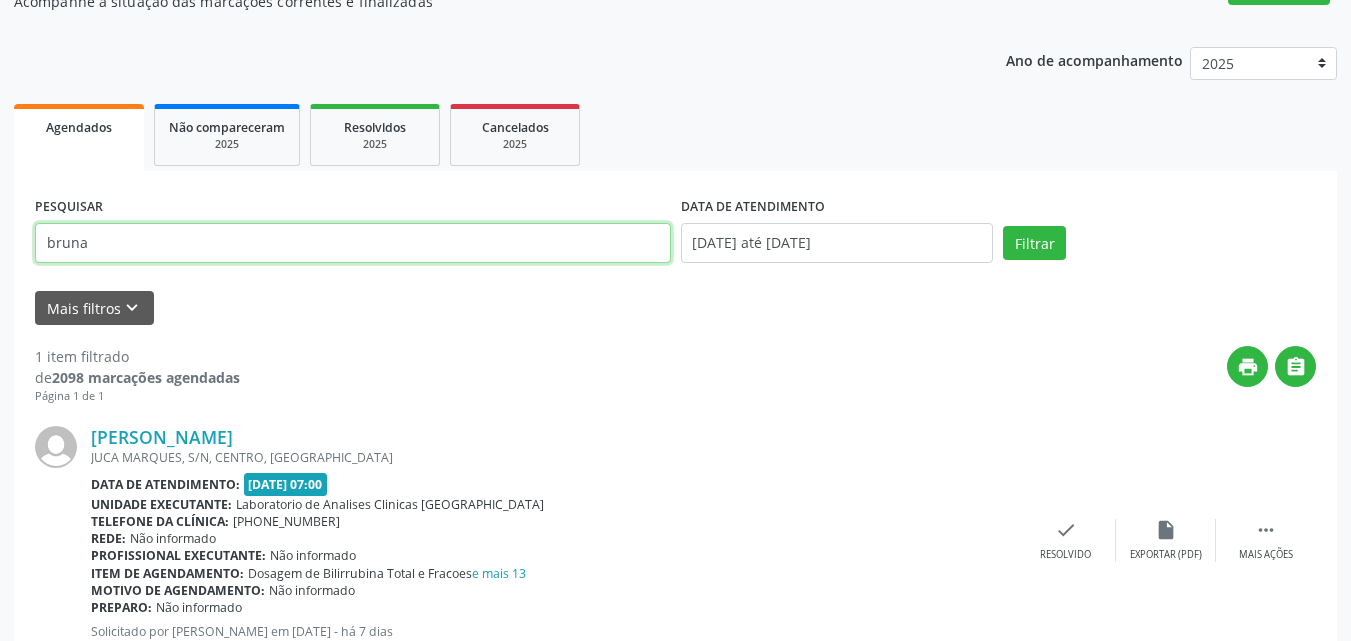 type on "bruna" 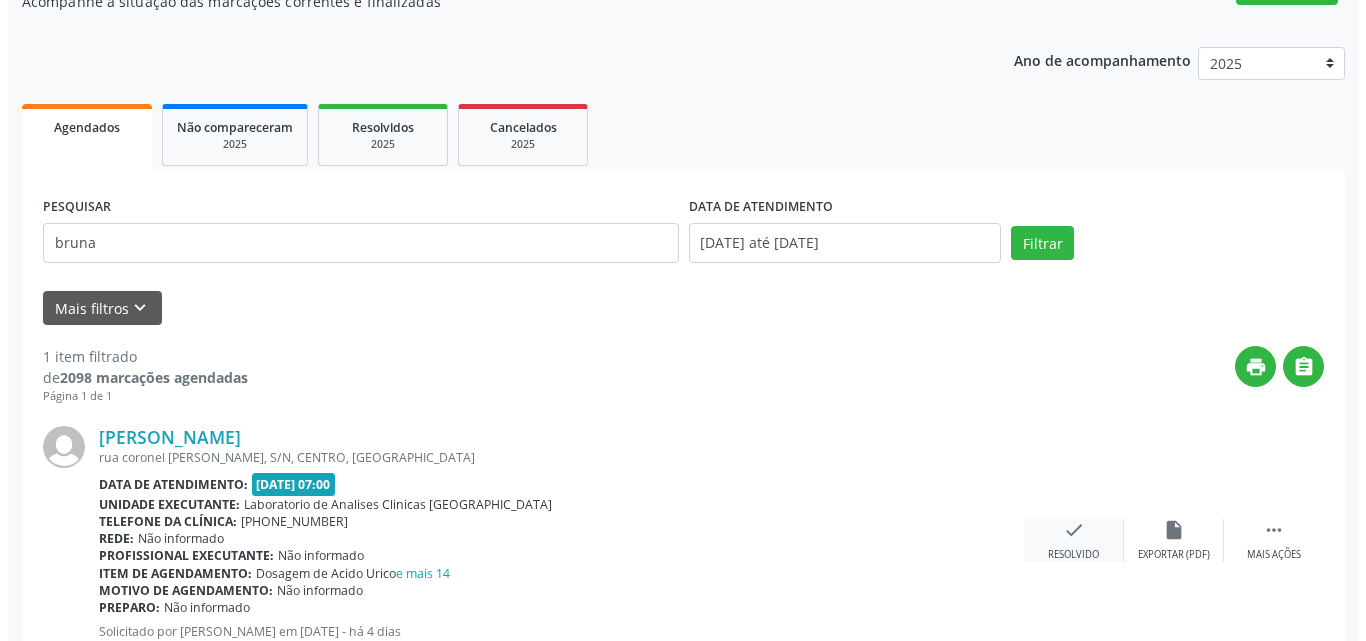 scroll, scrollTop: 264, scrollLeft: 0, axis: vertical 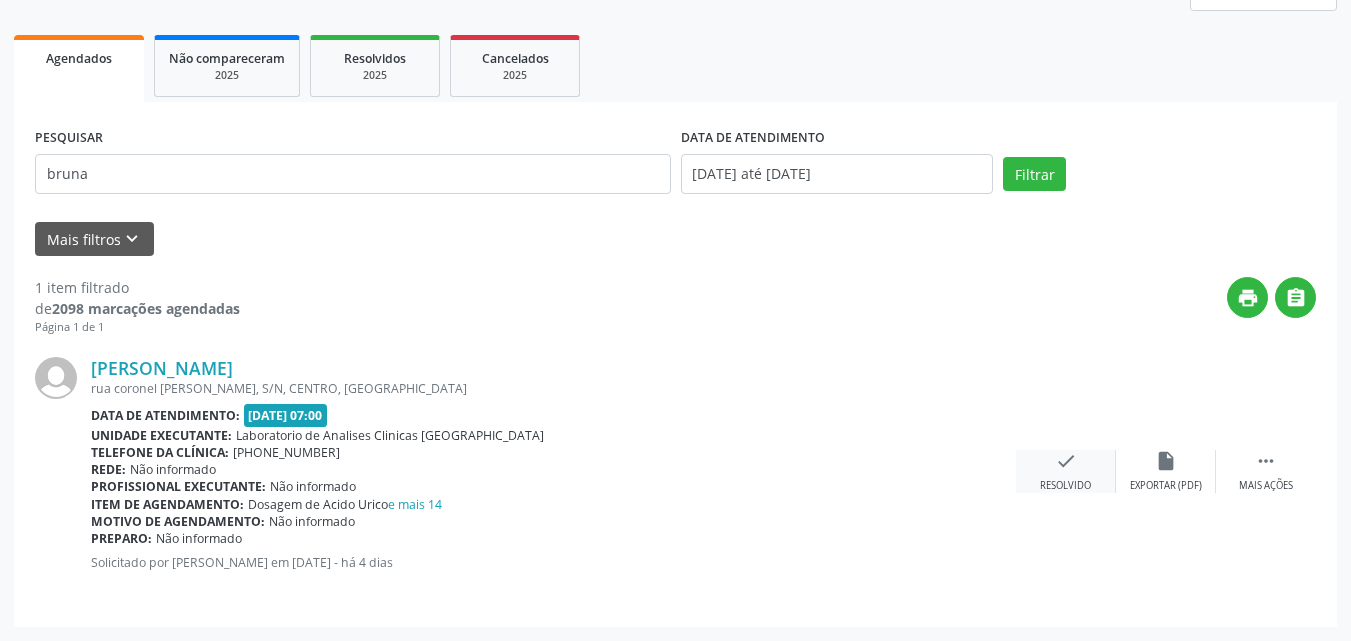 click on "Resolvido" at bounding box center (1065, 486) 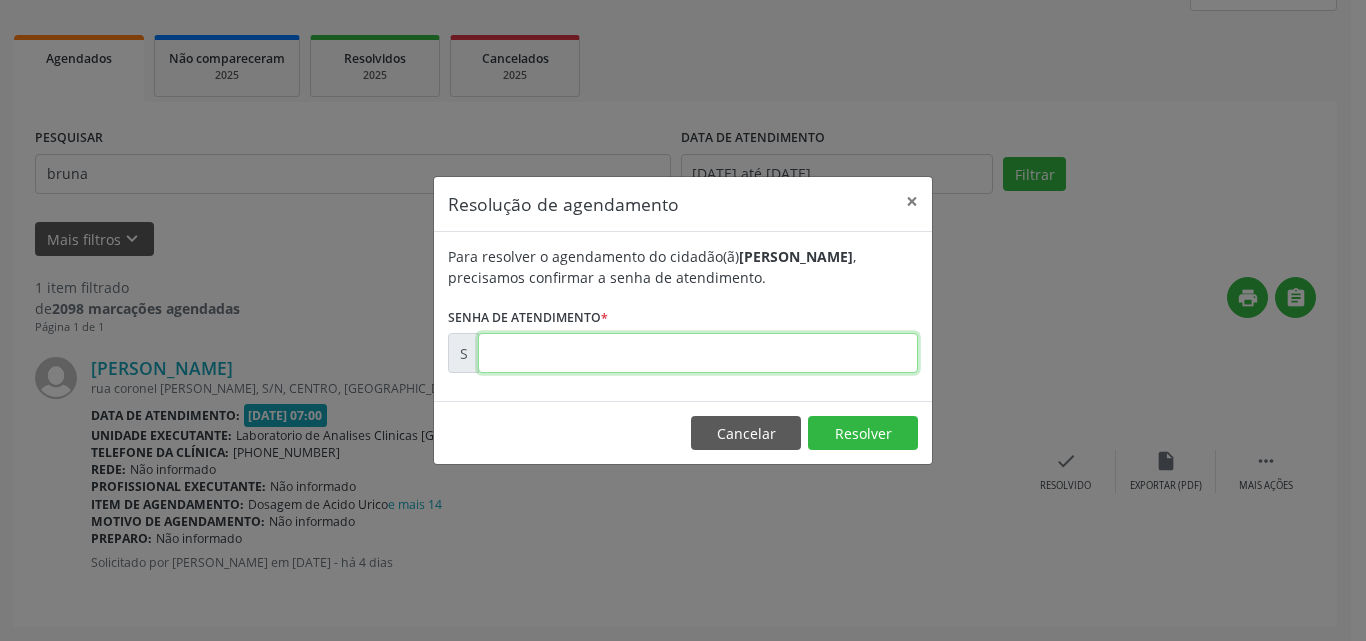 click at bounding box center [698, 353] 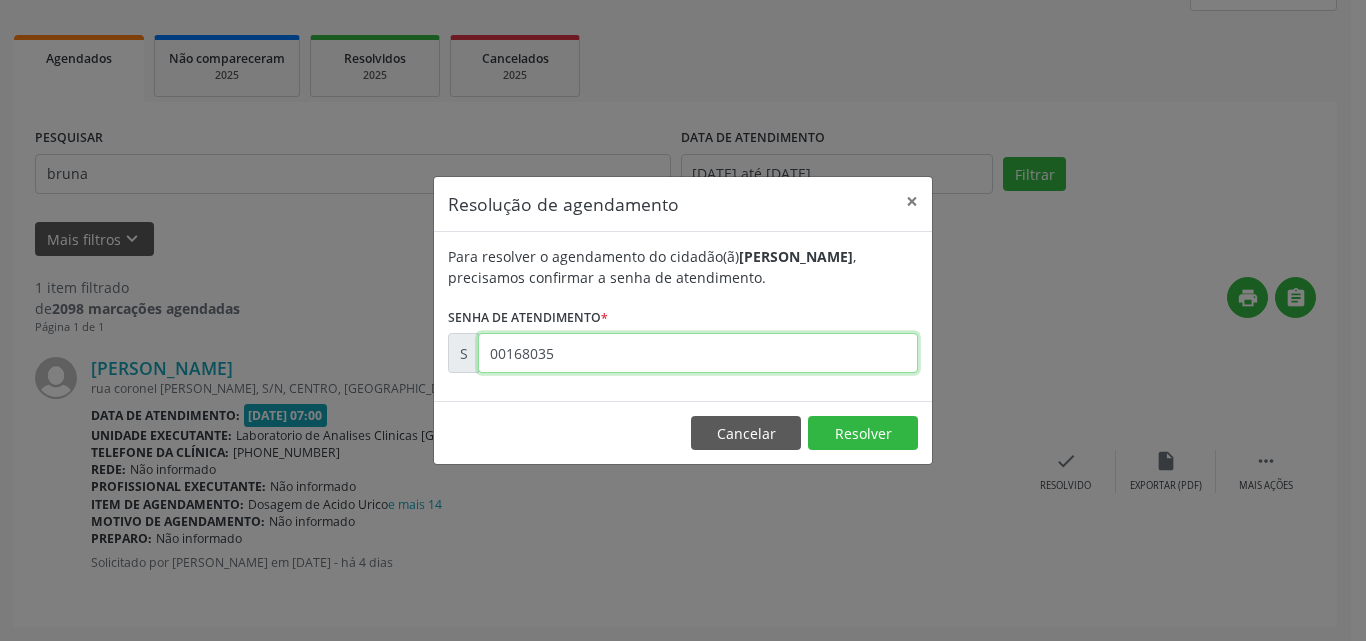 type on "00168035" 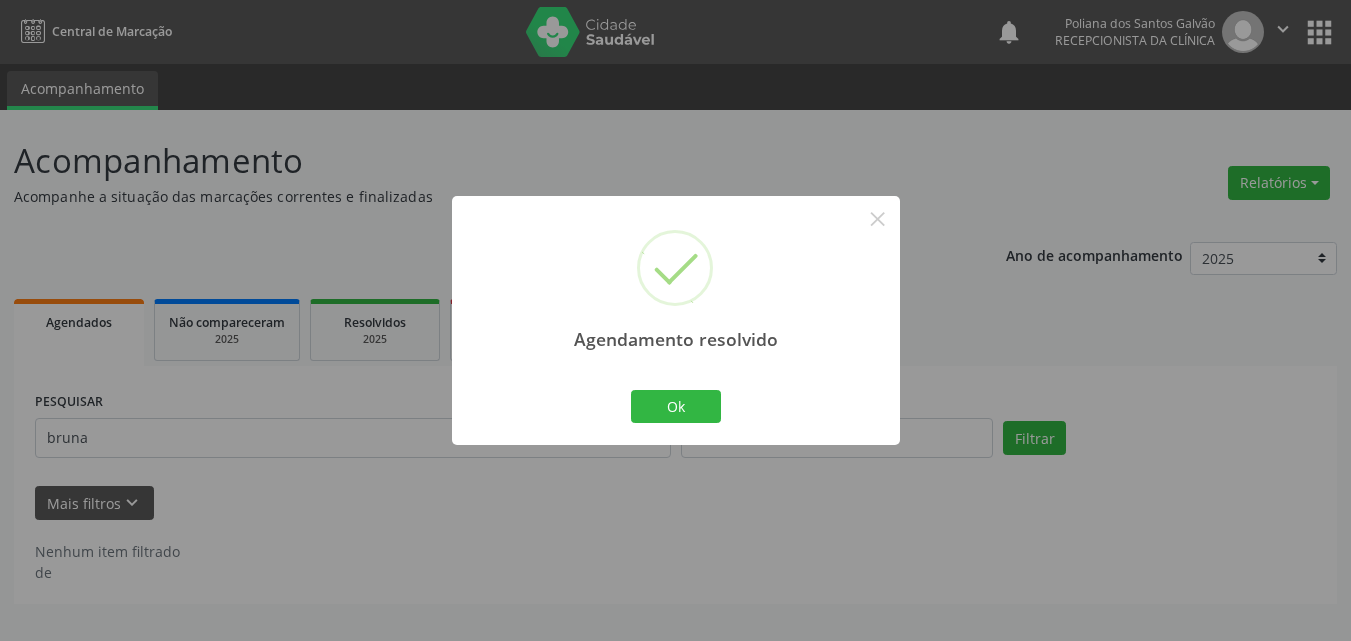 scroll, scrollTop: 0, scrollLeft: 0, axis: both 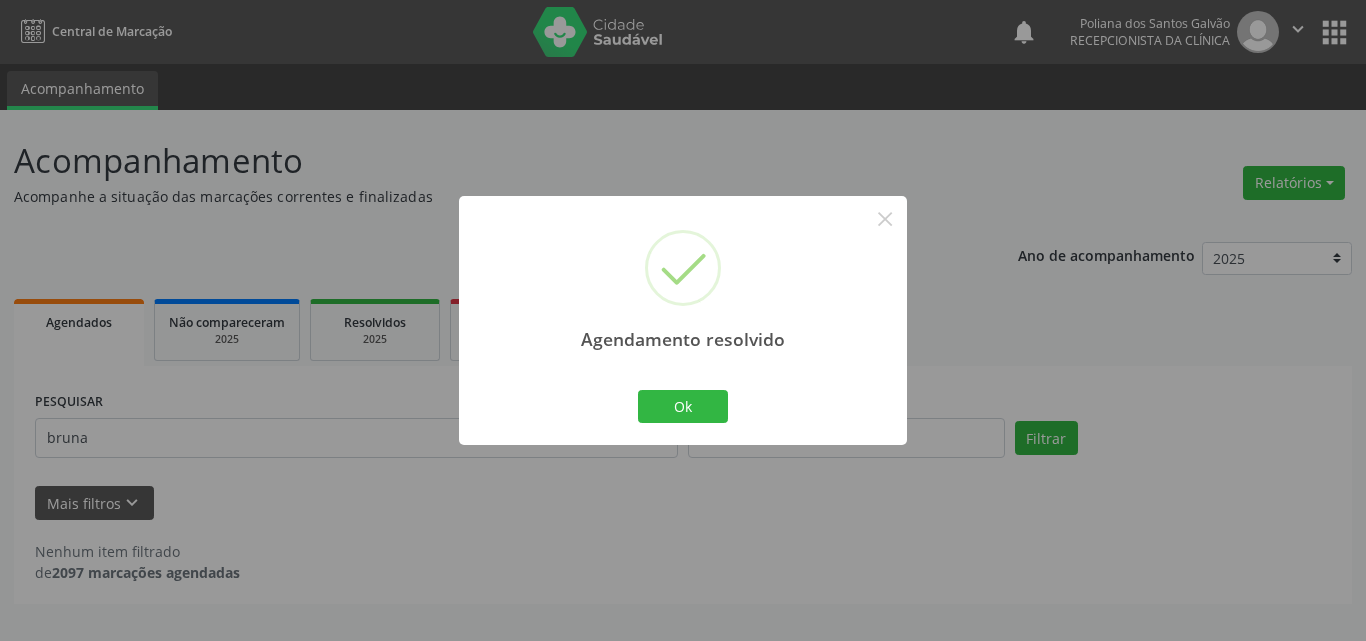 click on "Agendamento resolvido × Ok Cancel" at bounding box center [683, 320] 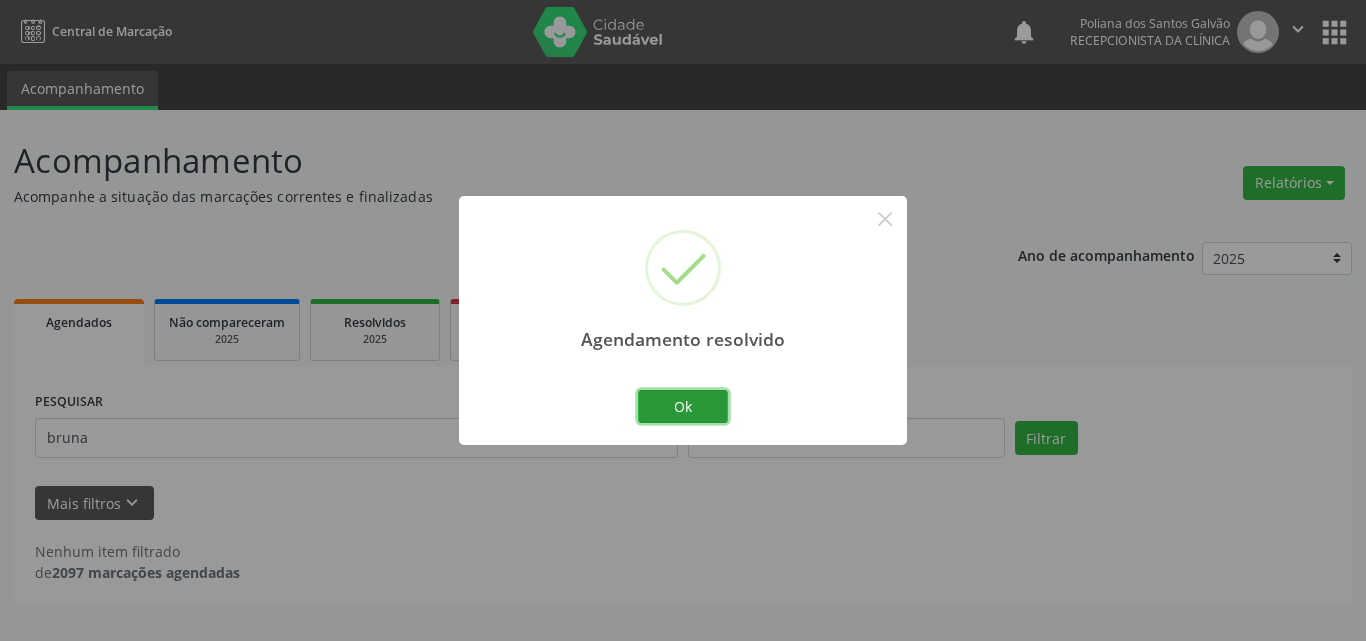 drag, startPoint x: 676, startPoint y: 416, endPoint x: 603, endPoint y: 422, distance: 73.24616 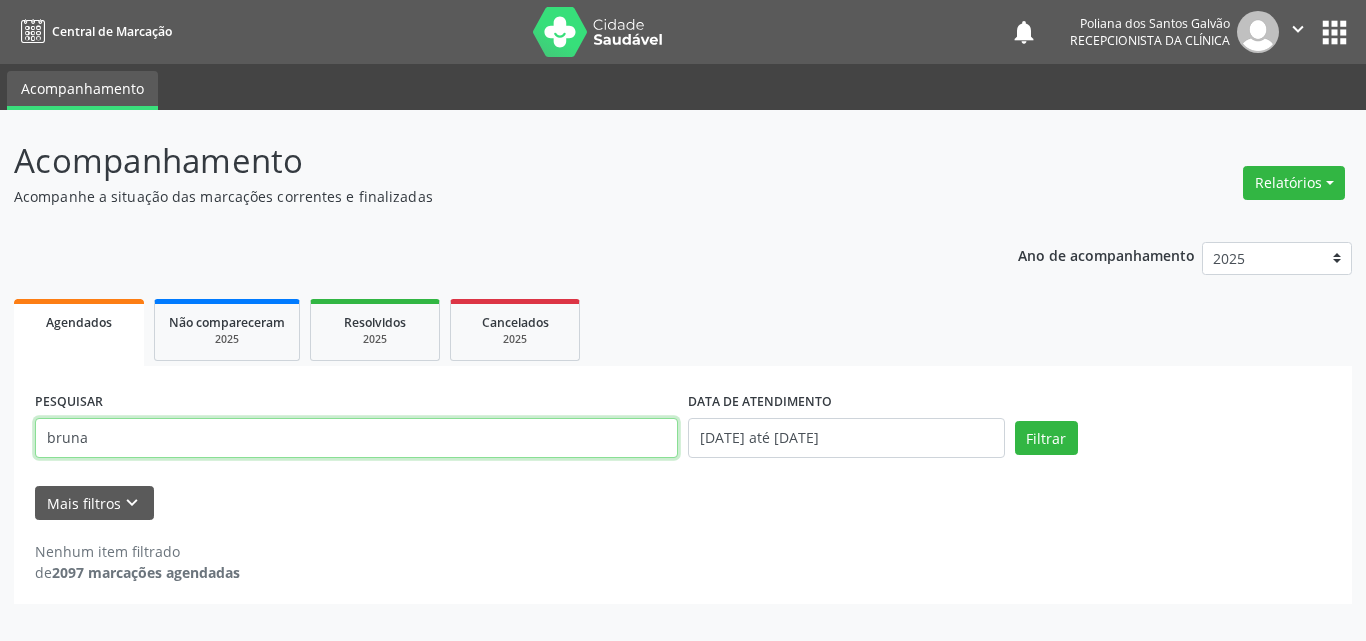 drag, startPoint x: 0, startPoint y: 317, endPoint x: 0, endPoint y: 157, distance: 160 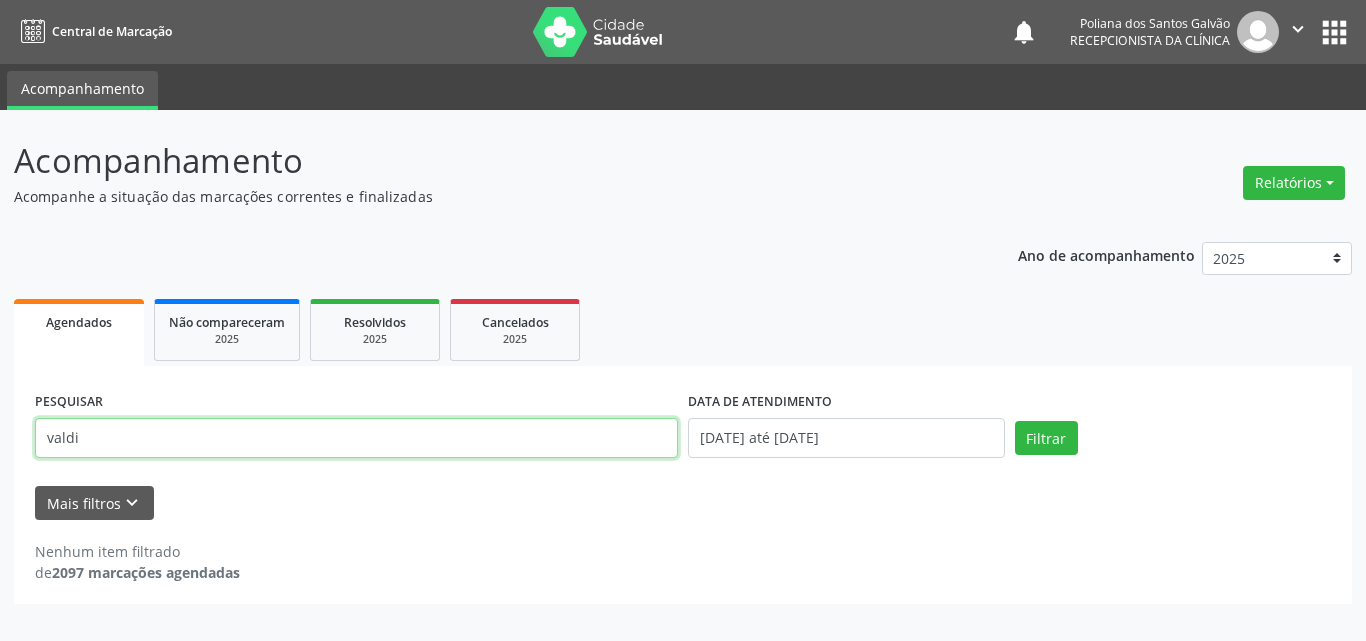 type on "valdi" 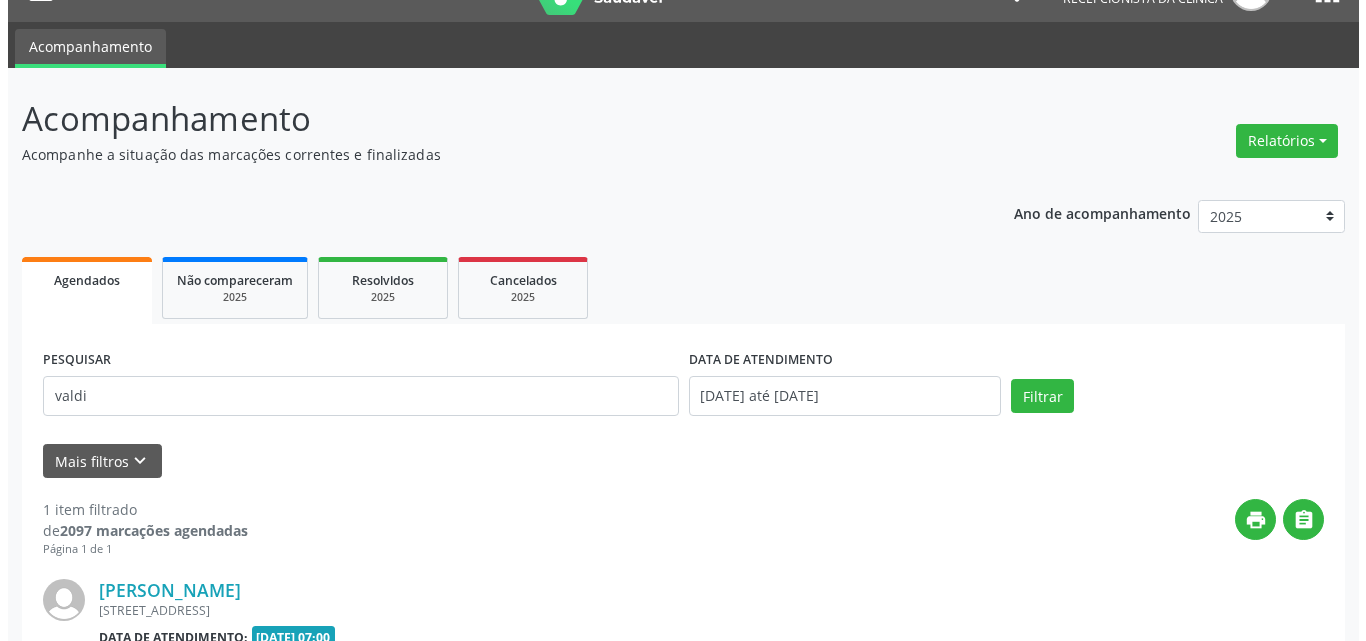 scroll, scrollTop: 264, scrollLeft: 0, axis: vertical 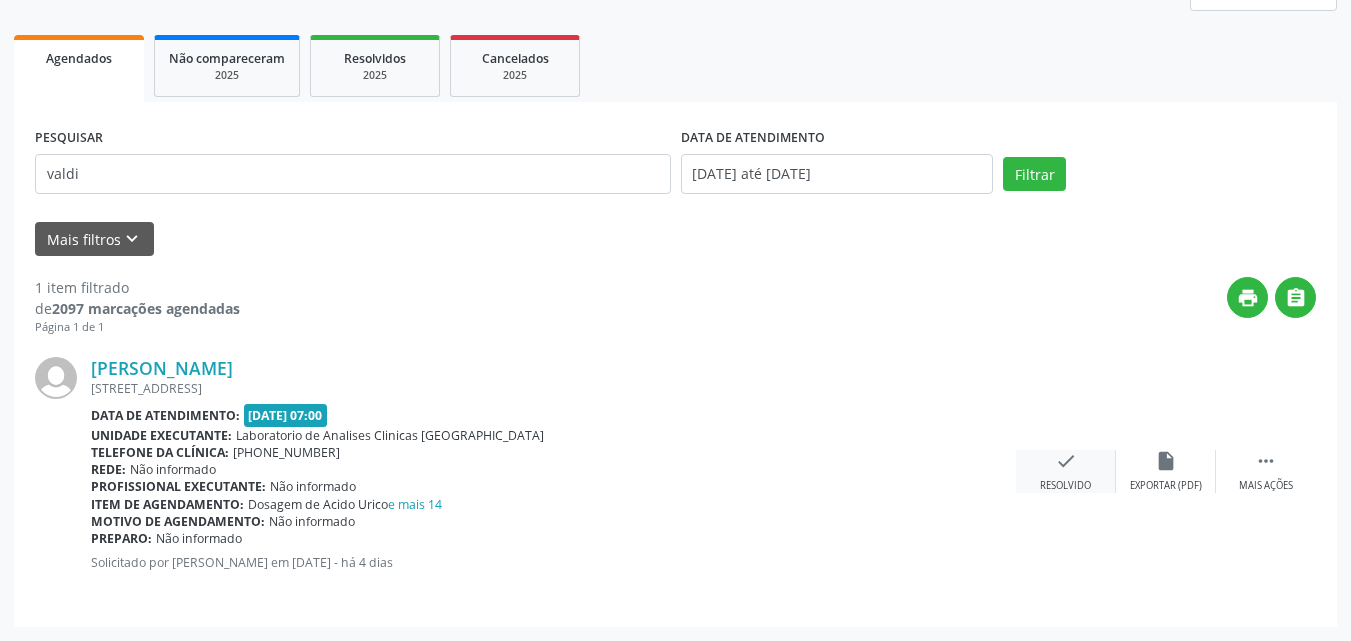 click on "check
Resolvido" at bounding box center [1066, 471] 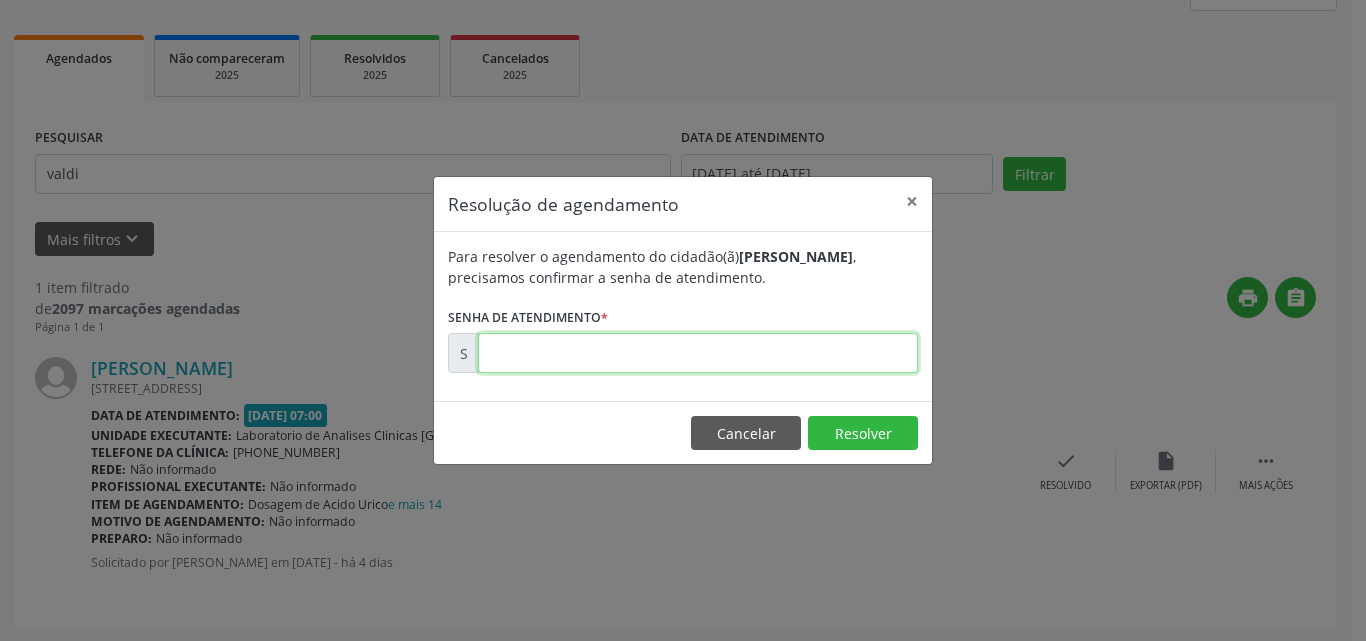 click at bounding box center [698, 353] 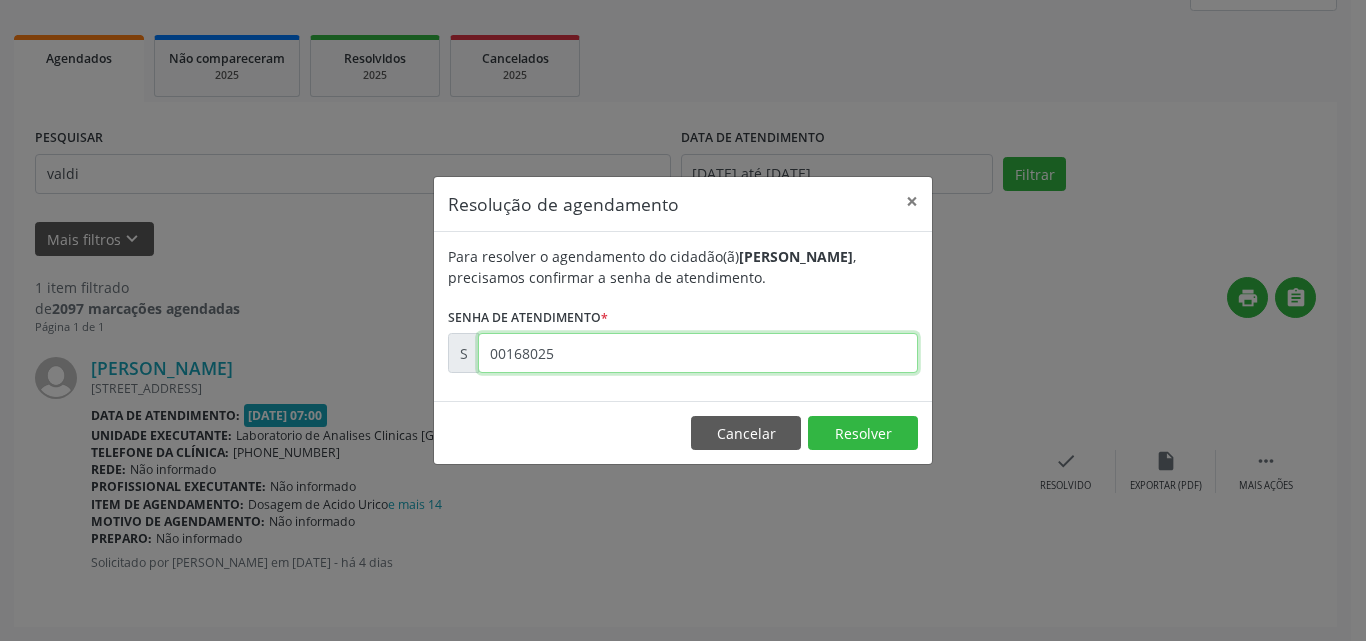 type on "00168025" 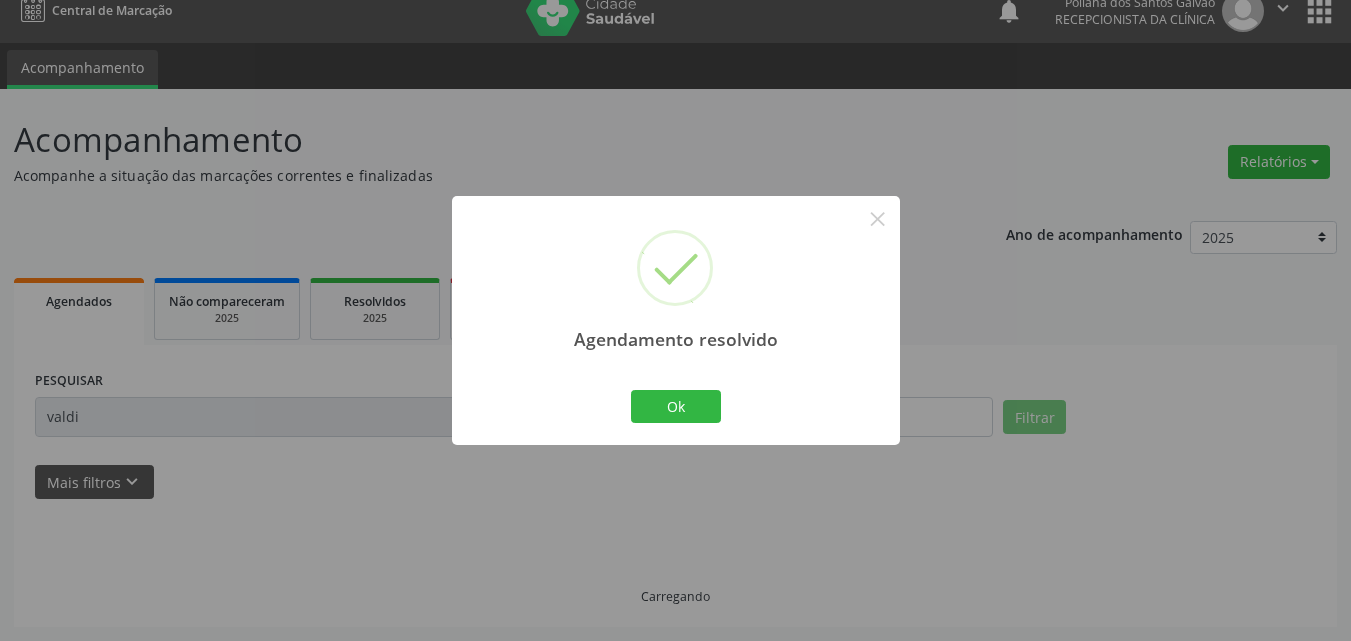 scroll, scrollTop: 0, scrollLeft: 0, axis: both 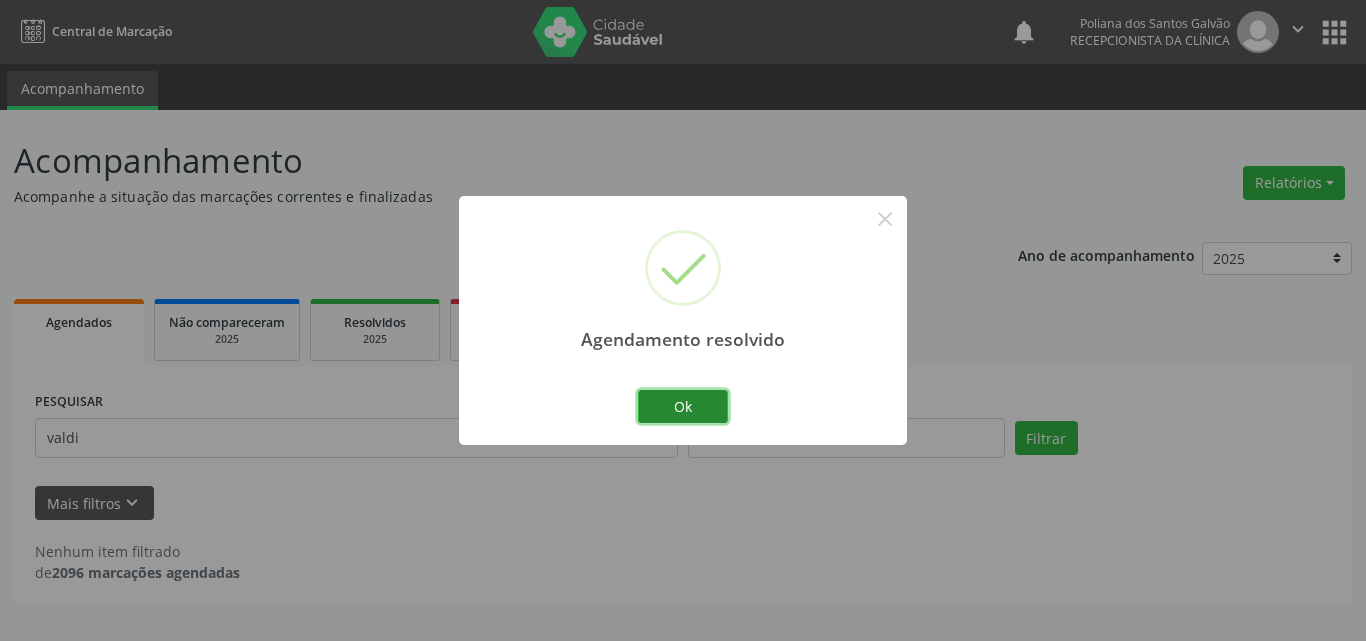 click on "Ok" at bounding box center (683, 407) 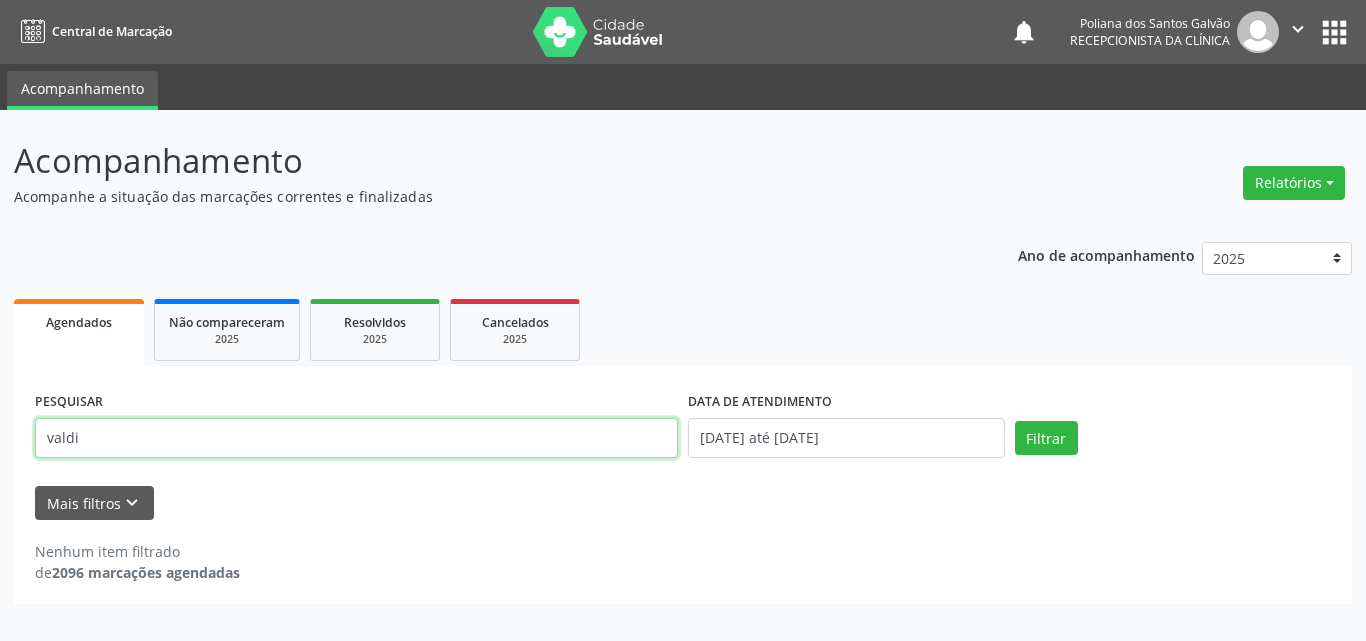 drag, startPoint x: 601, startPoint y: 450, endPoint x: 0, endPoint y: 352, distance: 608.9376 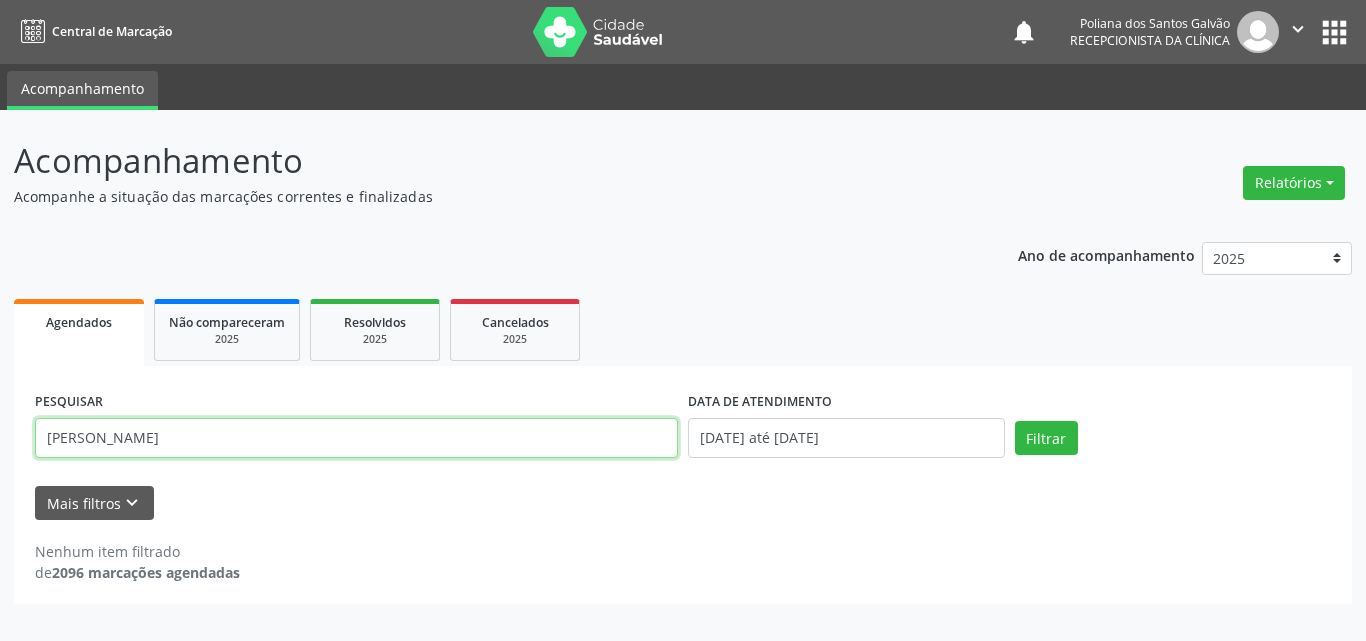 type on "[PERSON_NAME]" 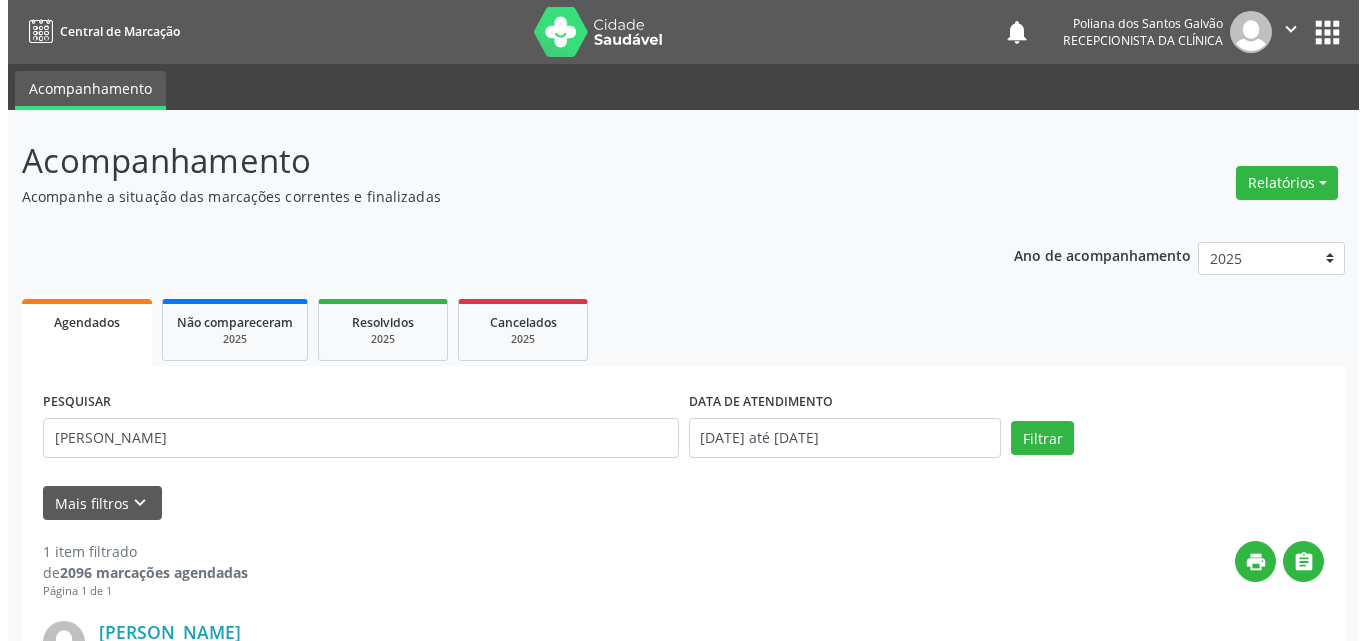 scroll, scrollTop: 264, scrollLeft: 0, axis: vertical 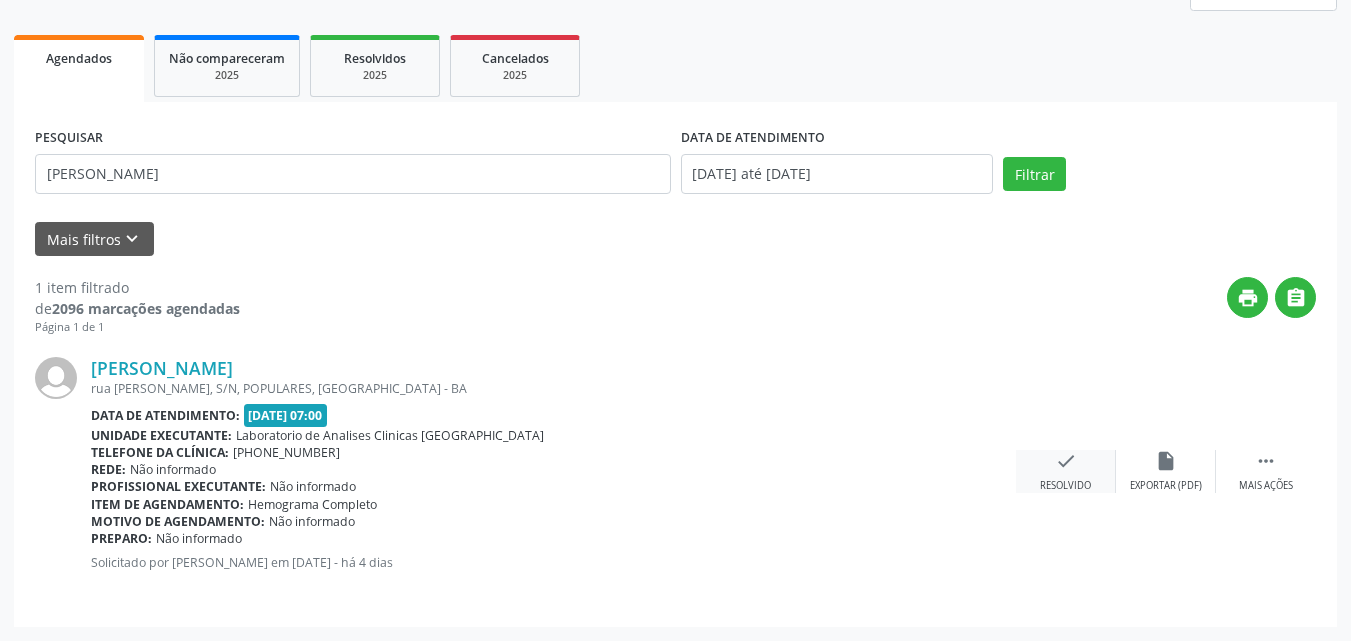 click on "check" at bounding box center (1066, 461) 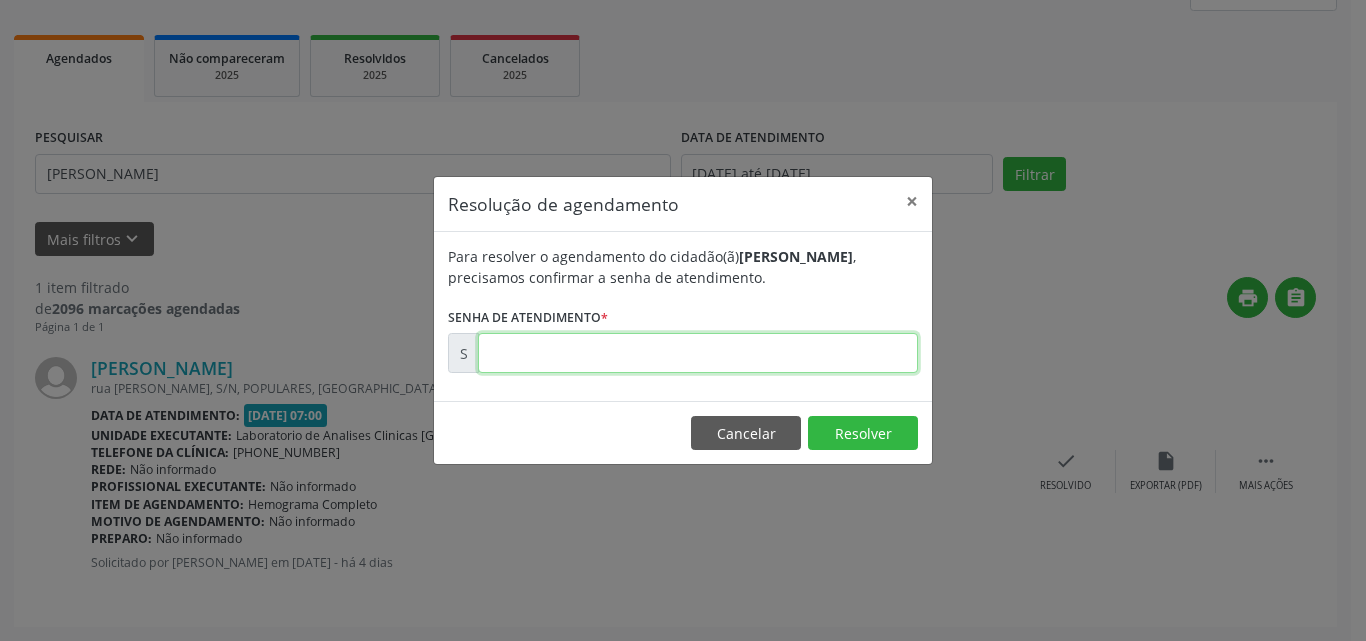 click at bounding box center (698, 353) 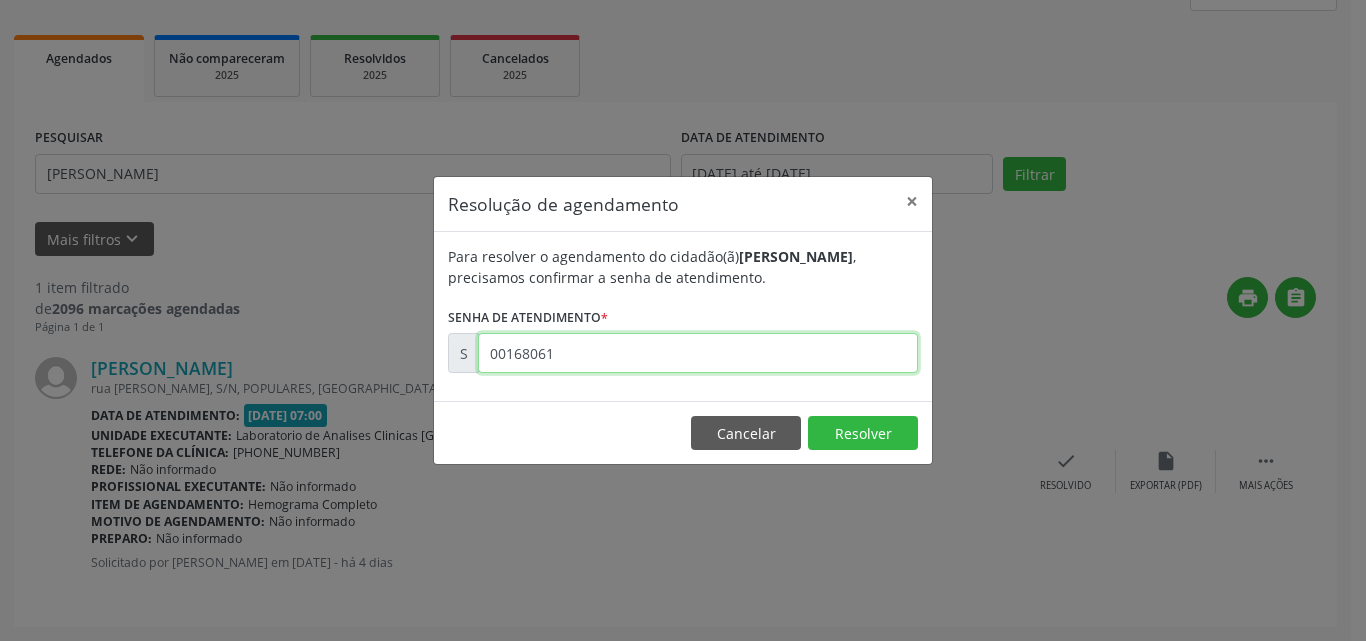 type on "00168061" 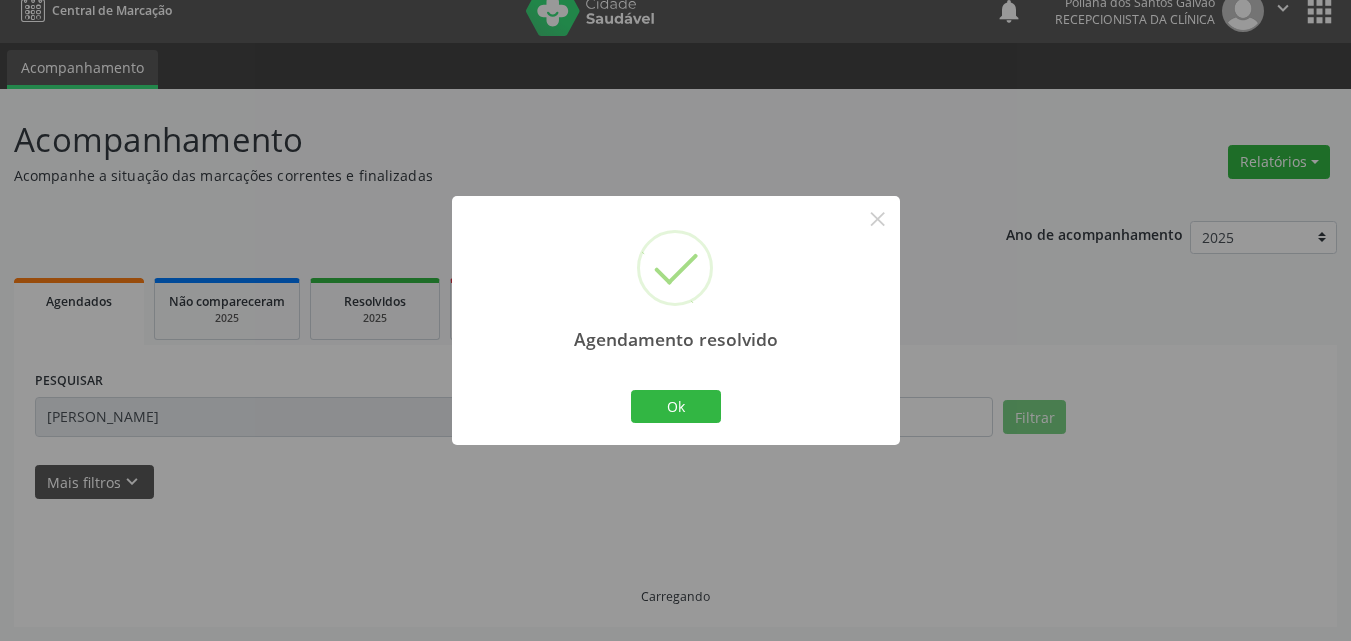 scroll, scrollTop: 0, scrollLeft: 0, axis: both 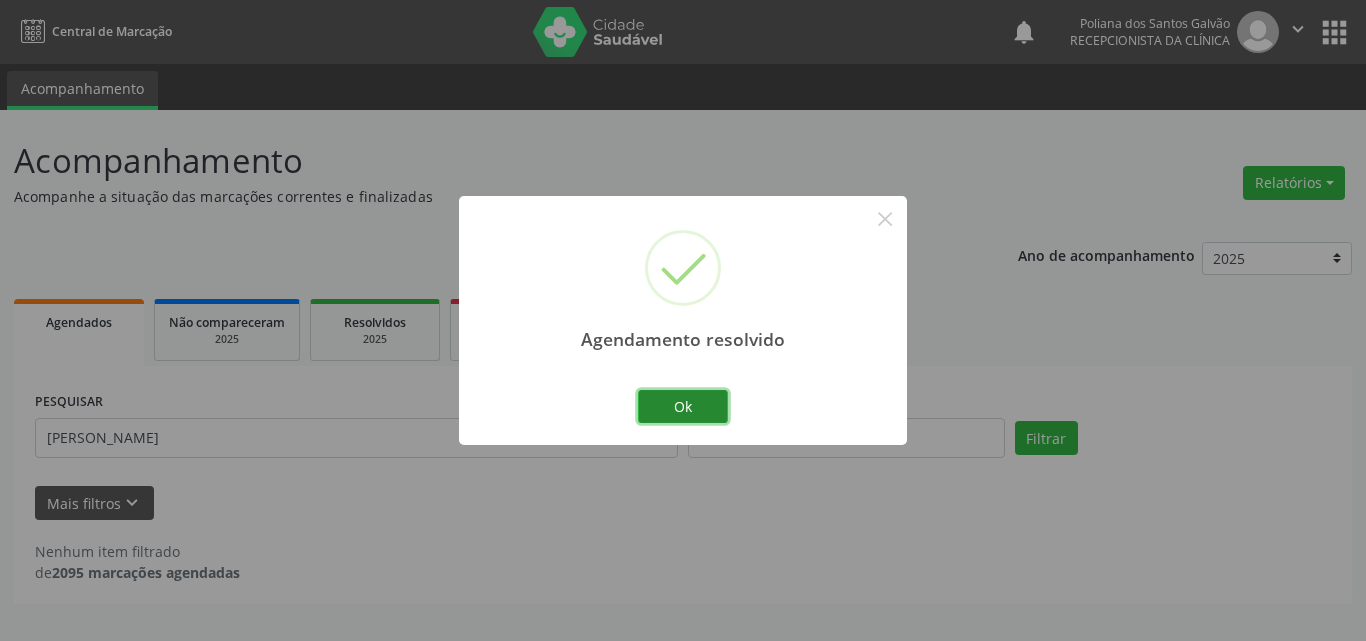 click on "Ok" at bounding box center (683, 407) 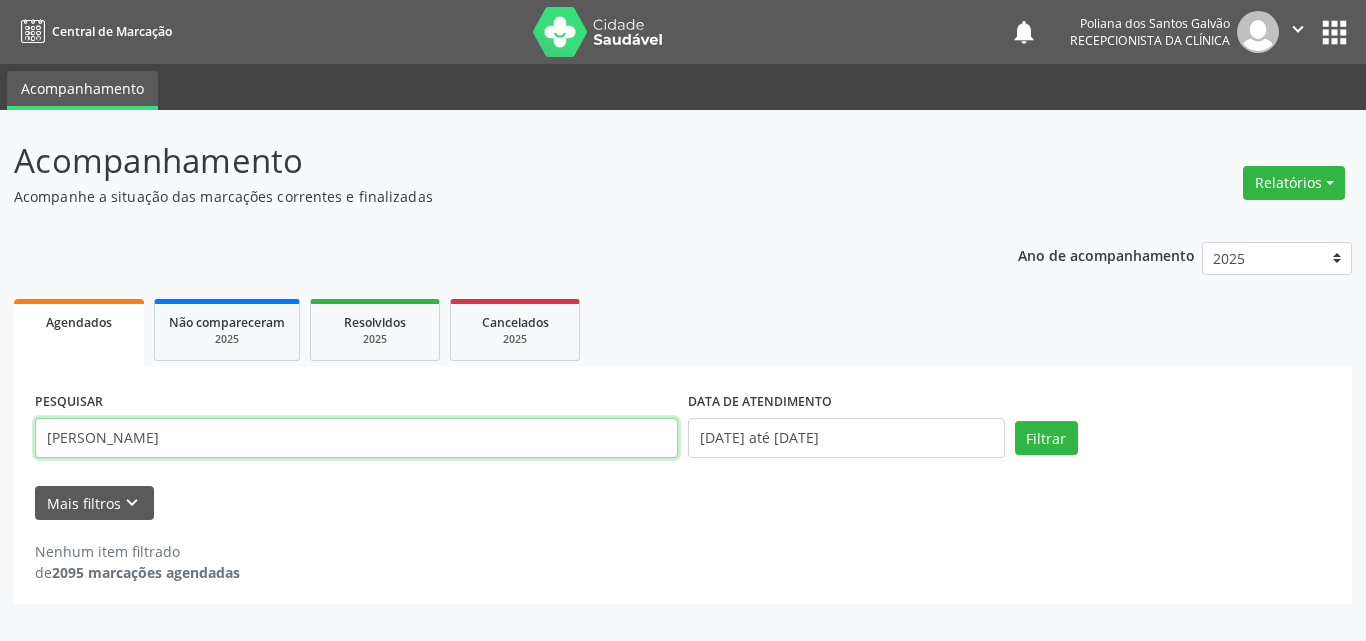 drag, startPoint x: 607, startPoint y: 446, endPoint x: 0, endPoint y: 308, distance: 622.4894 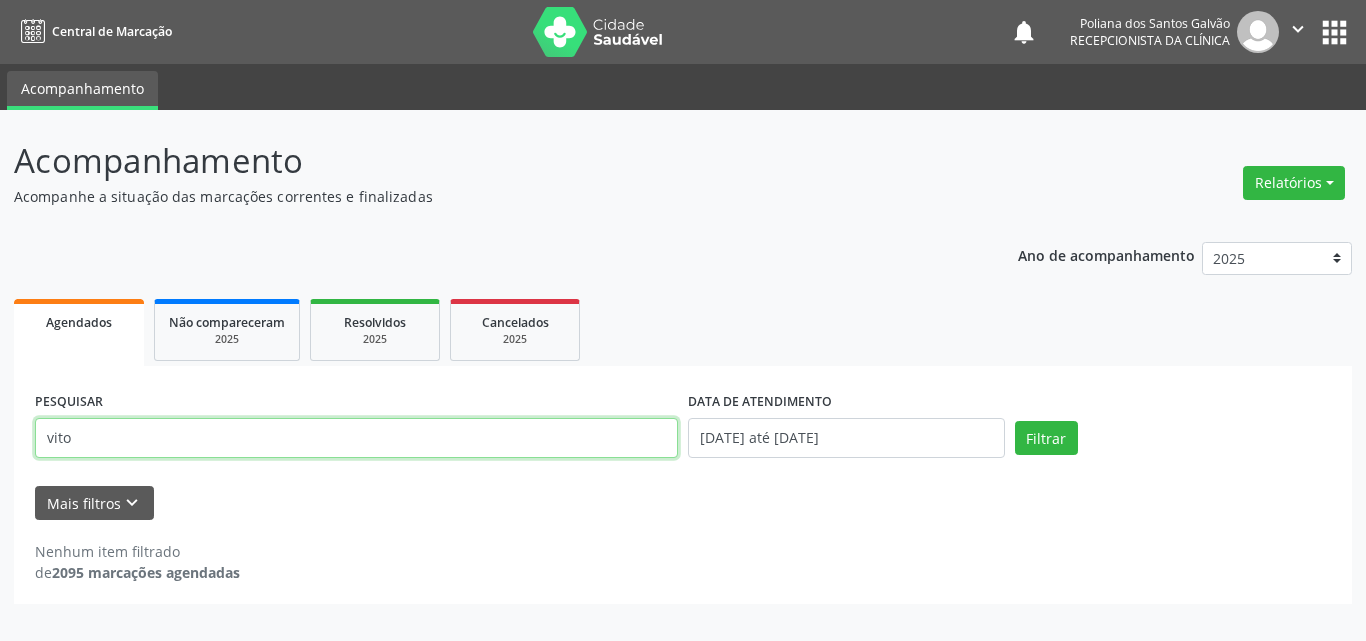 type on "vito" 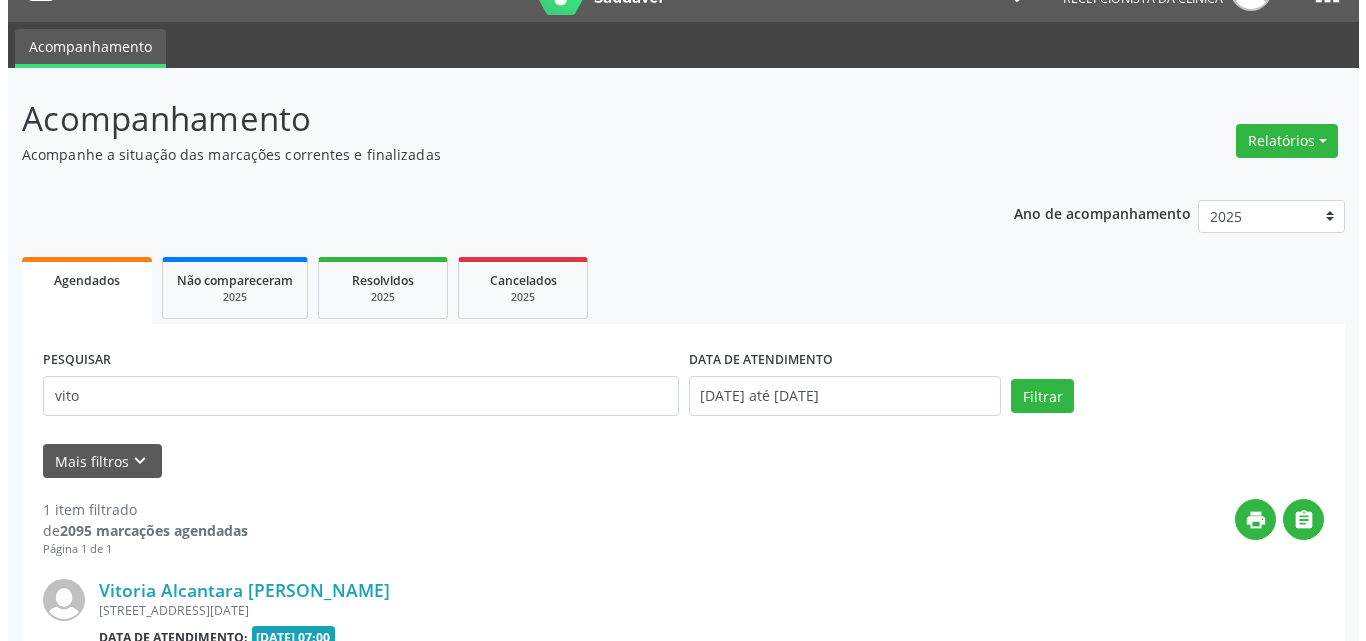 scroll, scrollTop: 264, scrollLeft: 0, axis: vertical 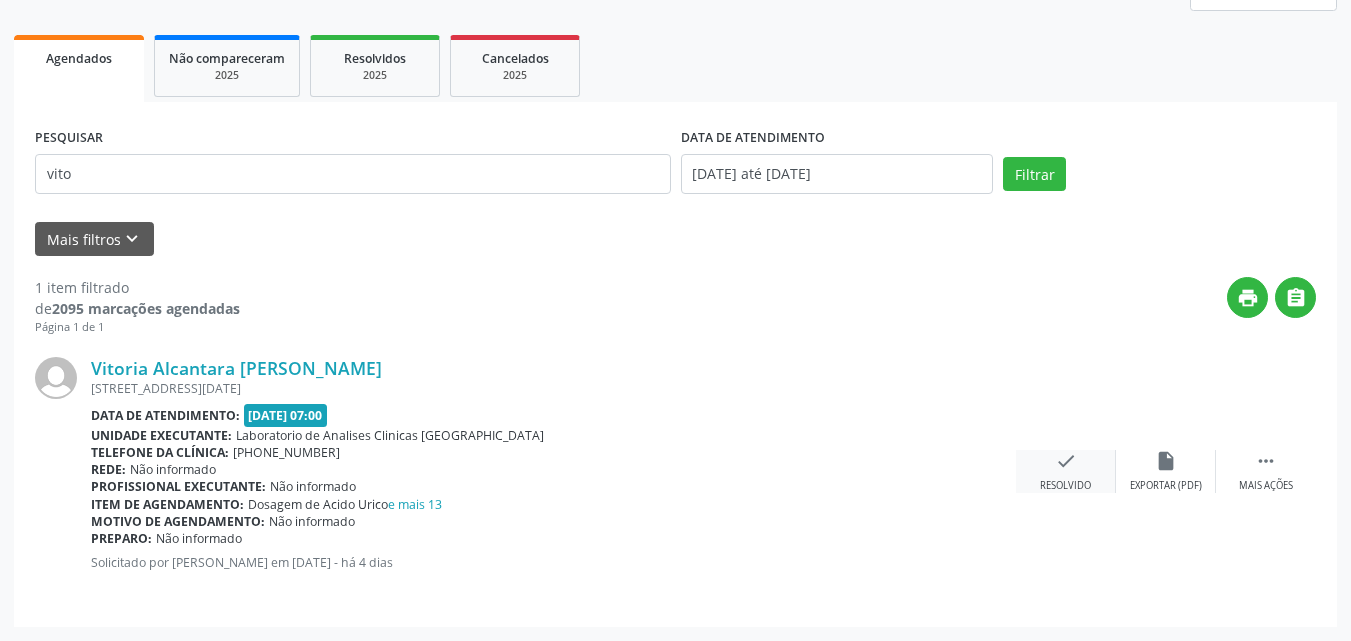 click on "check" at bounding box center (1066, 461) 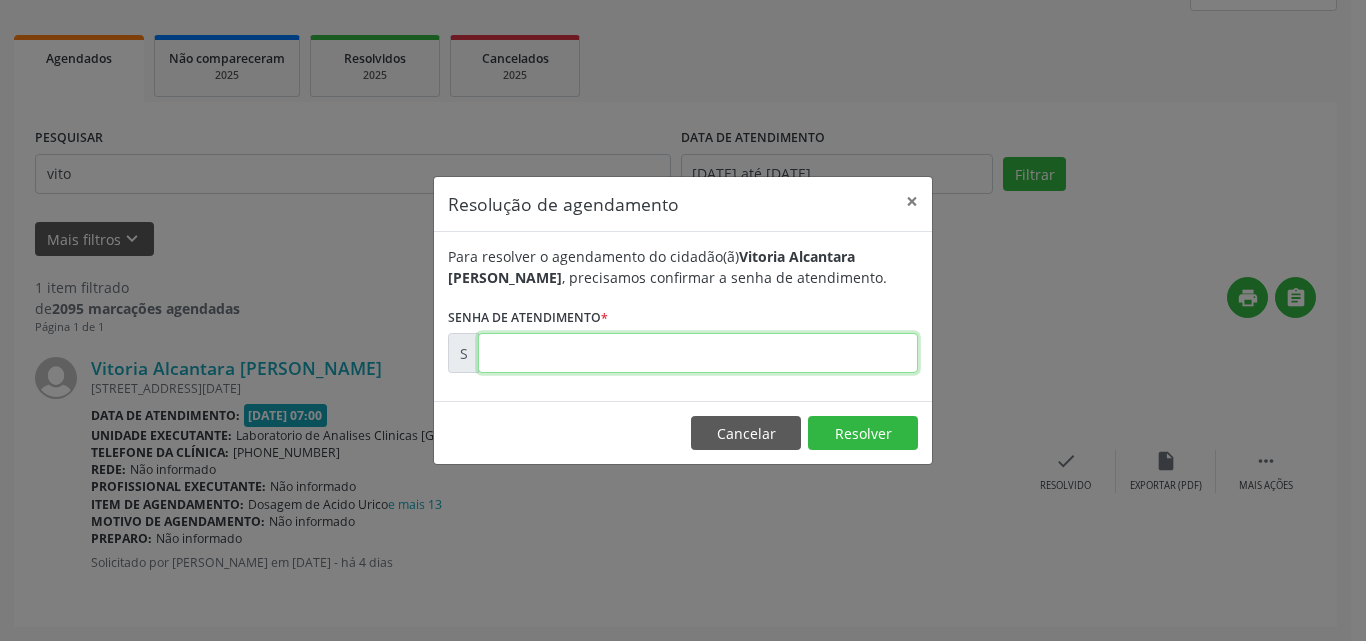click at bounding box center (698, 353) 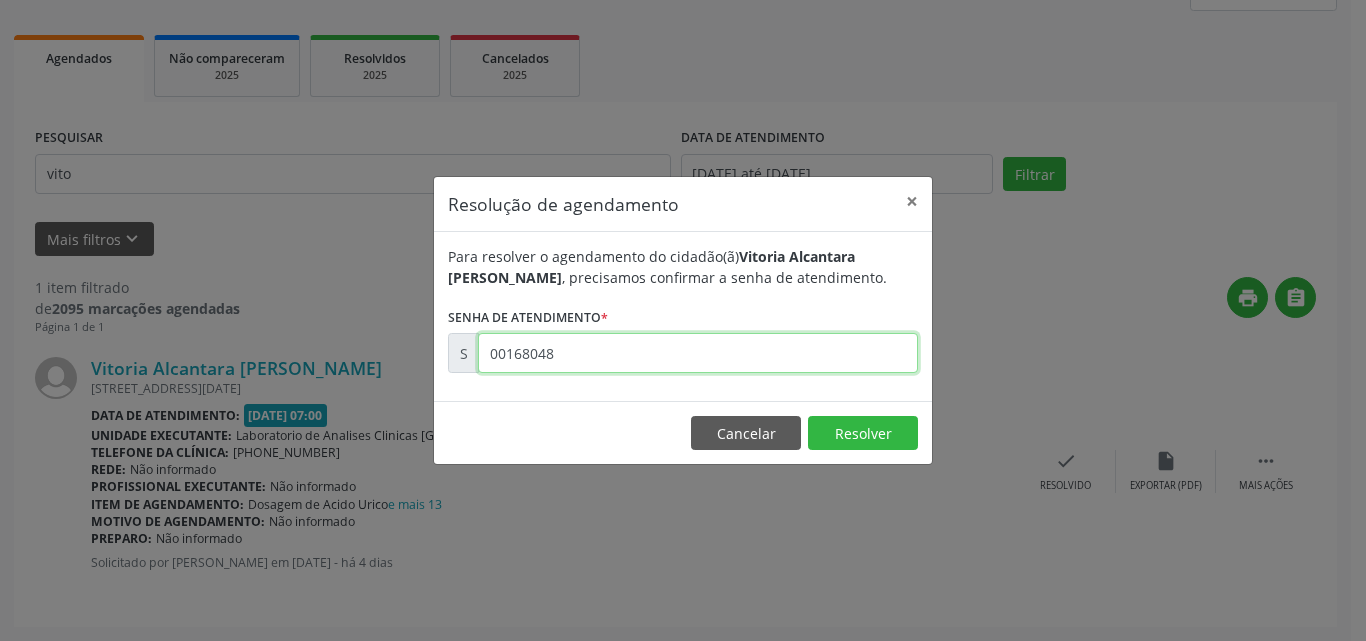 type on "00168048" 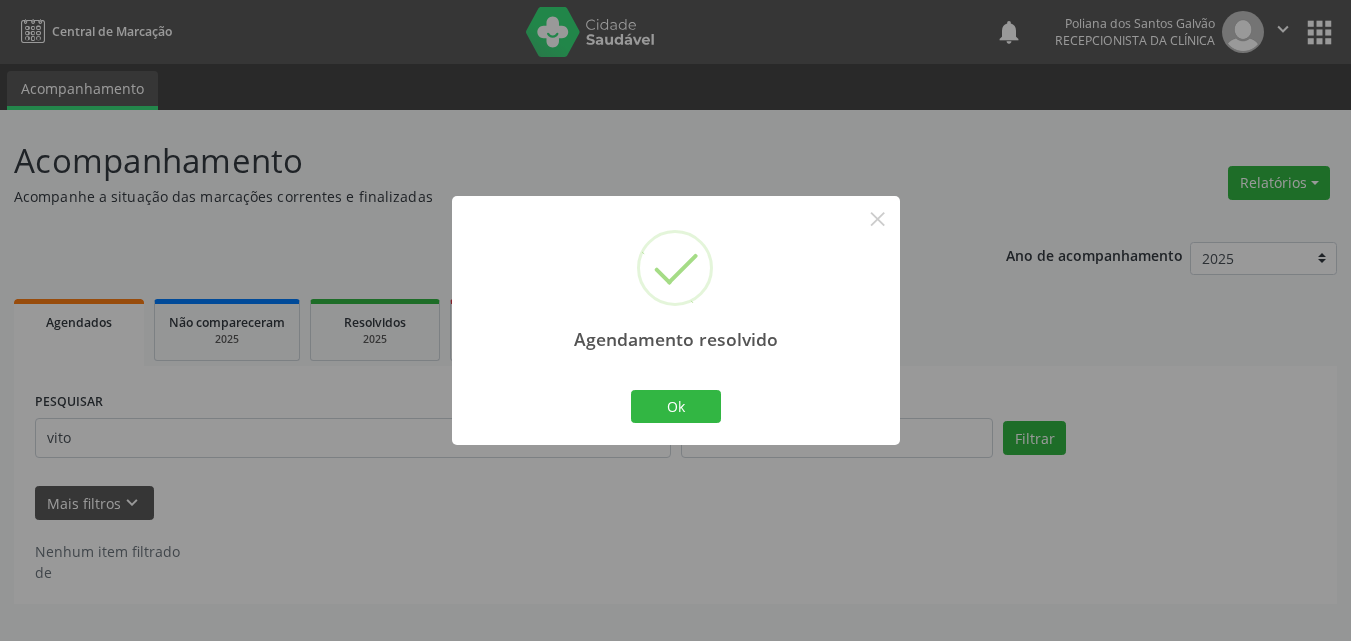 scroll, scrollTop: 0, scrollLeft: 0, axis: both 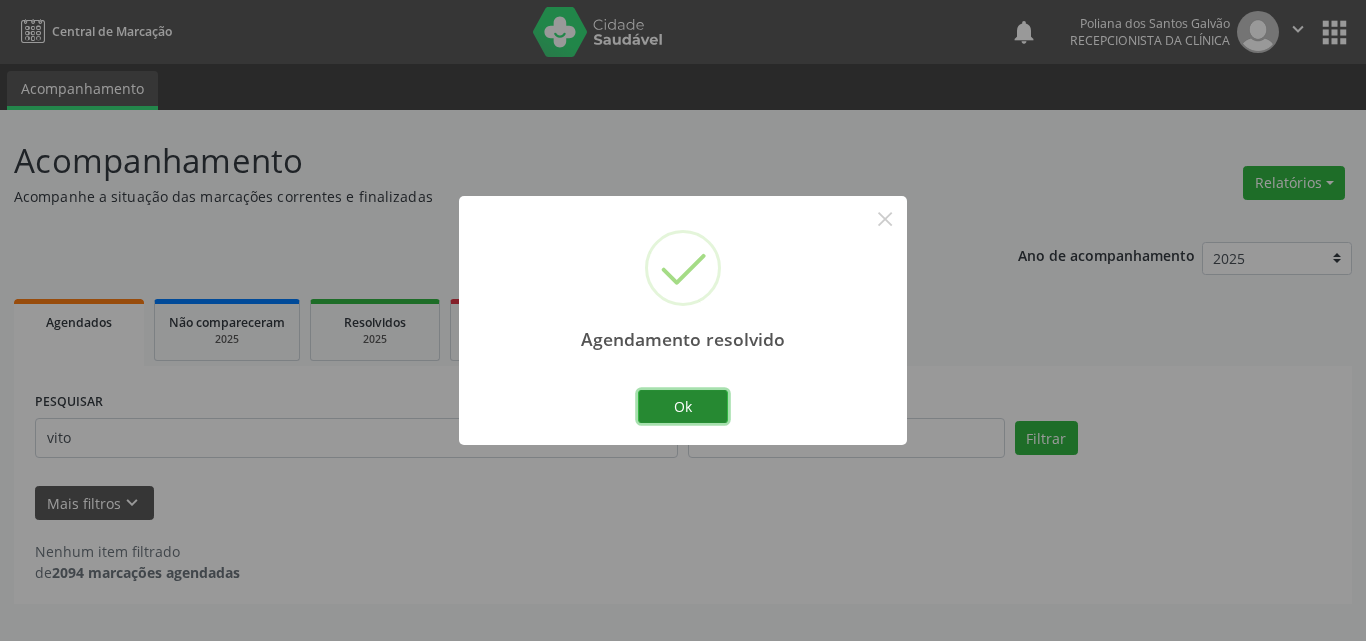 click on "Ok" at bounding box center [683, 407] 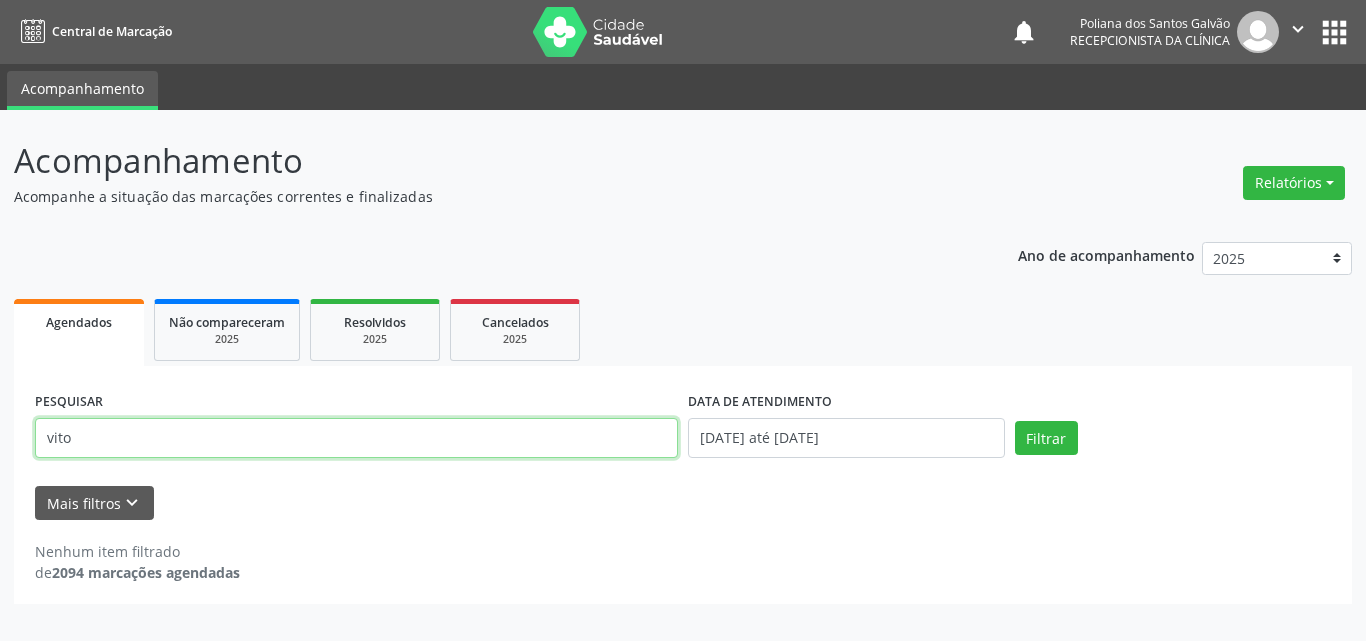drag, startPoint x: 390, startPoint y: 442, endPoint x: 1, endPoint y: 435, distance: 389.063 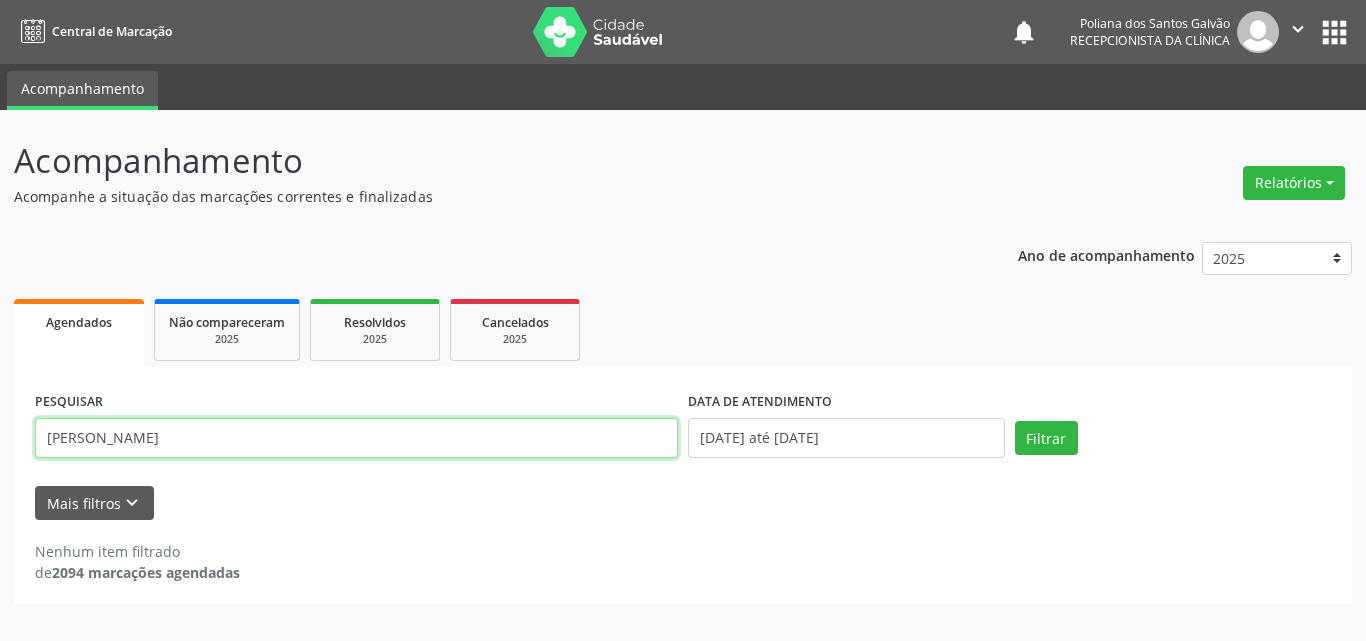 type on "[PERSON_NAME]" 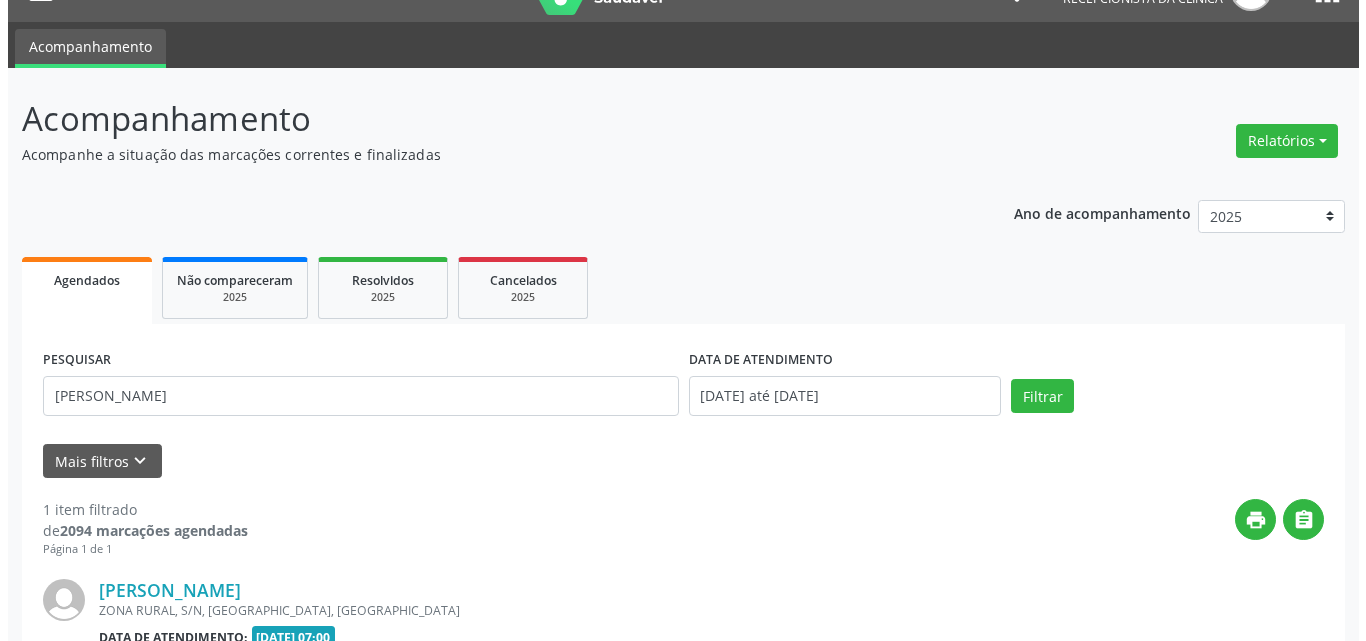 scroll, scrollTop: 264, scrollLeft: 0, axis: vertical 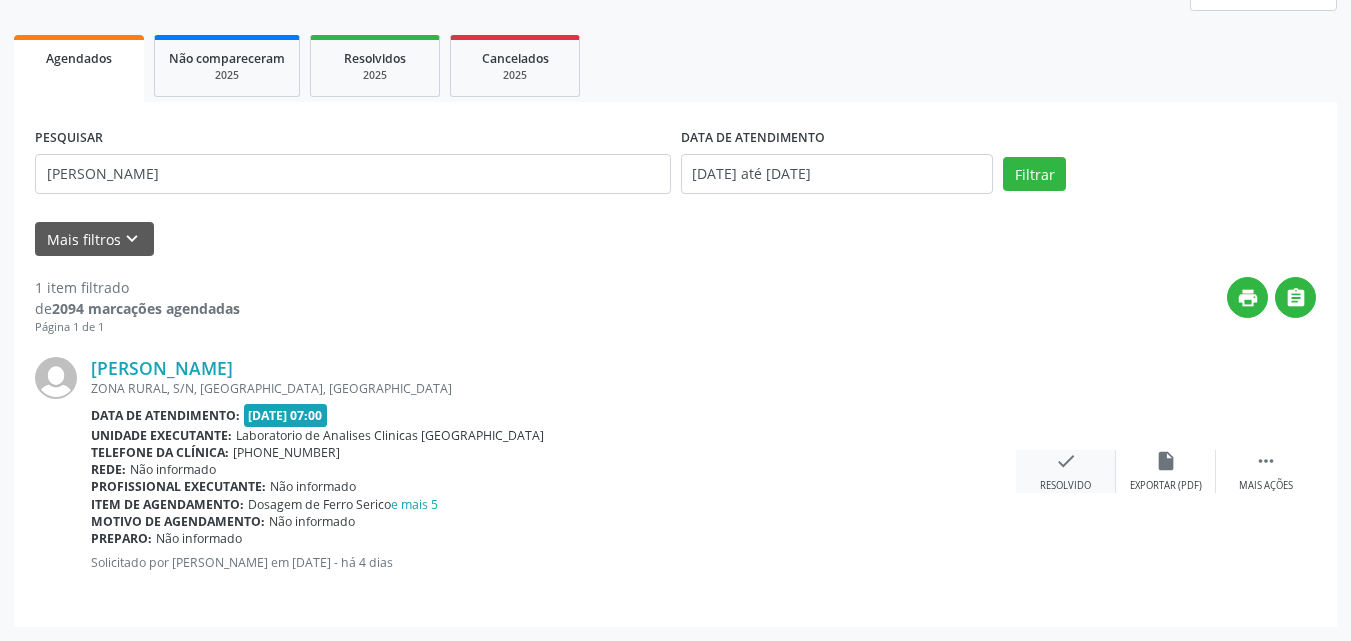 click on "check" at bounding box center (1066, 461) 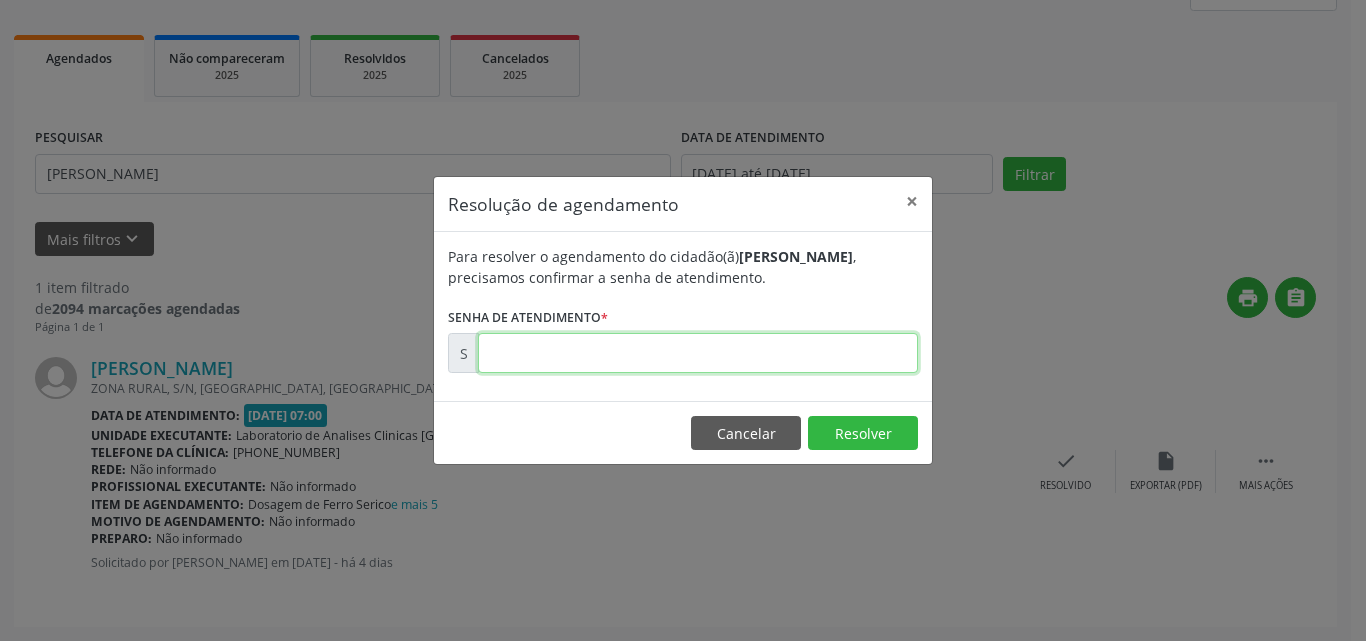 click at bounding box center (698, 353) 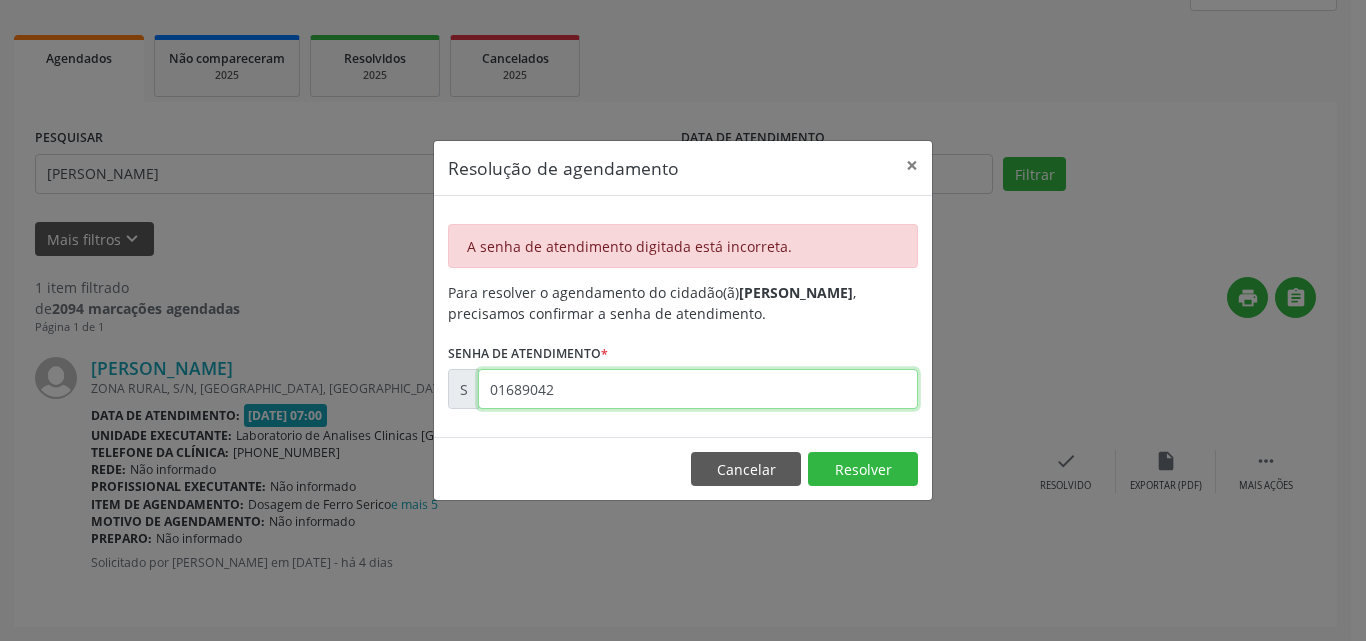click on "01689042" at bounding box center (698, 389) 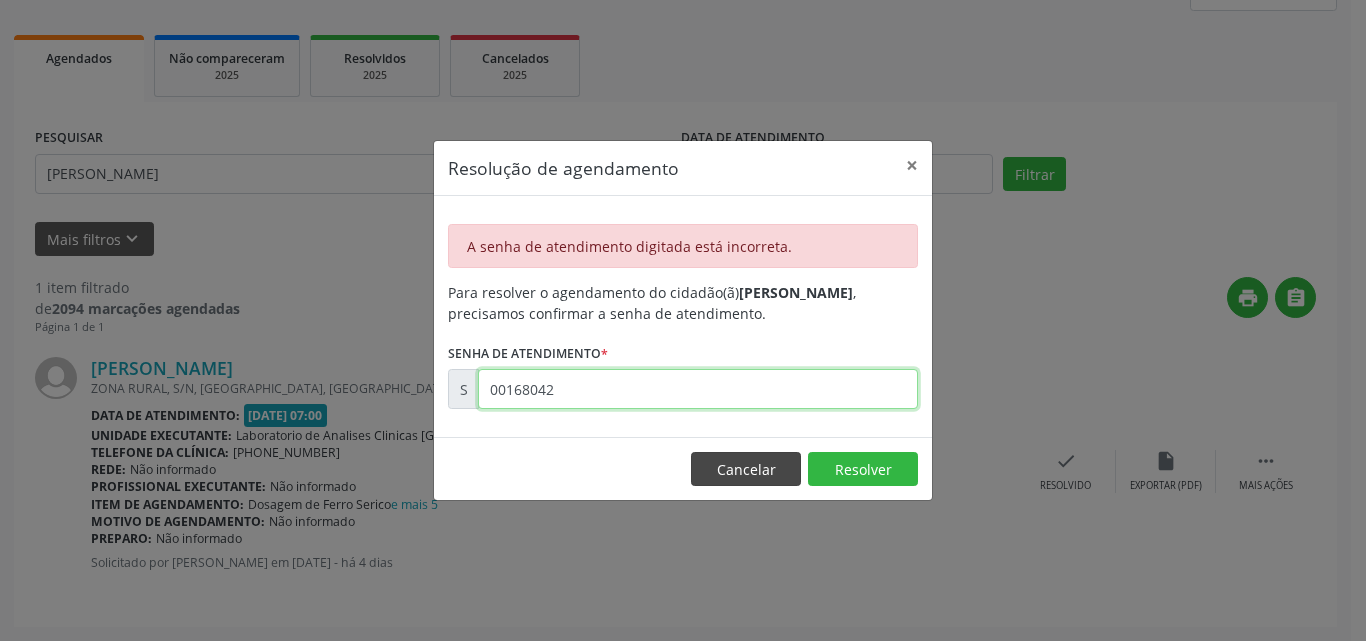 type on "00168042" 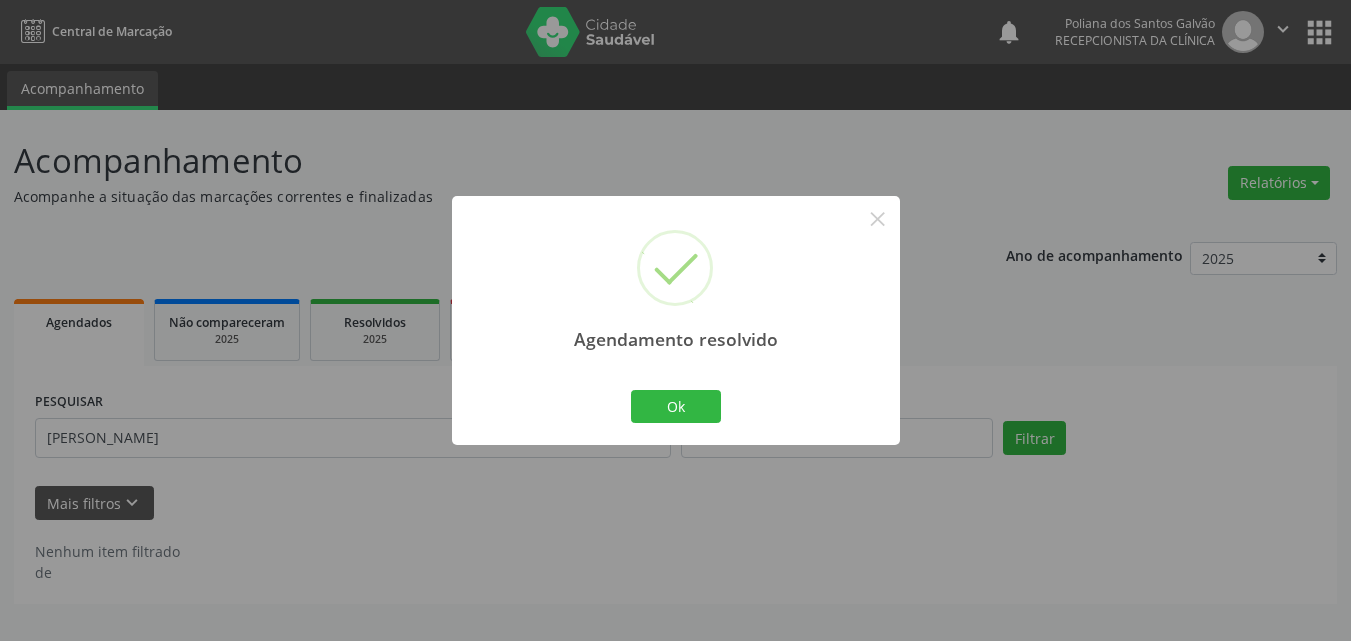 scroll, scrollTop: 0, scrollLeft: 0, axis: both 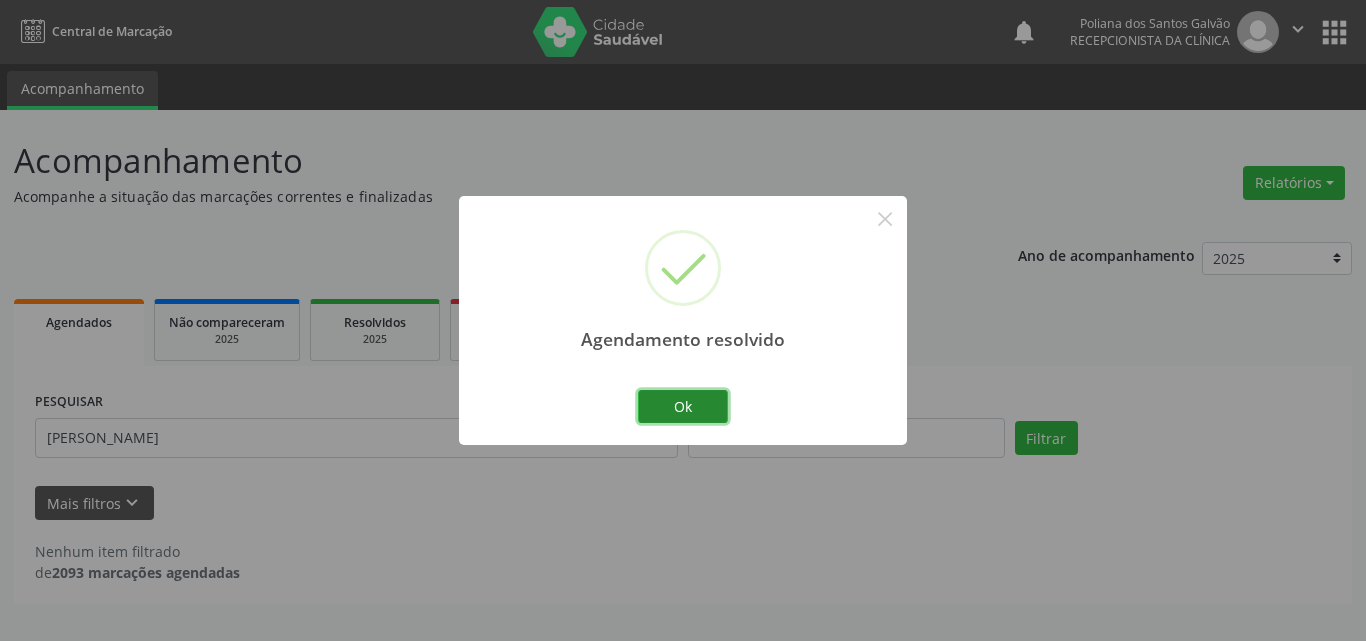 click on "Ok" at bounding box center (683, 407) 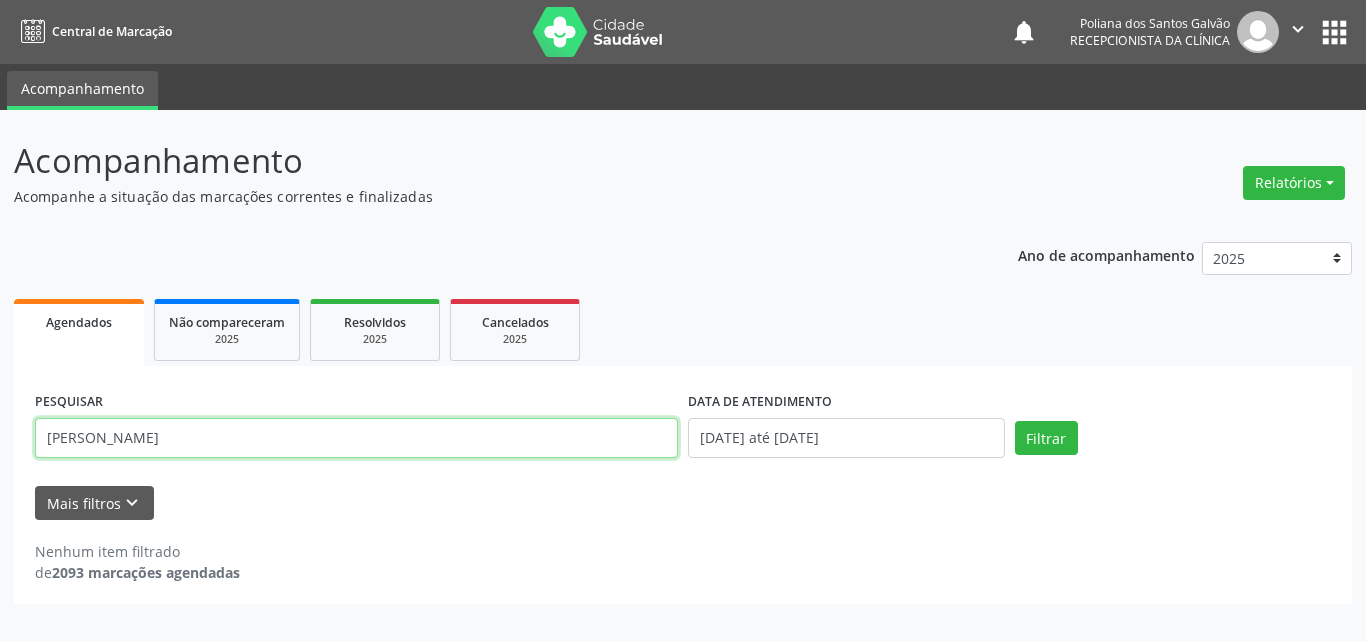 drag, startPoint x: 622, startPoint y: 437, endPoint x: 0, endPoint y: 84, distance: 715.1874 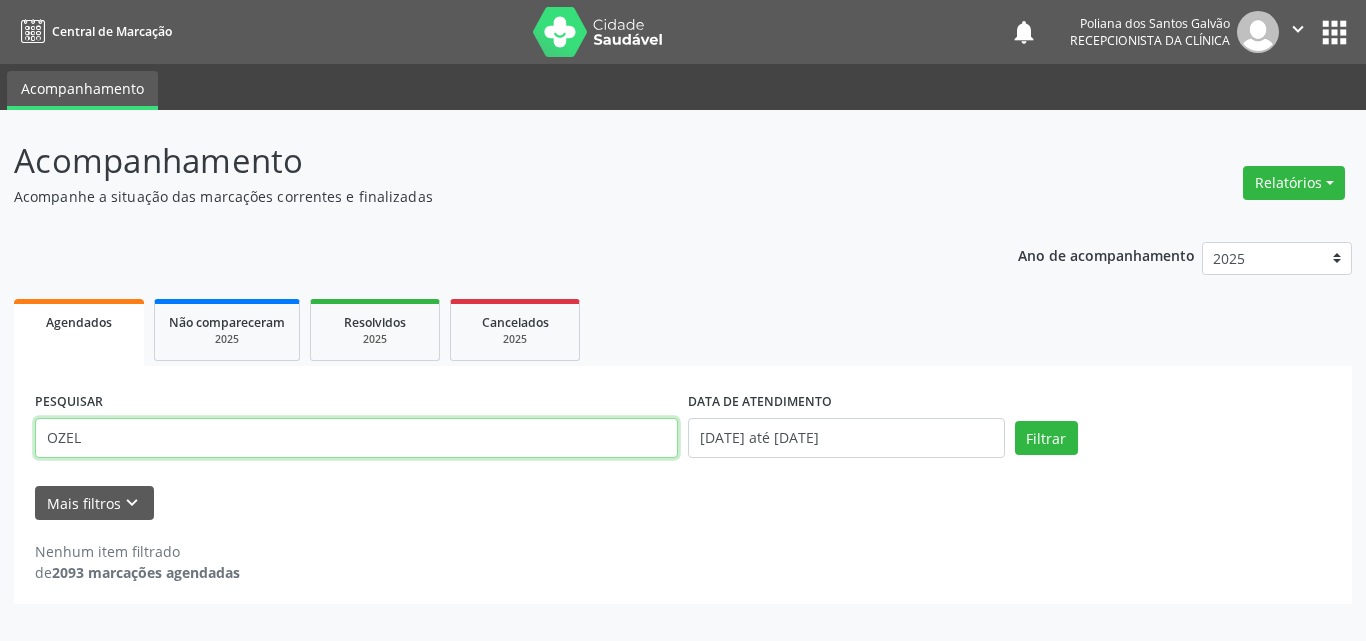 type on "OZEL" 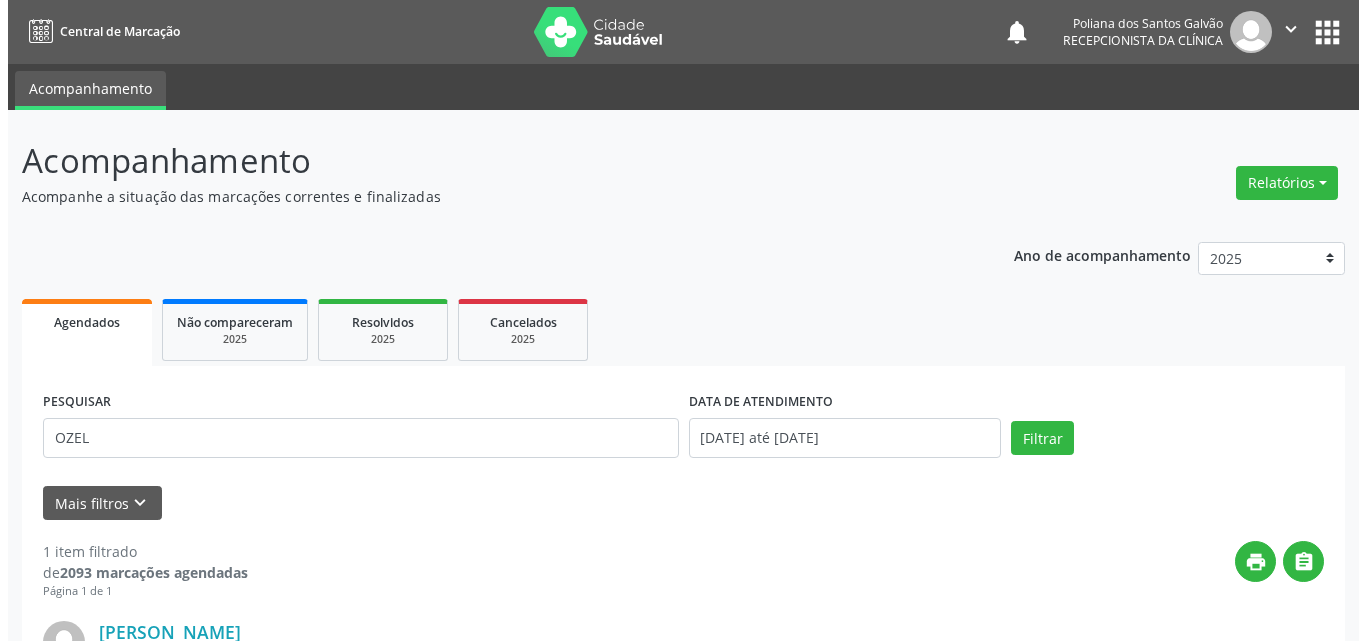 scroll, scrollTop: 264, scrollLeft: 0, axis: vertical 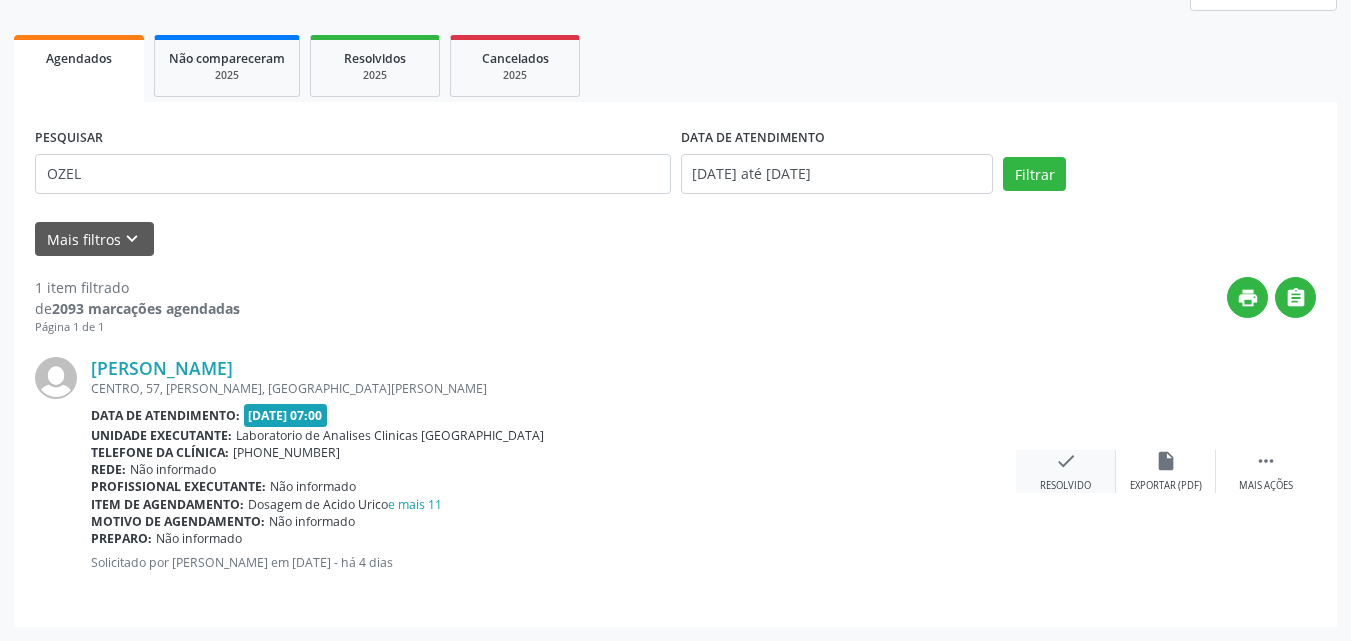click on "check
Resolvido" at bounding box center [1066, 471] 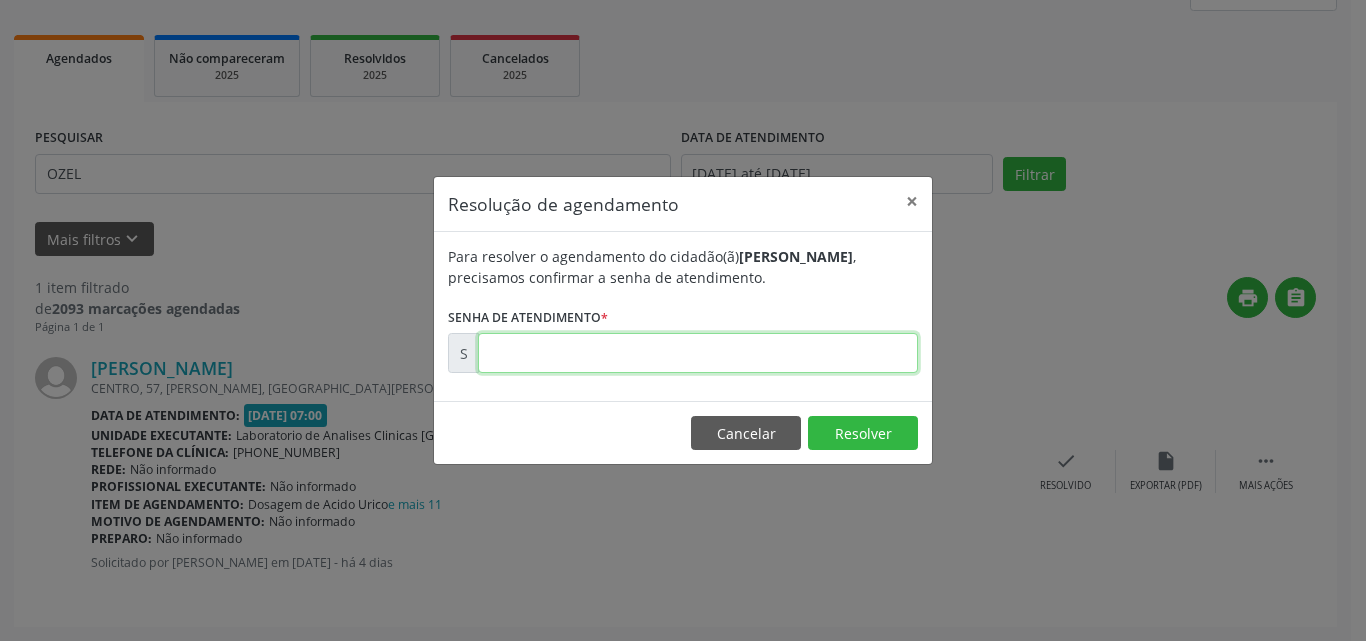 click at bounding box center (698, 353) 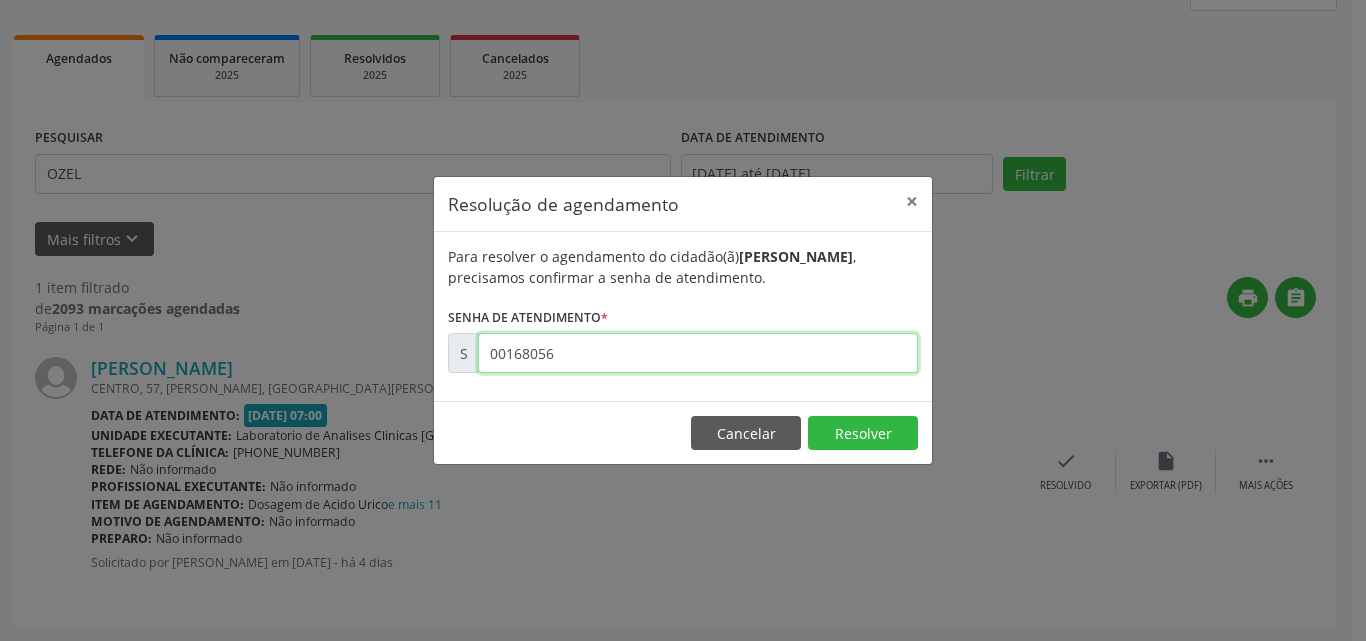 type on "00168056" 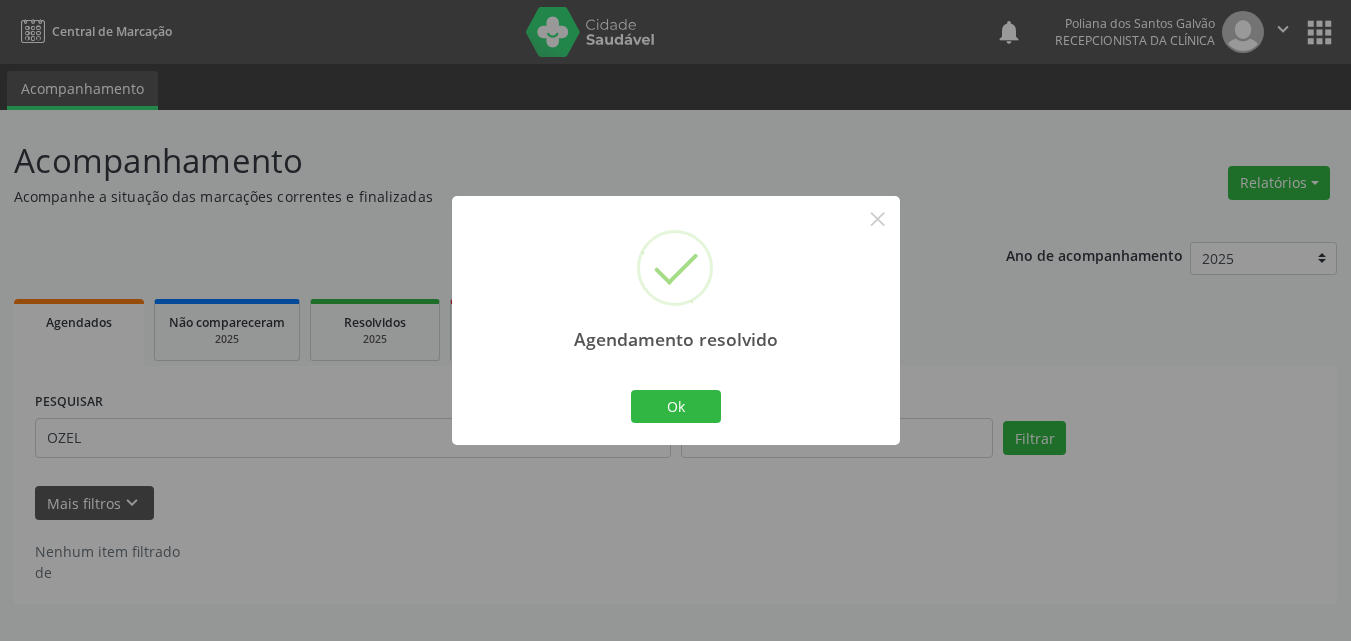 scroll, scrollTop: 0, scrollLeft: 0, axis: both 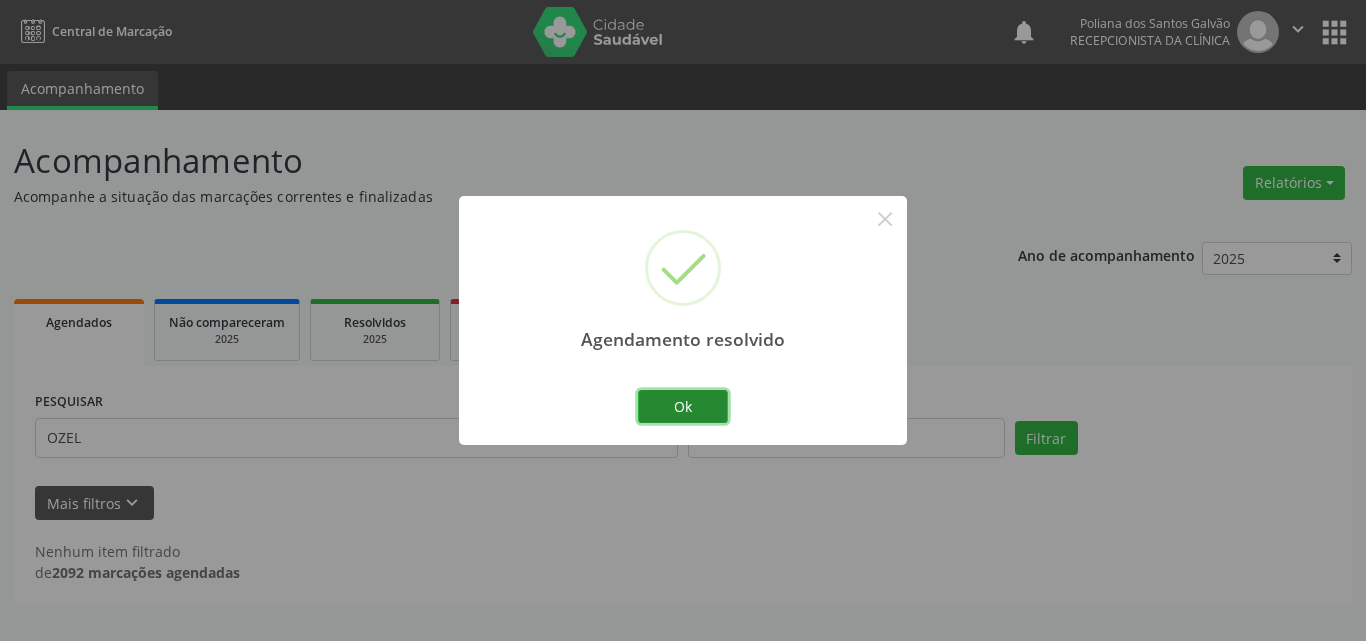 click on "Ok" at bounding box center (683, 407) 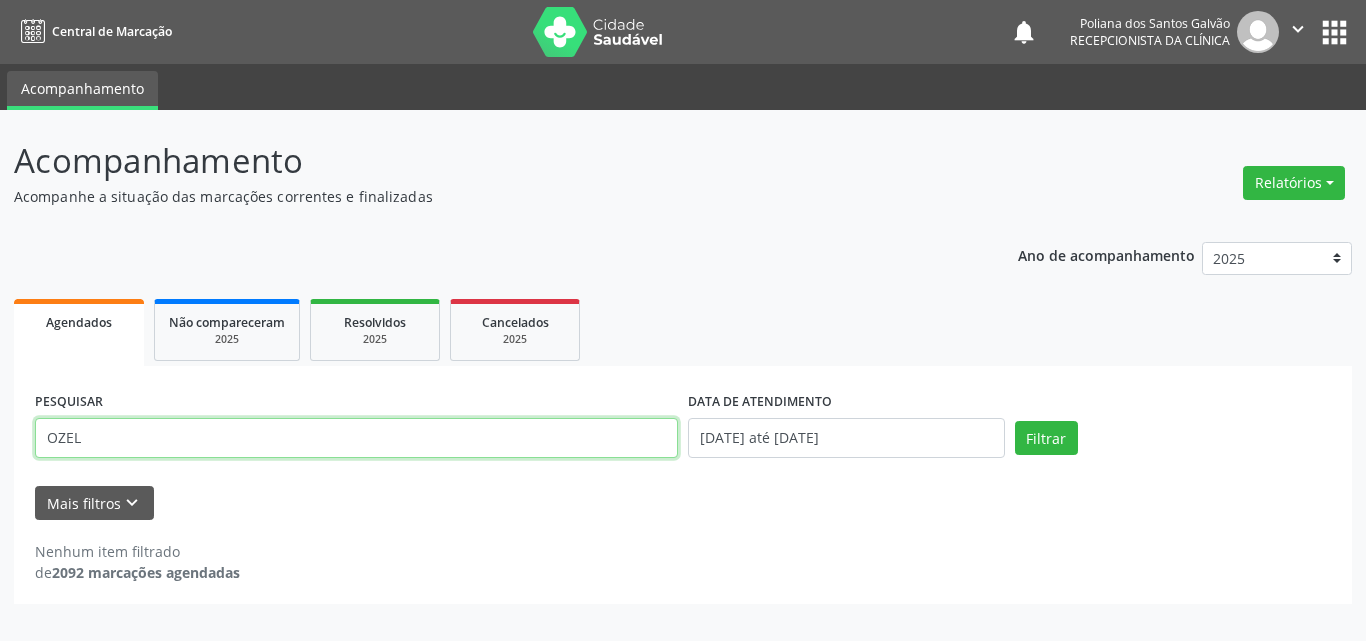 drag, startPoint x: 615, startPoint y: 449, endPoint x: 0, endPoint y: 408, distance: 616.3652 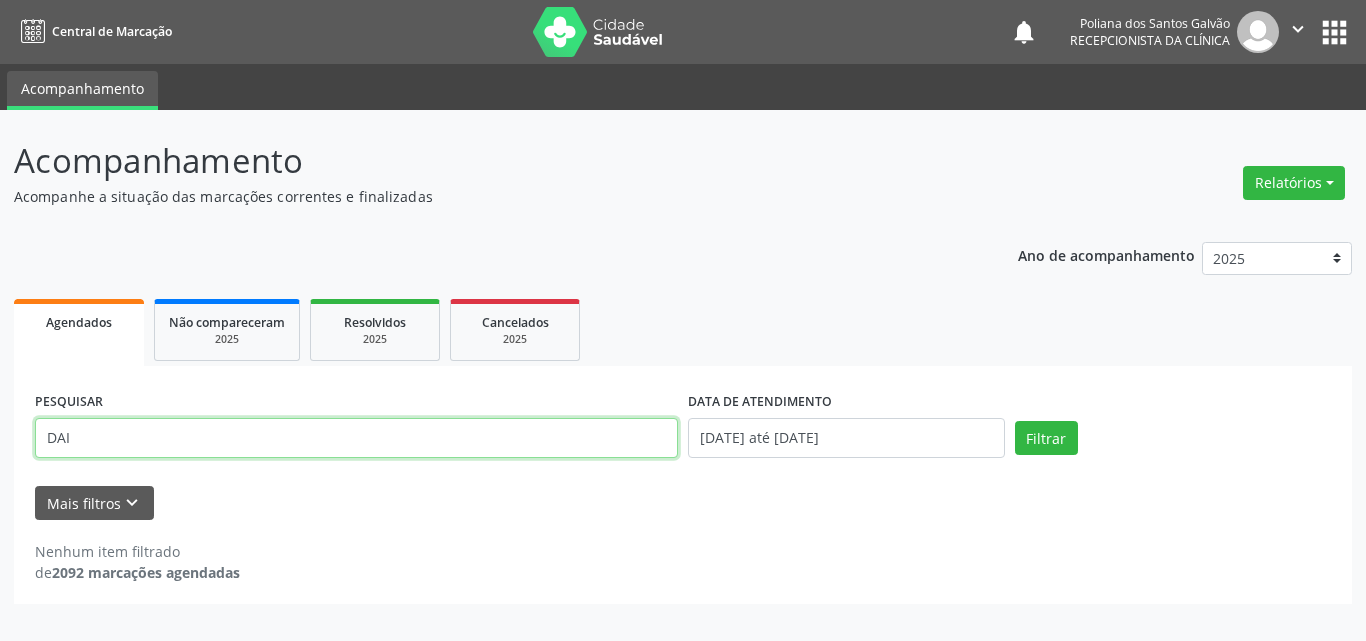 type on "DAI" 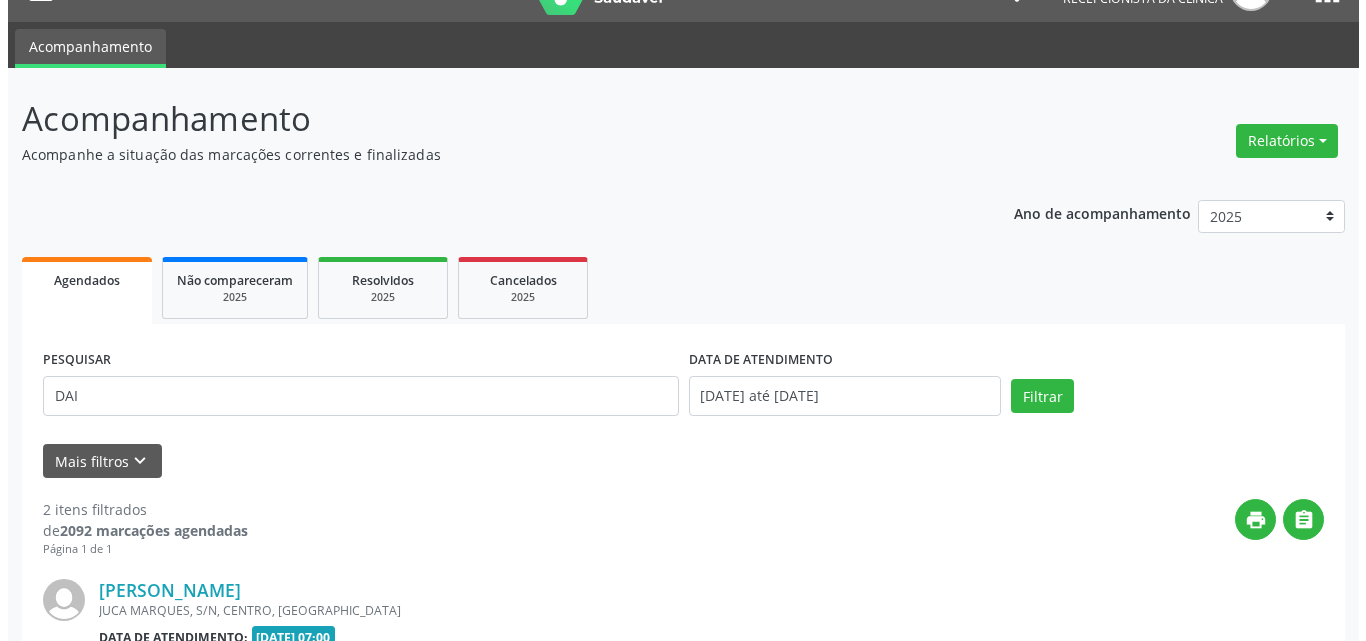 scroll, scrollTop: 535, scrollLeft: 0, axis: vertical 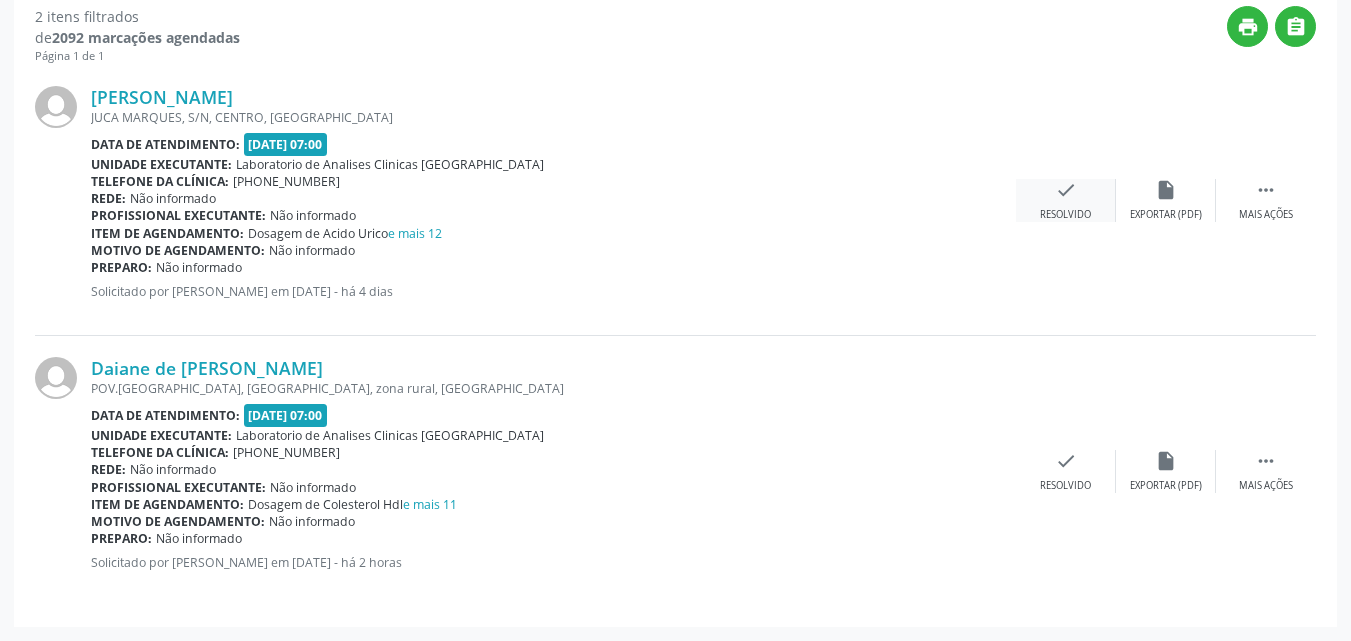 click on "check
Resolvido" at bounding box center (1066, 200) 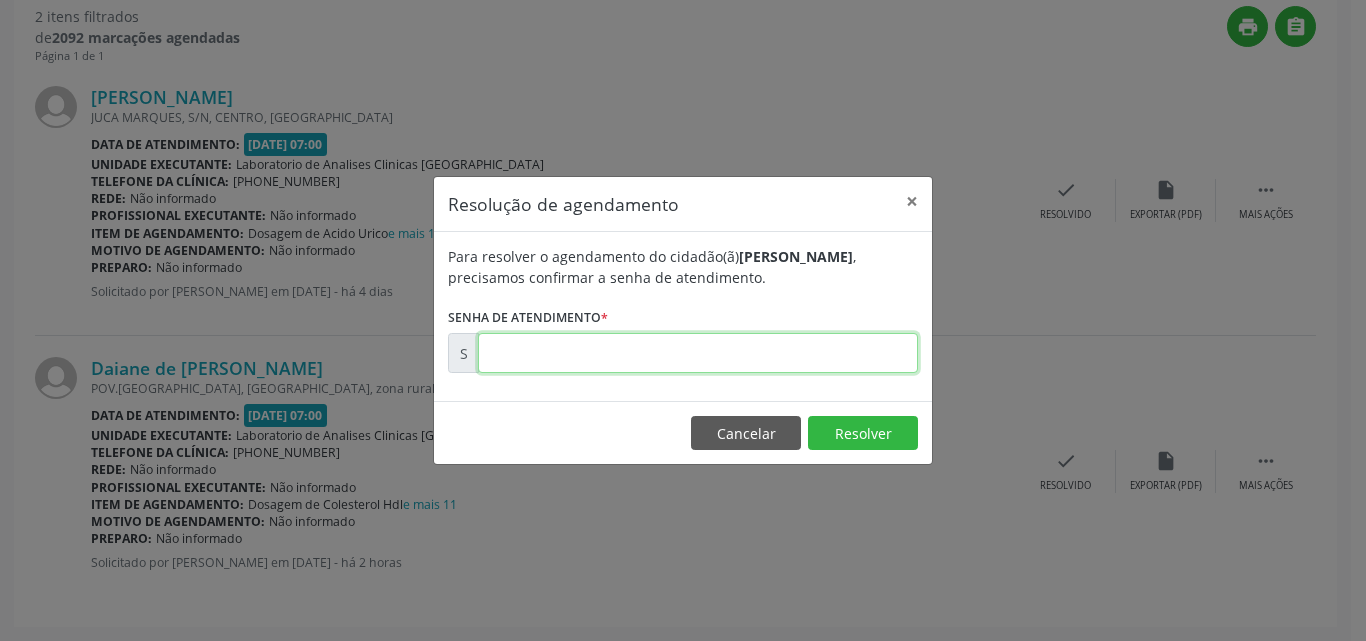 click at bounding box center (698, 353) 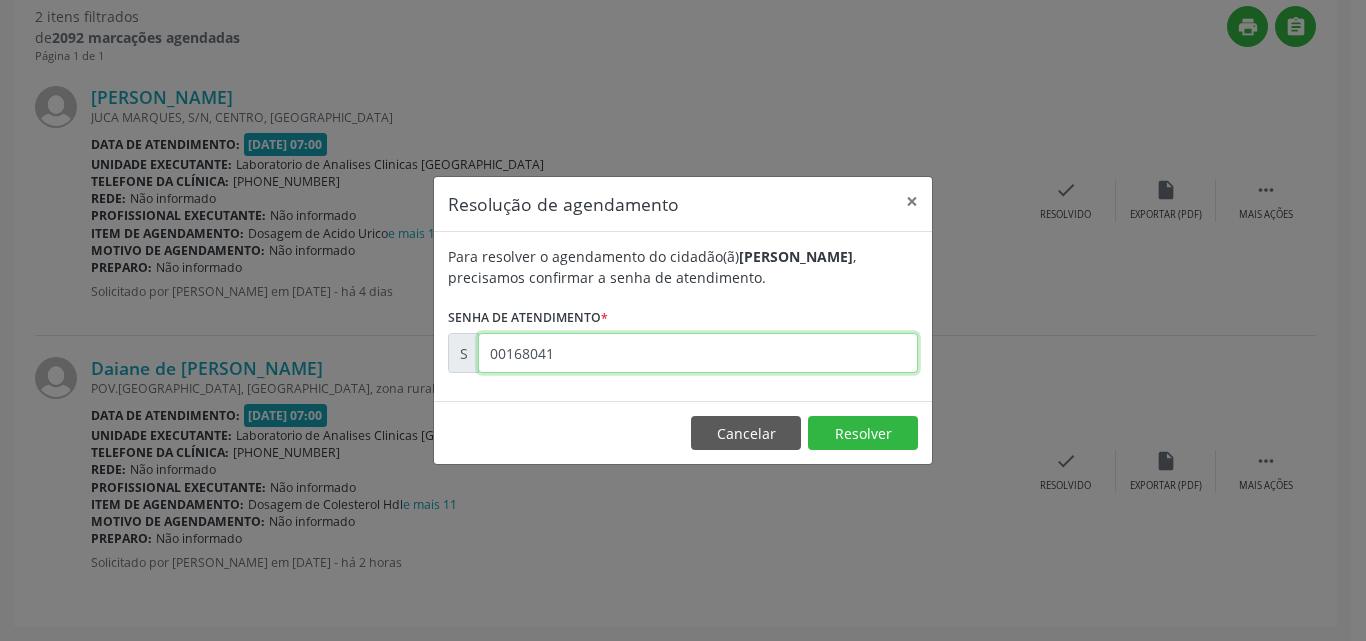 type on "00168041" 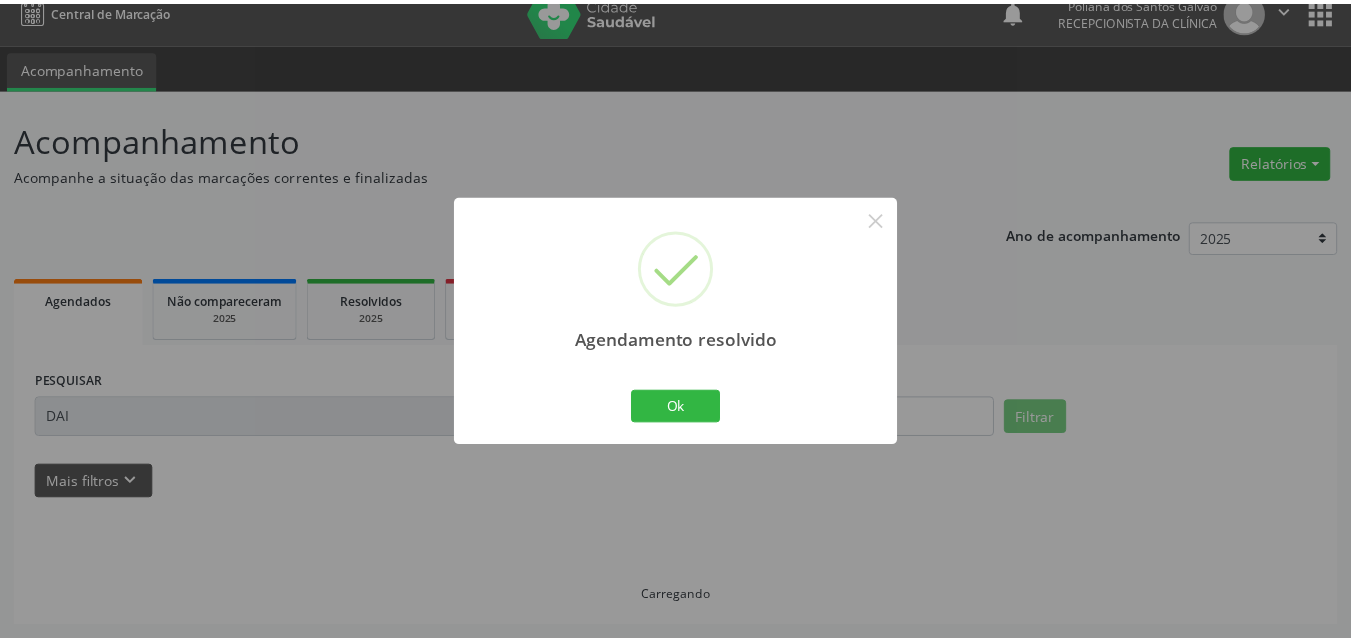 scroll, scrollTop: 21, scrollLeft: 0, axis: vertical 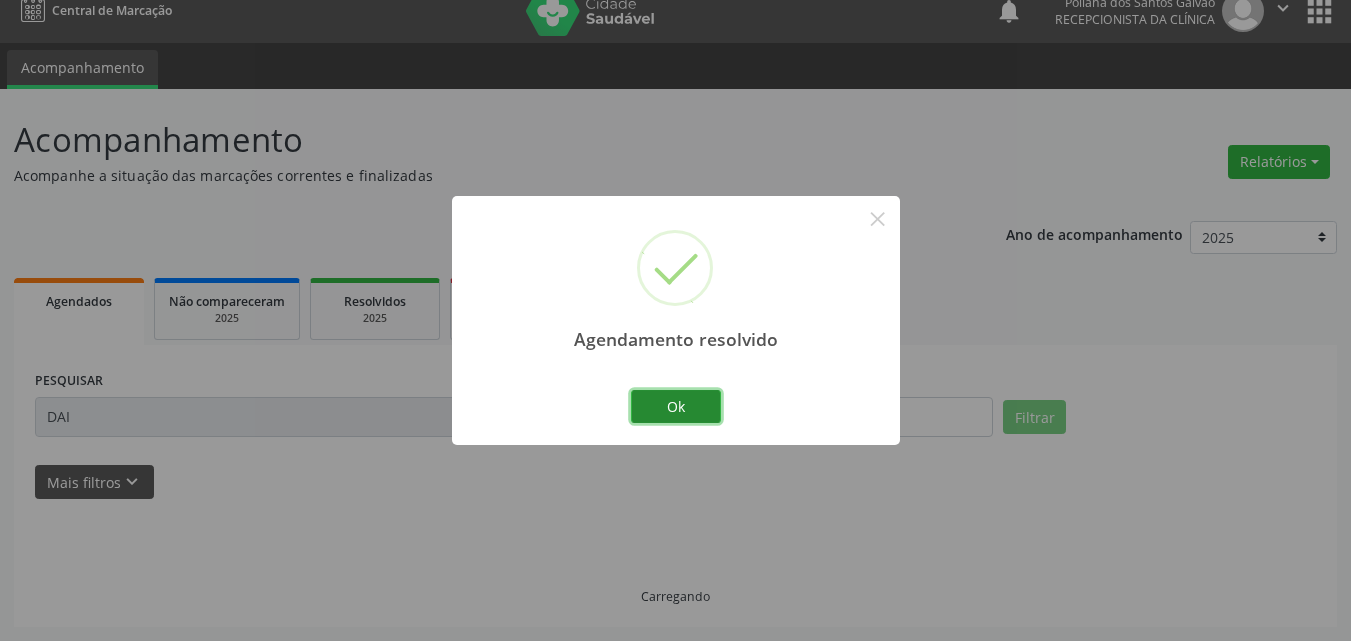 click on "Ok" at bounding box center (676, 407) 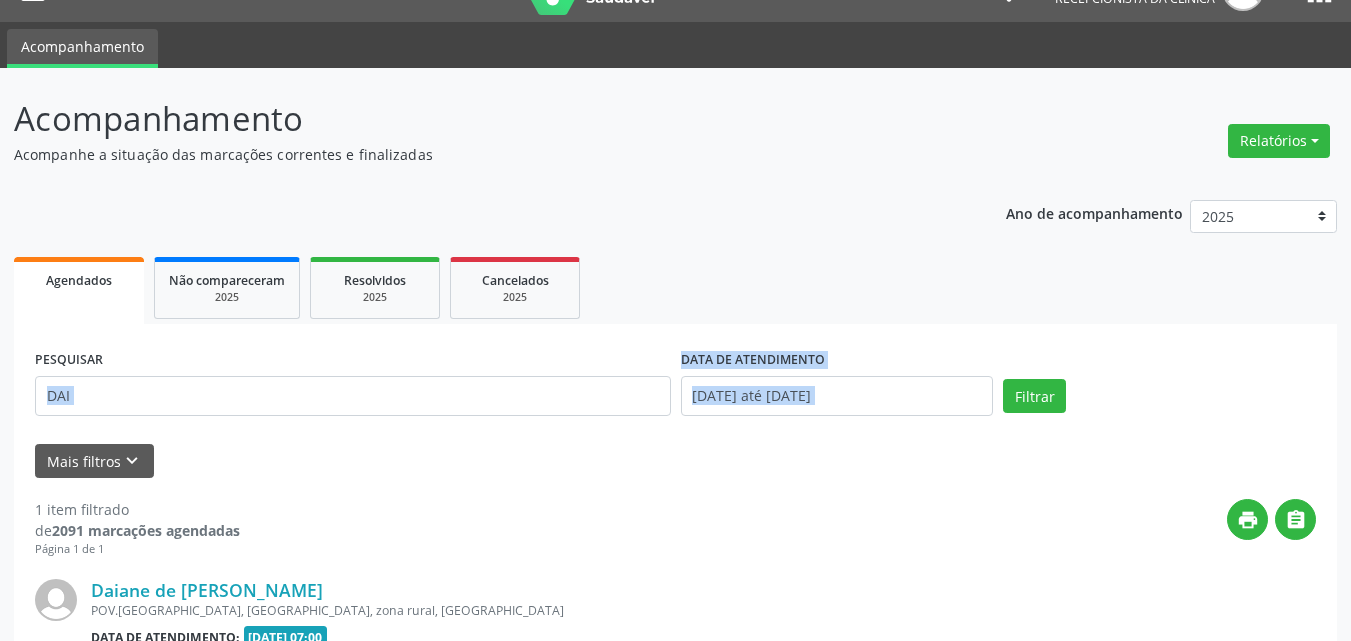drag, startPoint x: 649, startPoint y: 428, endPoint x: 573, endPoint y: 417, distance: 76.79192 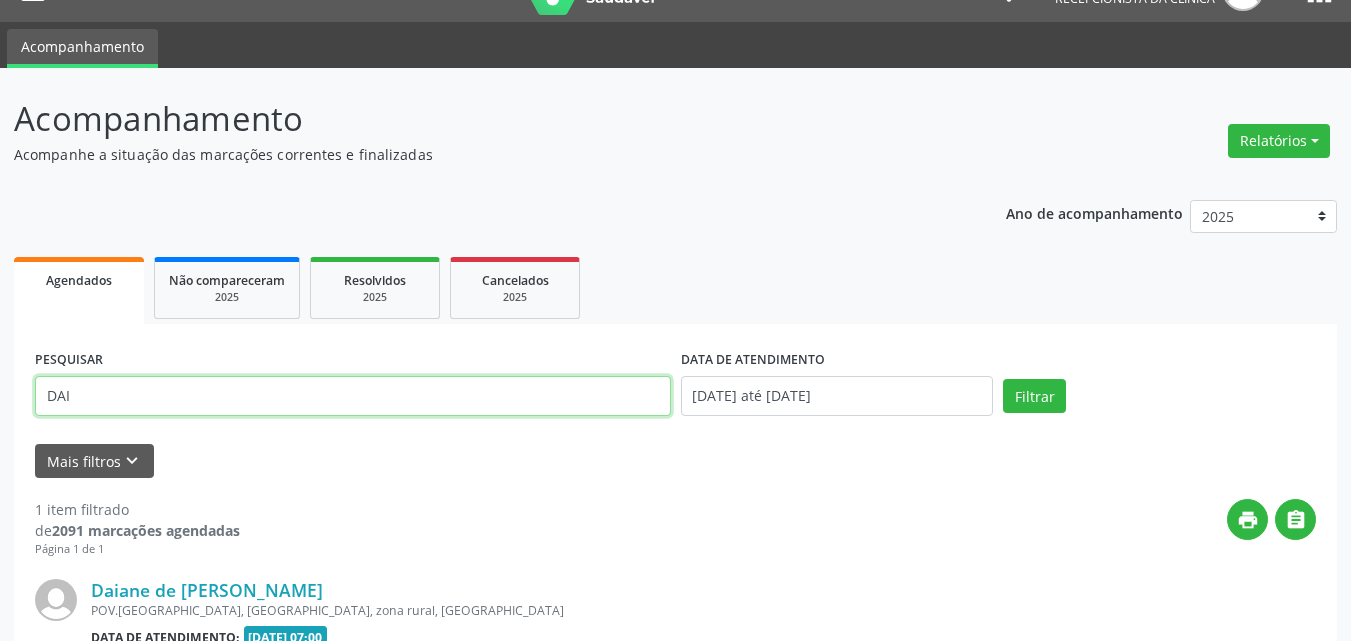 drag, startPoint x: 572, startPoint y: 403, endPoint x: 0, endPoint y: 334, distance: 576.14667 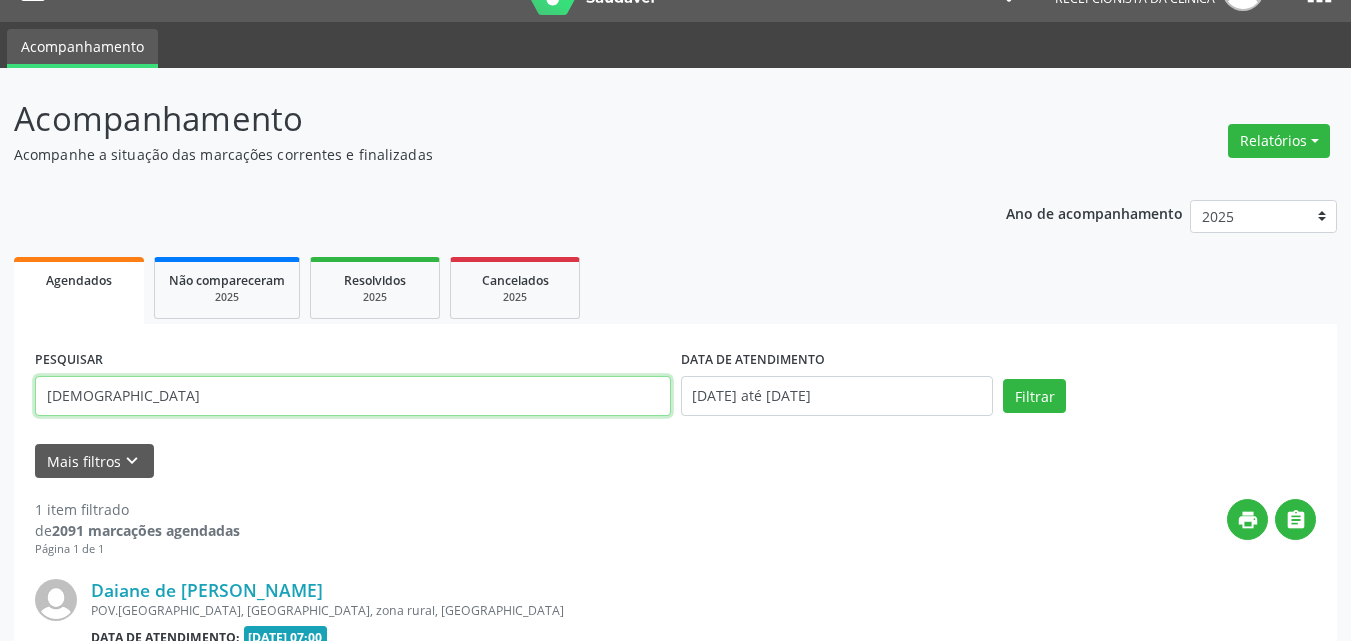type on "[DEMOGRAPHIC_DATA]" 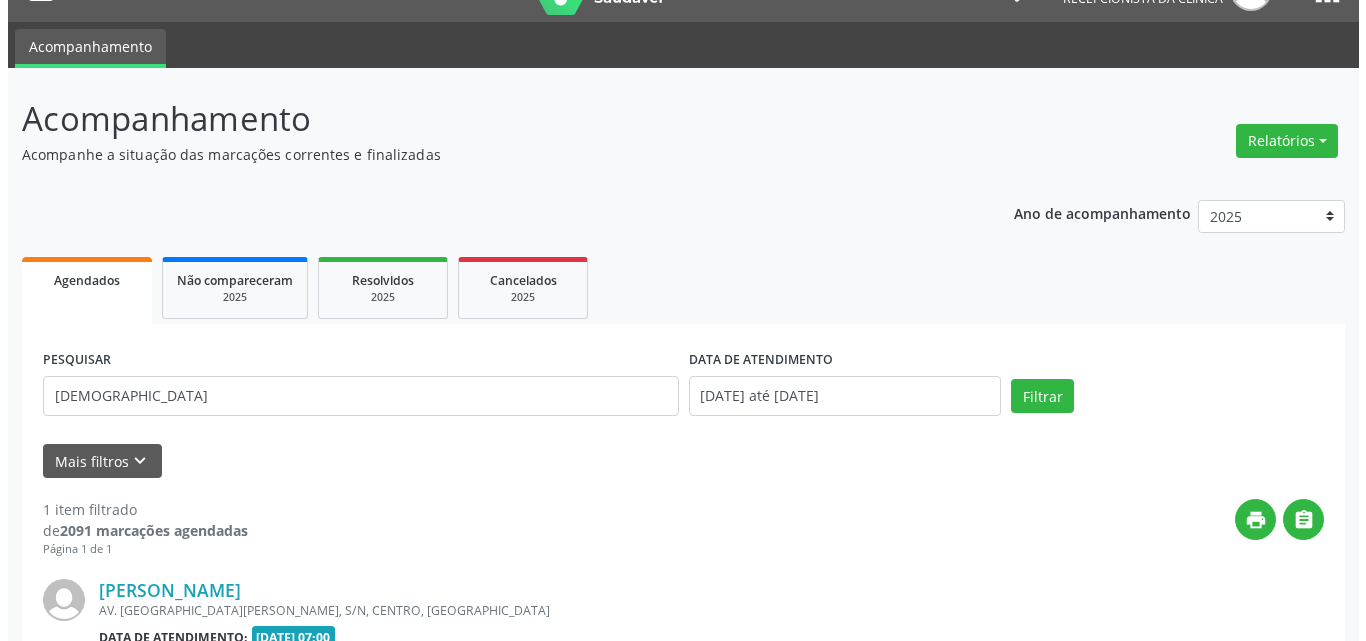 scroll, scrollTop: 264, scrollLeft: 0, axis: vertical 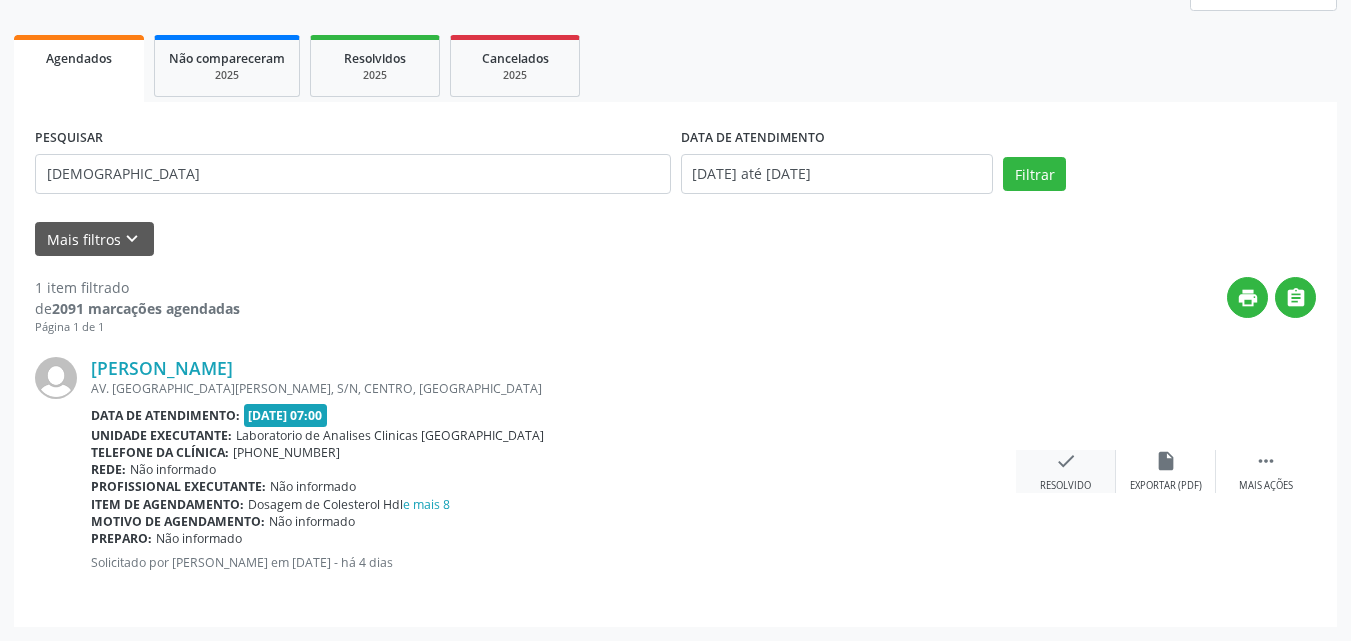 click on "check
Resolvido" at bounding box center [1066, 471] 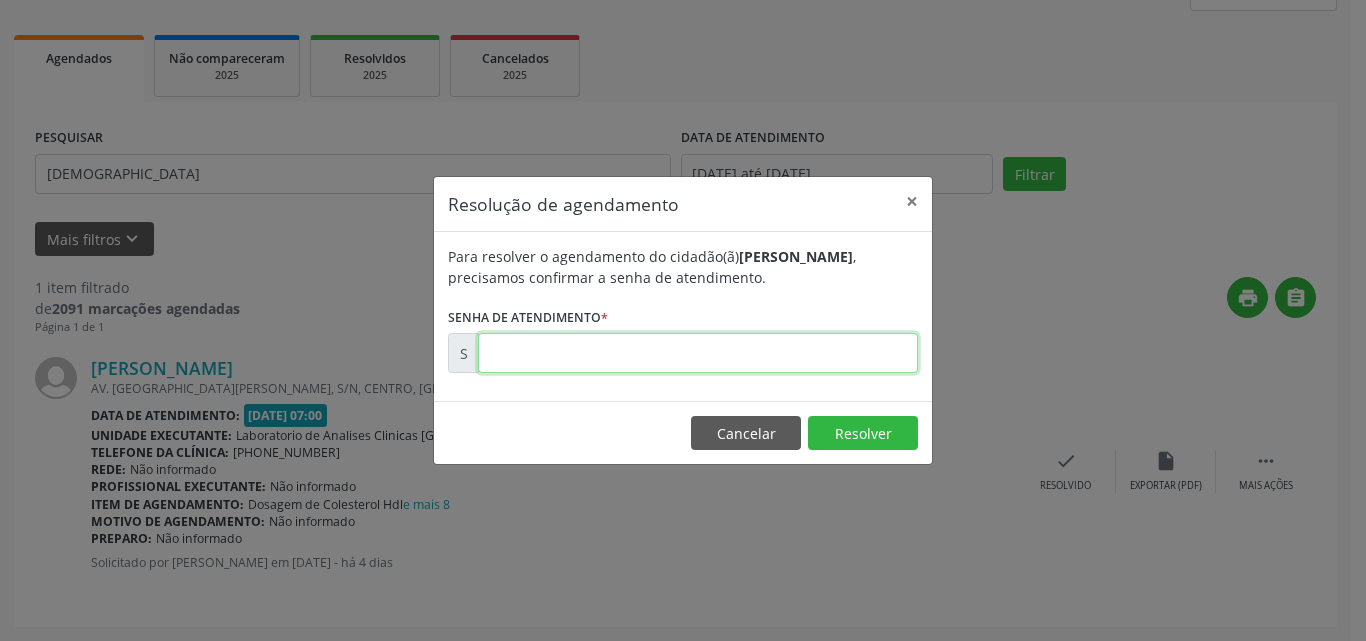 click at bounding box center [698, 353] 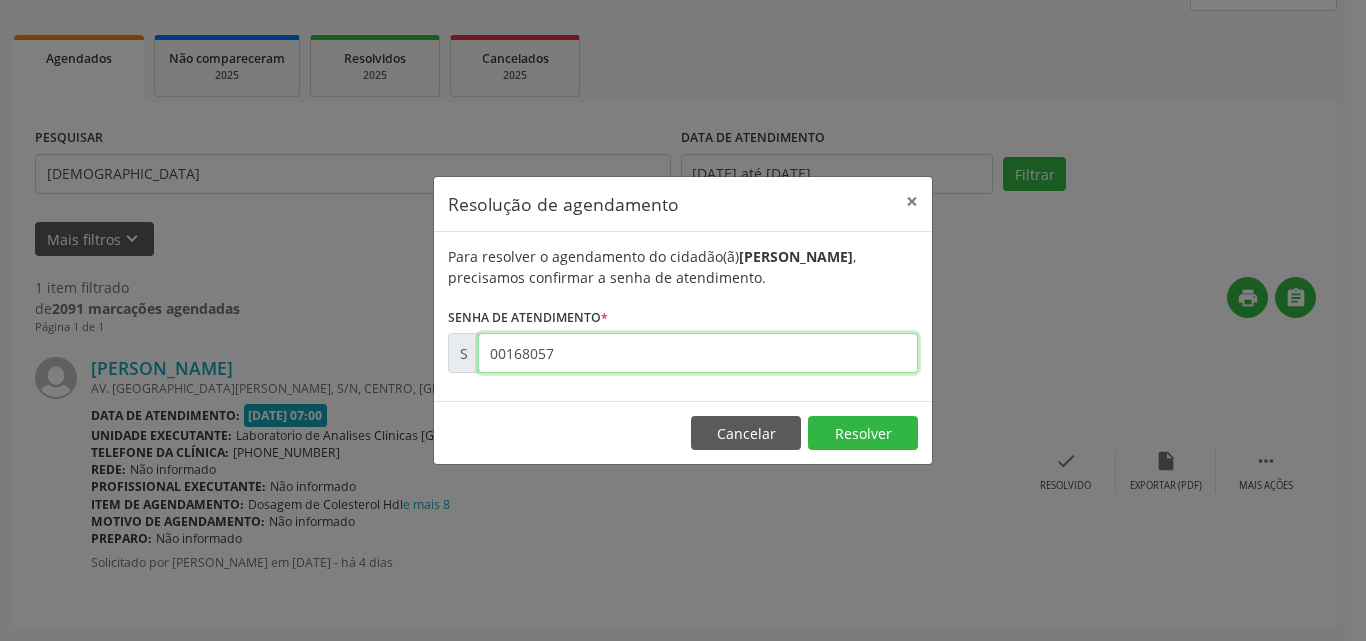 type on "00168057" 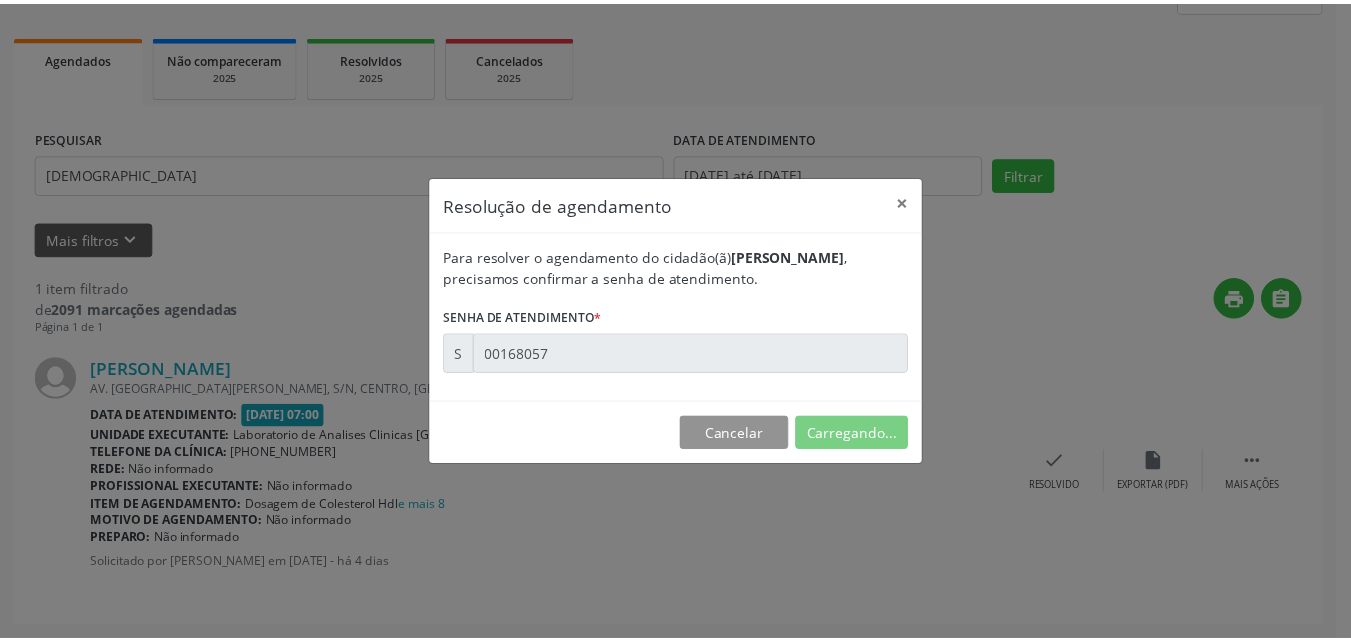 scroll, scrollTop: 21, scrollLeft: 0, axis: vertical 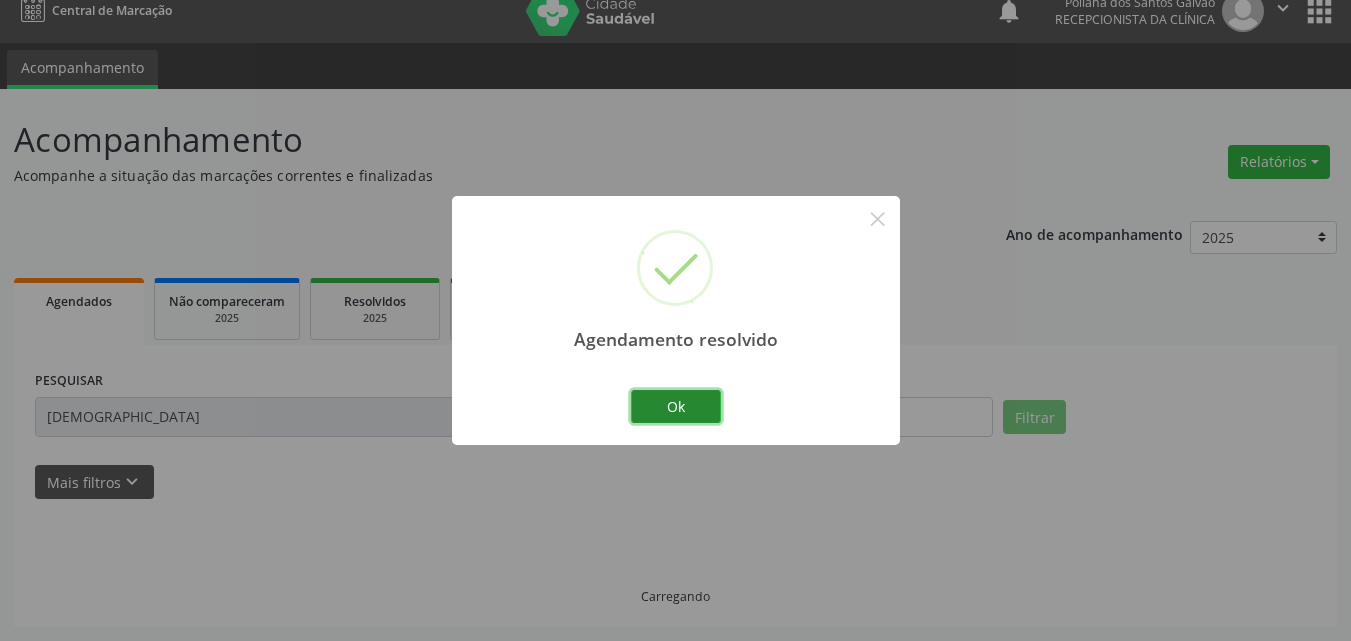 drag, startPoint x: 694, startPoint y: 407, endPoint x: 592, endPoint y: 427, distance: 103.94229 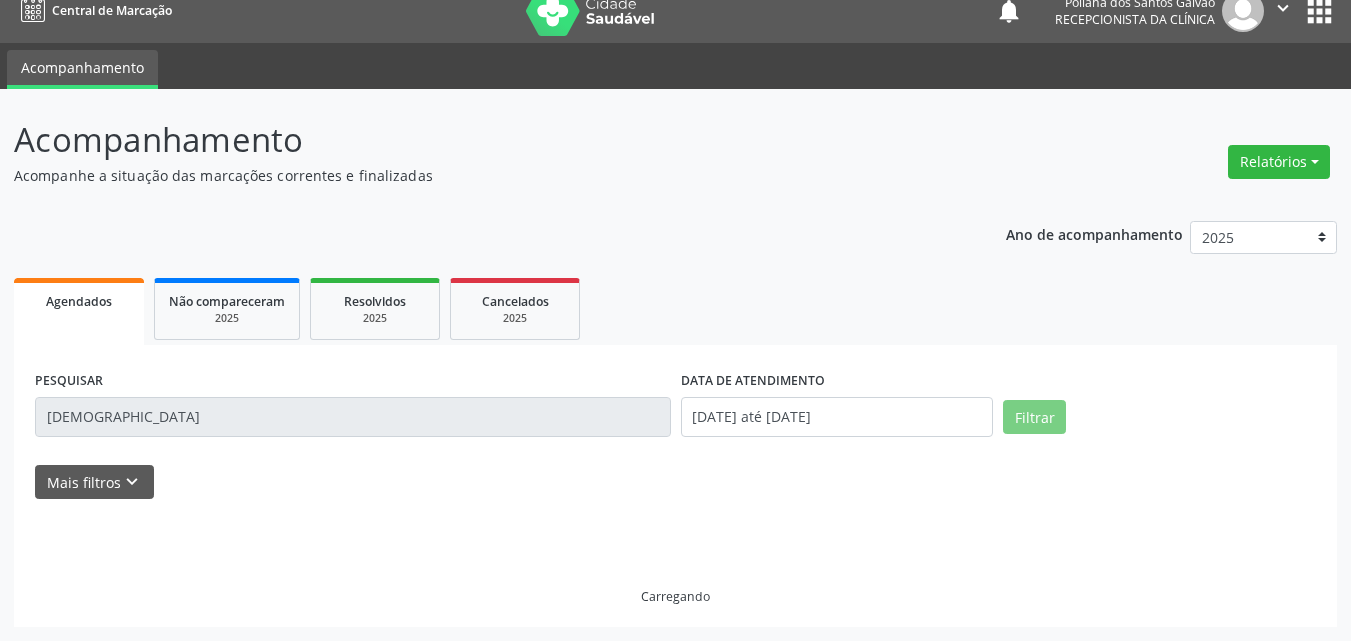click on "Acompanhamento
Acompanhe a situação das marcações correntes e finalizadas
Relatórios
Agendamentos
Procedimentos realizados
Ano de acompanhamento
2025 2024 2023   Agendados   Não compareceram
2025
Resolvidos
2025
Cancelados
2025
PESQUISAR
ISAA
DATA DE ATENDIMENTO
[DATE] até [DATE]
Filtrar
UNIDADE DE REFERÊNCIA
Selecione uma UBS
Todas as UBS   Unidade Basica de Saude da Familia Dr [PERSON_NAME]   Centro de Enfrentamento Para [MEDICAL_DATA] de Campo Formoso   Central de [GEOGRAPHIC_DATA] de Consultas e Exames de [GEOGRAPHIC_DATA]   Vigilancia em Saude de Campo Formoso   PSF Lage dos Negros III   P S da Familia do Povoado de Caraibas   Unidade Basica de Saude da Familia [PERSON_NAME]   P S de Curral da Ponta Psf Oseas Manoel da Silva   Farmacia Basica     P S da Familia do Povoado de Pocos" at bounding box center (675, 365) 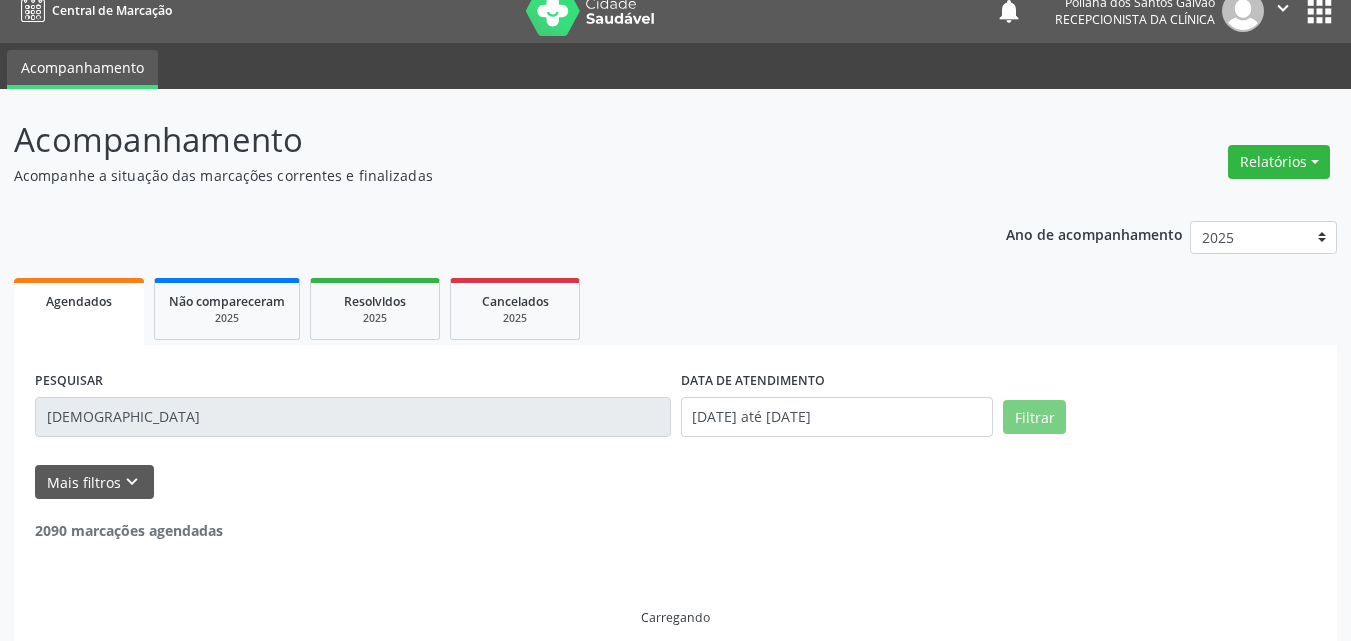 scroll, scrollTop: 0, scrollLeft: 0, axis: both 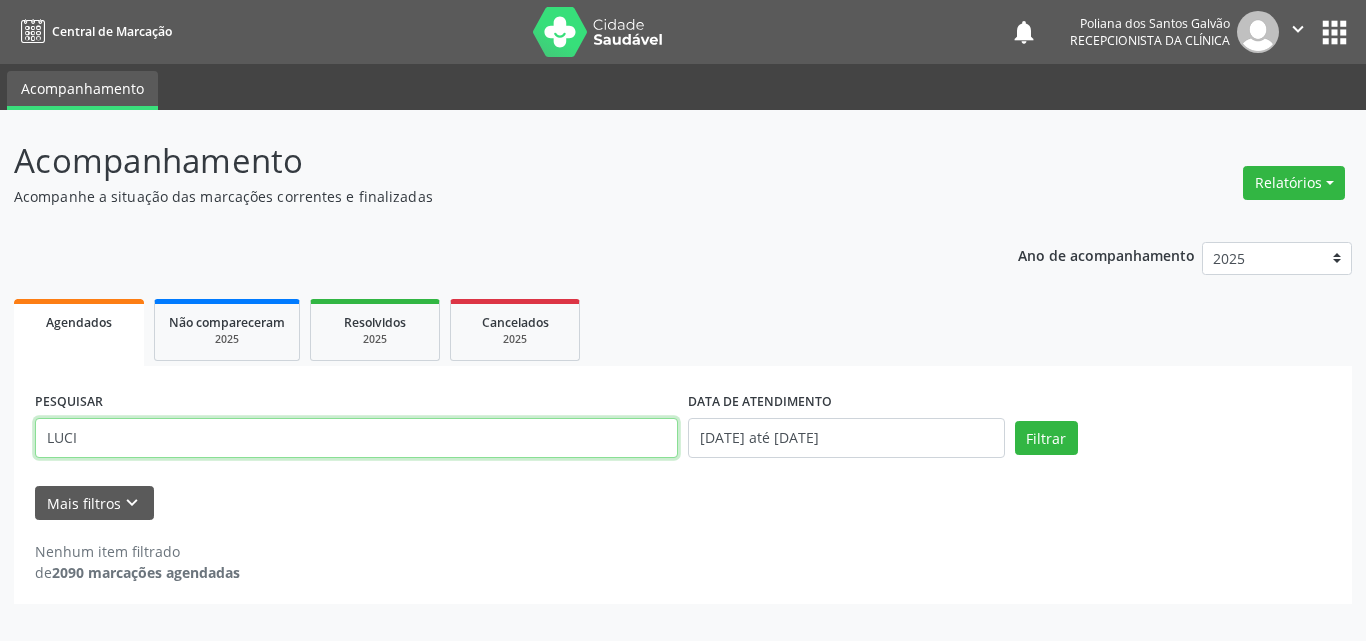 type on "LUCI" 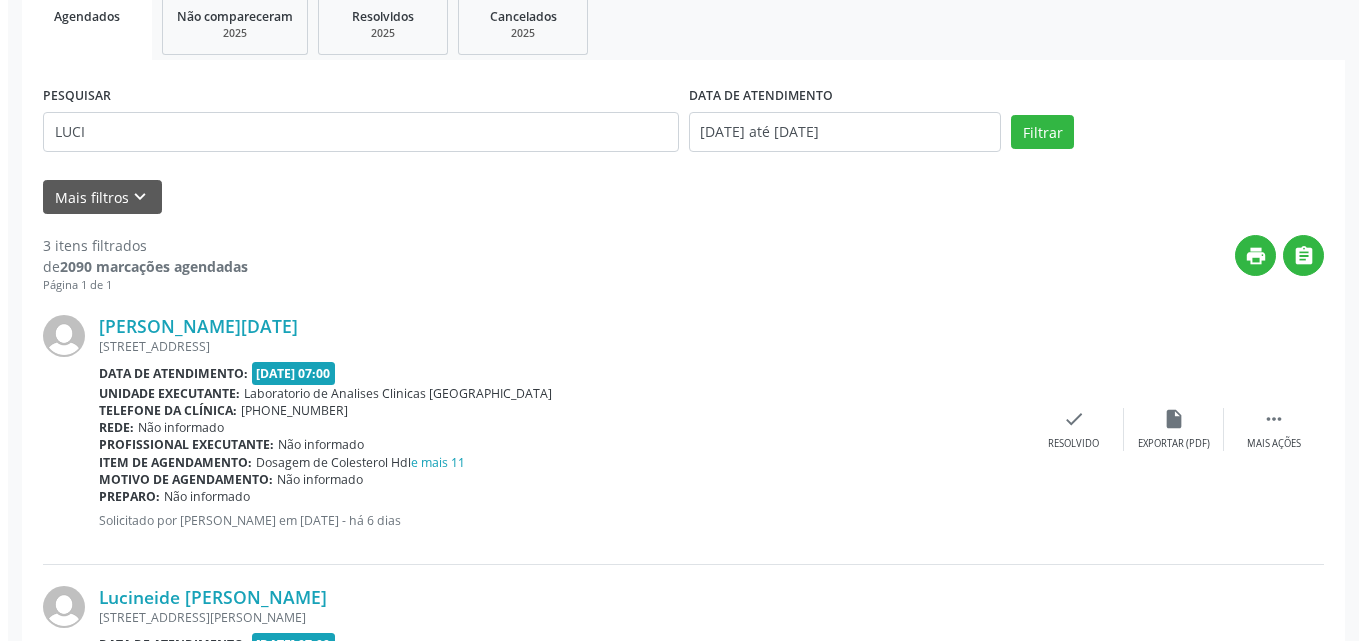 scroll, scrollTop: 506, scrollLeft: 0, axis: vertical 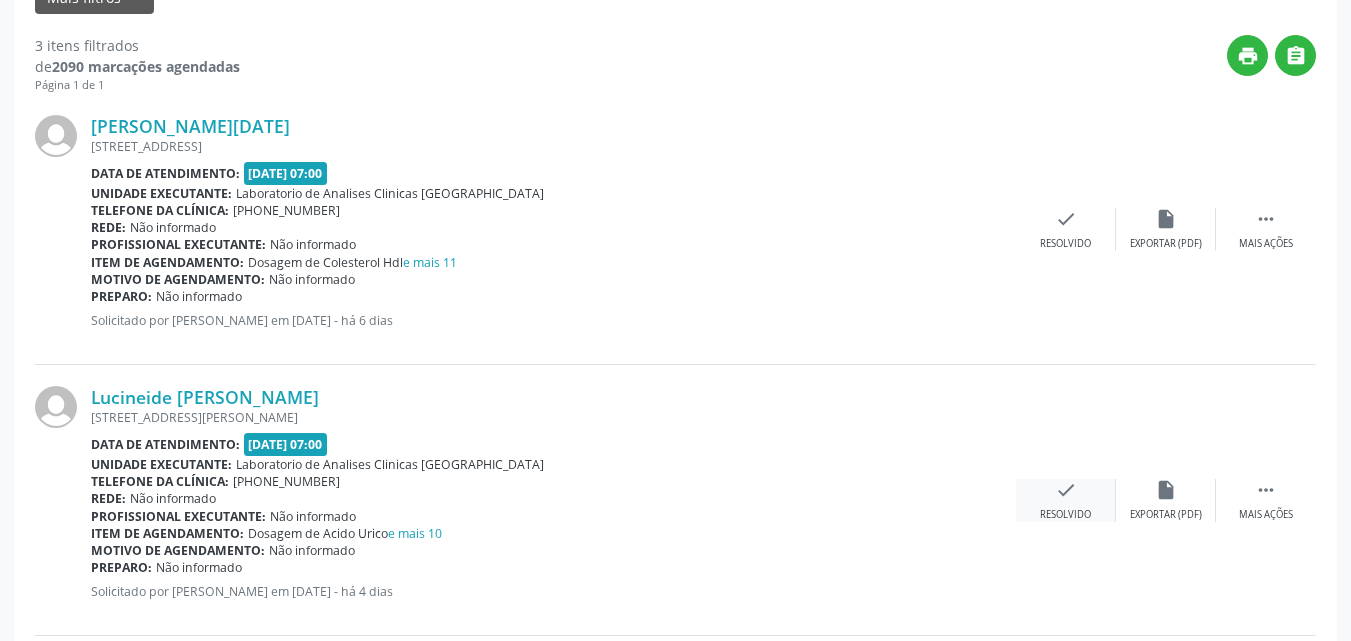 click on "check
Resolvido" at bounding box center (1066, 500) 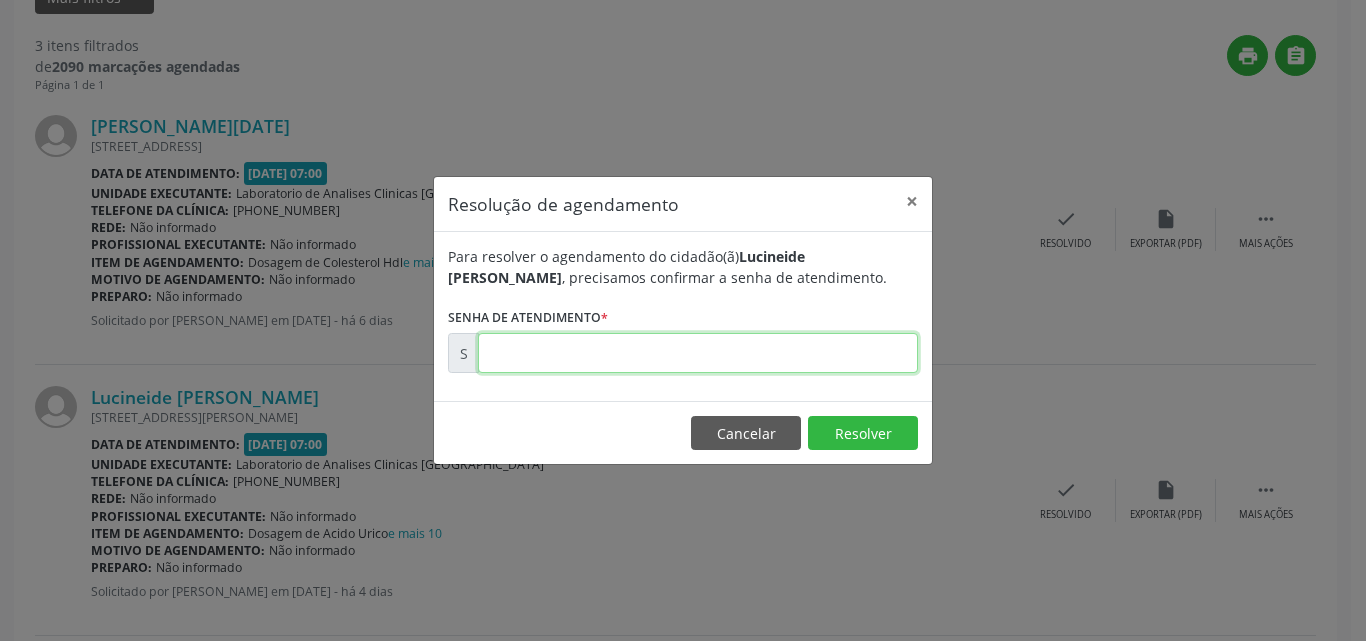 click at bounding box center (698, 353) 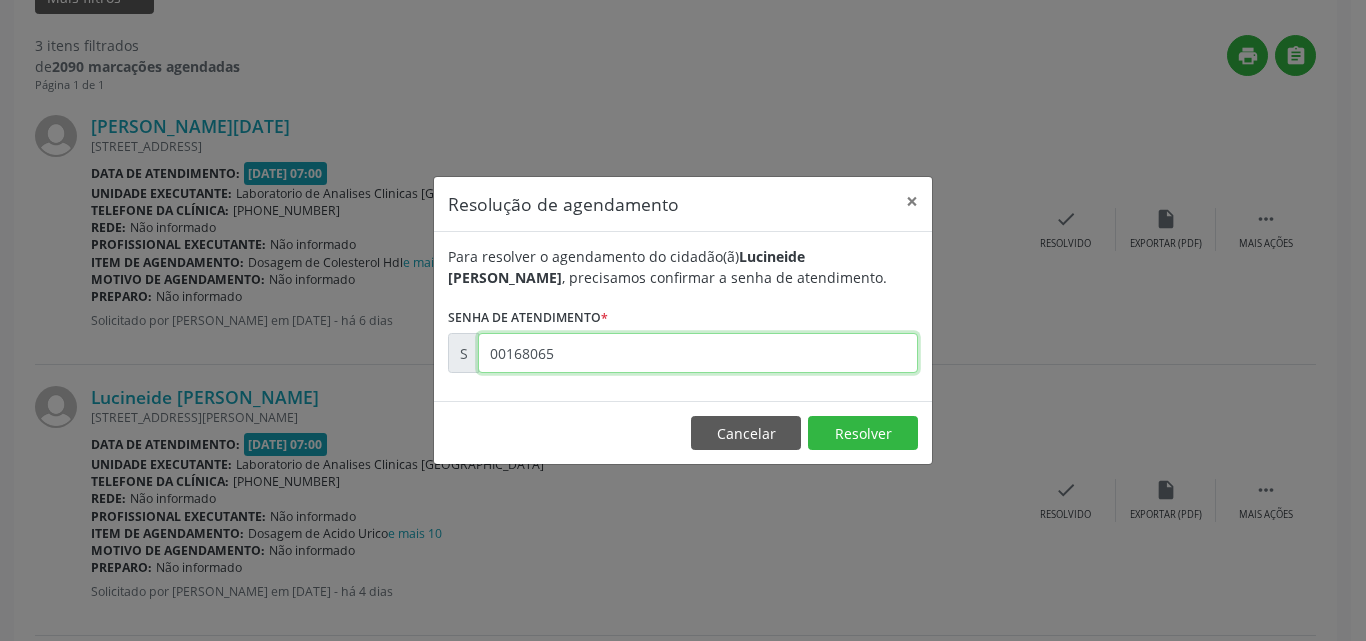 type on "00168065" 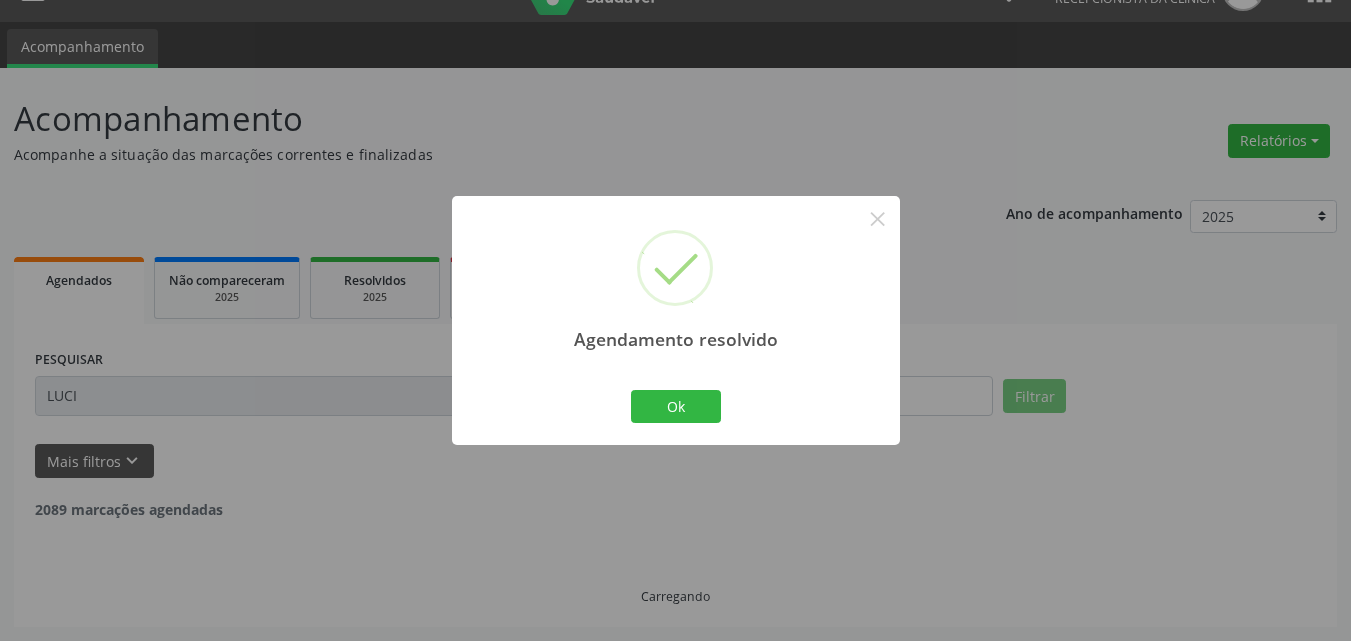scroll, scrollTop: 506, scrollLeft: 0, axis: vertical 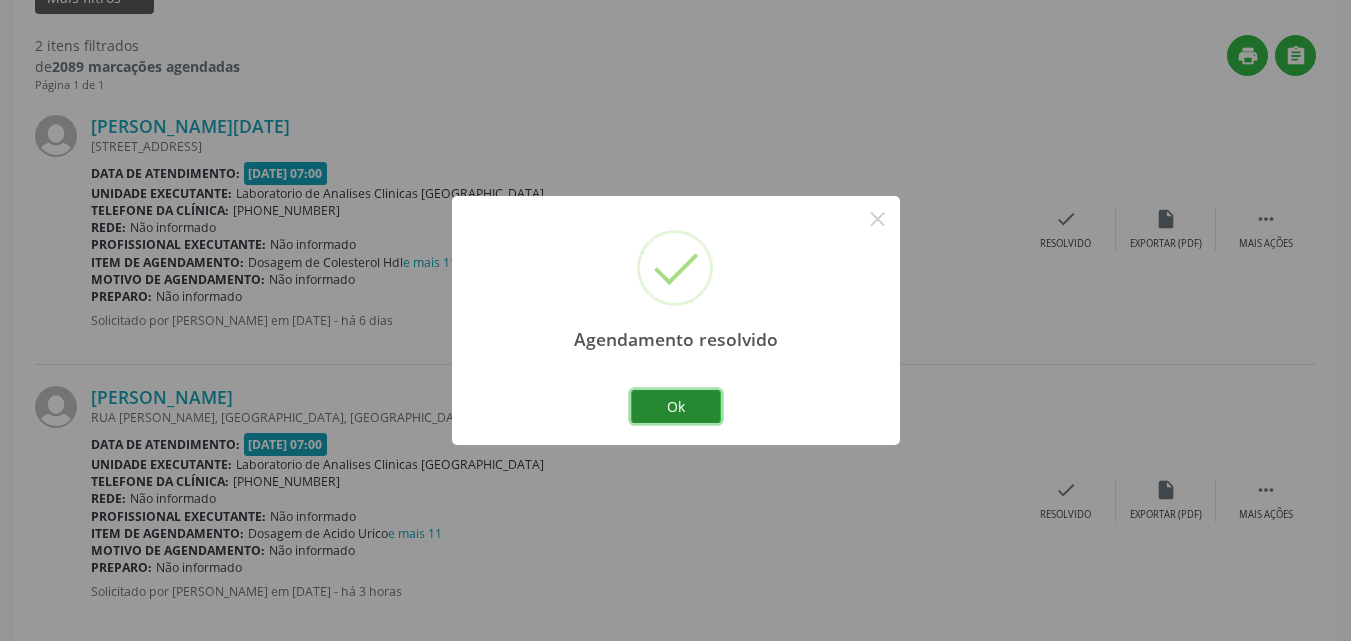 click on "Ok" at bounding box center (676, 407) 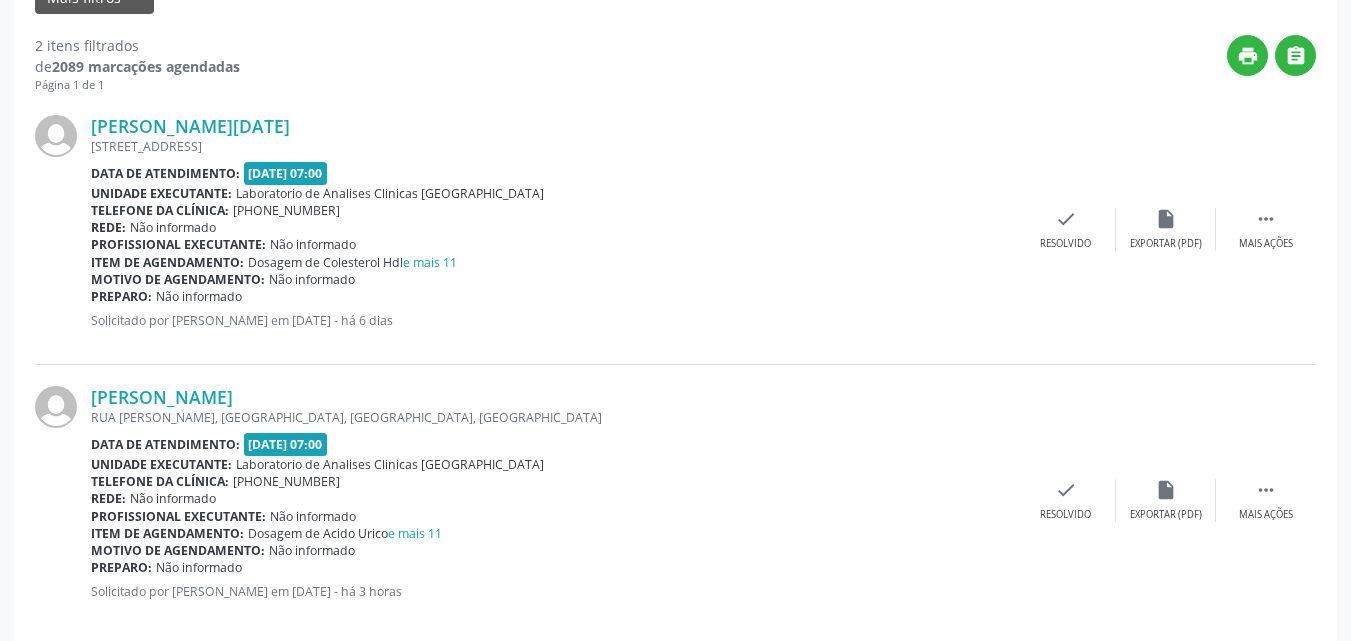scroll, scrollTop: 106, scrollLeft: 0, axis: vertical 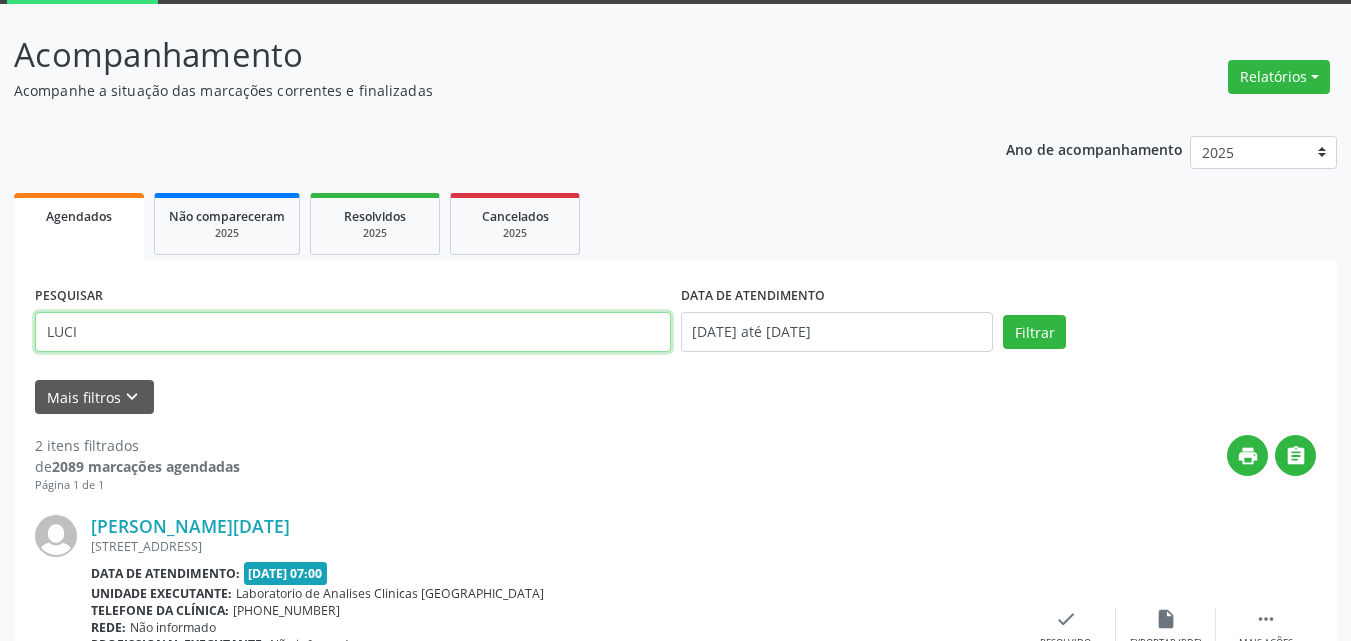 drag, startPoint x: 408, startPoint y: 334, endPoint x: 0, endPoint y: 224, distance: 422.56833 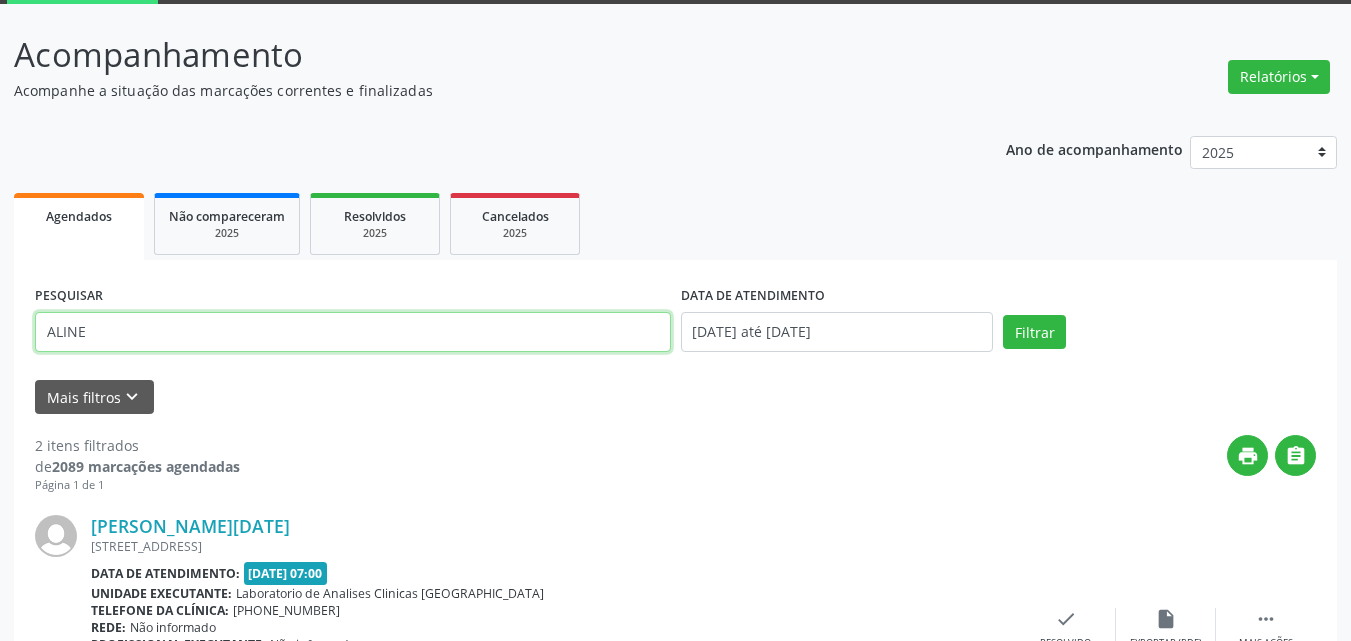 type on "ALINE" 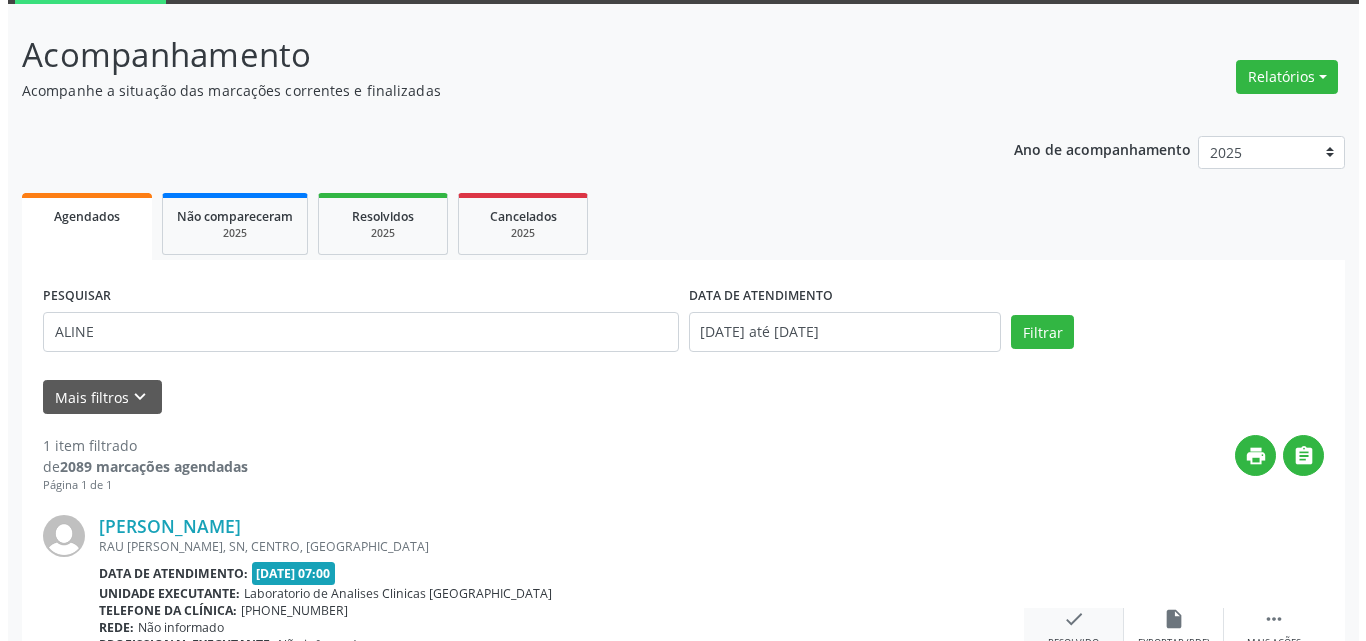 scroll, scrollTop: 264, scrollLeft: 0, axis: vertical 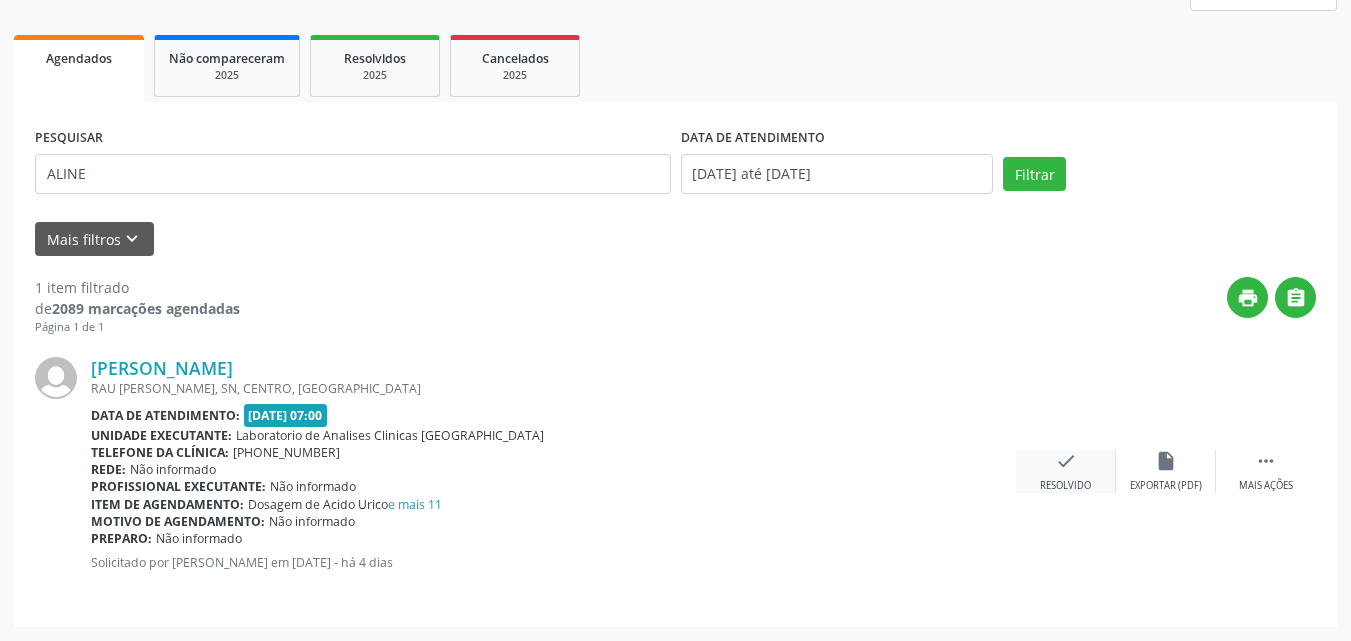 click on "check
Resolvido" at bounding box center [1066, 471] 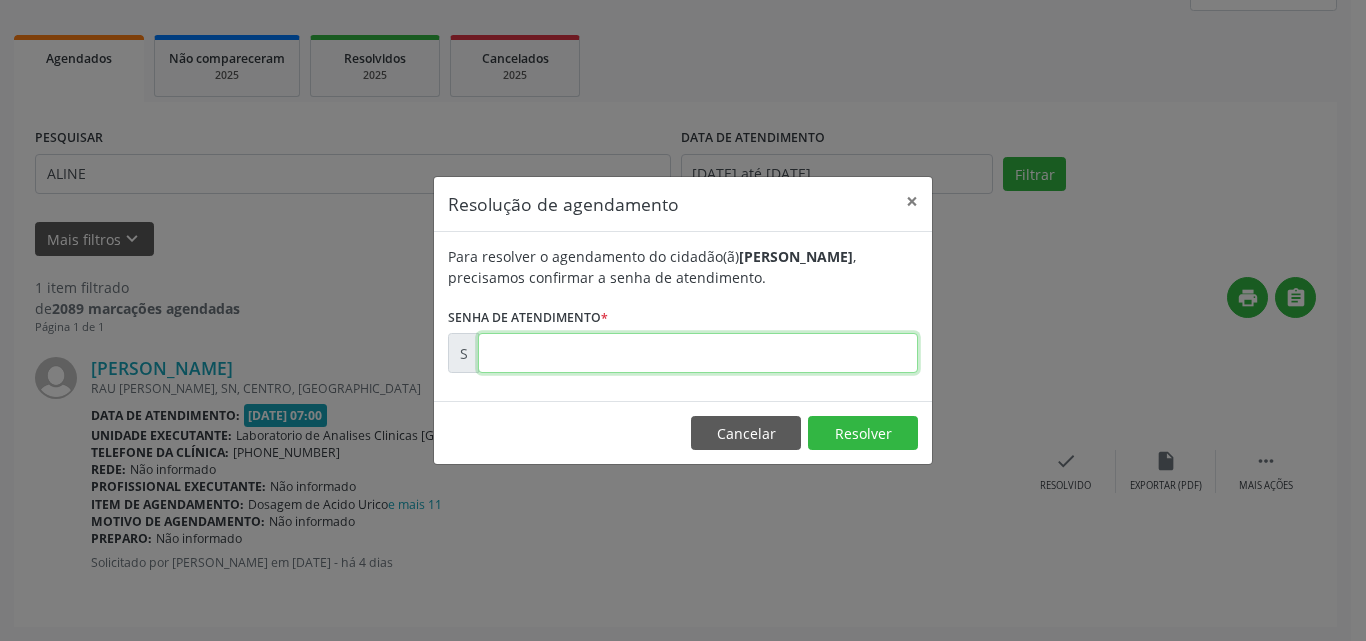 click at bounding box center (698, 353) 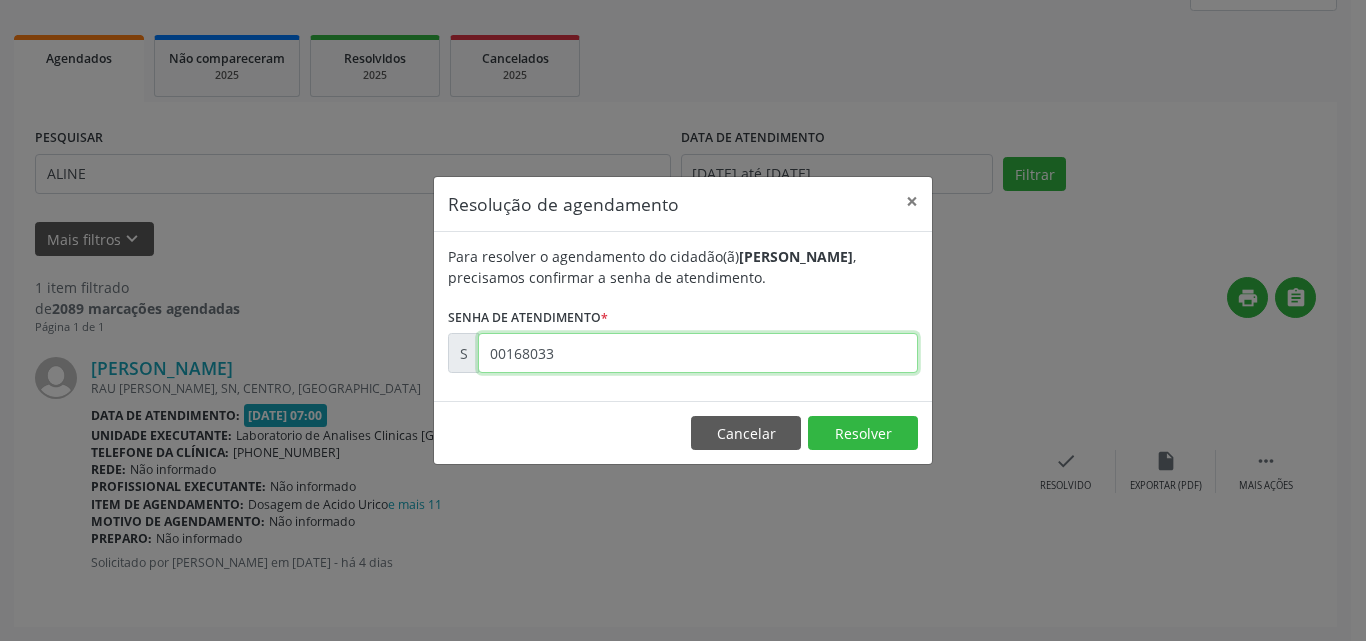 type on "00168033" 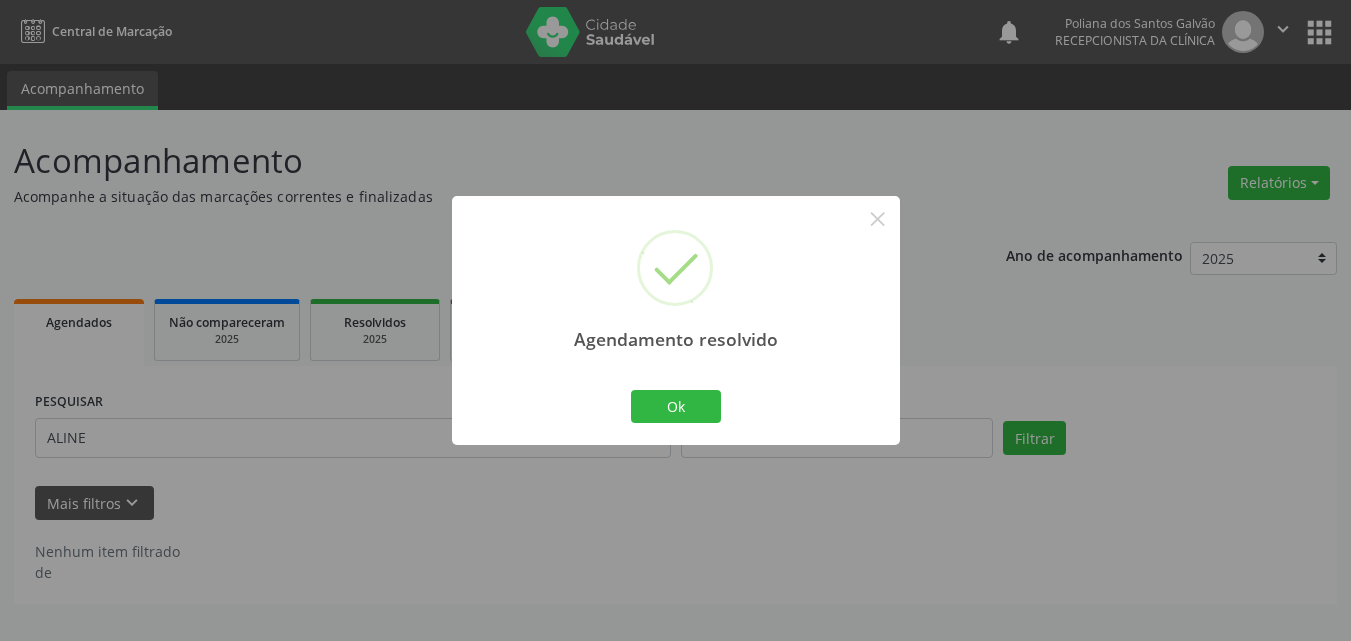 scroll, scrollTop: 0, scrollLeft: 0, axis: both 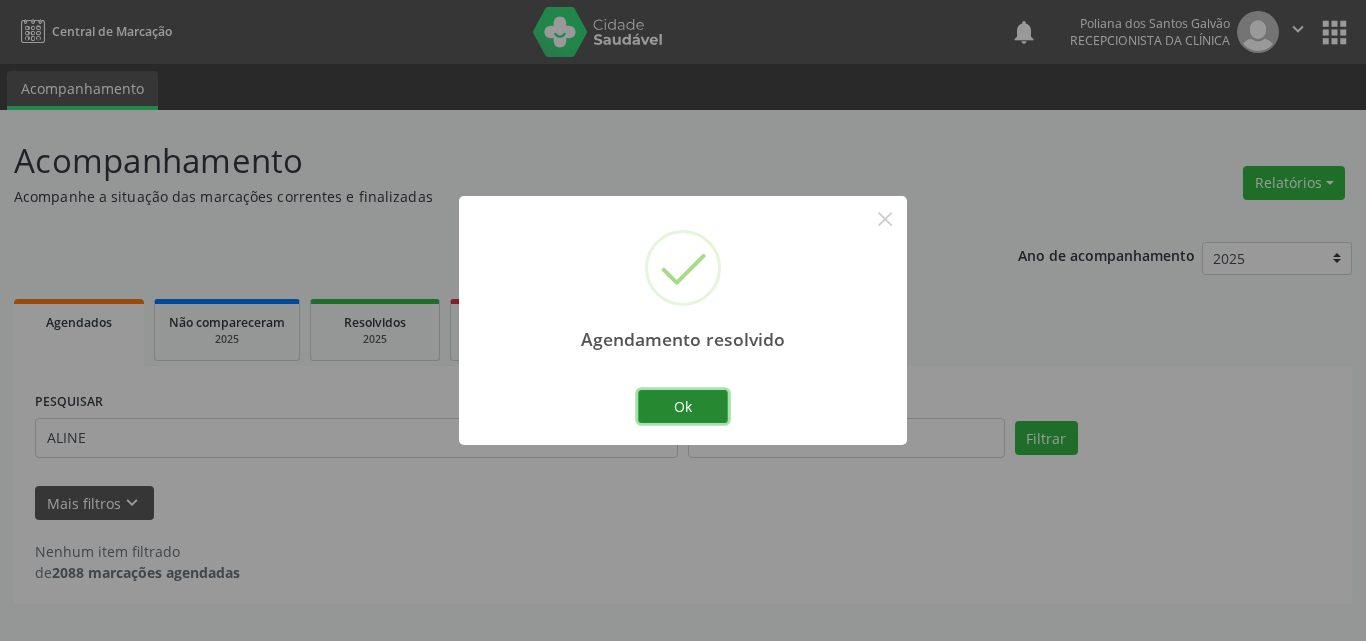 click on "Ok" at bounding box center [683, 407] 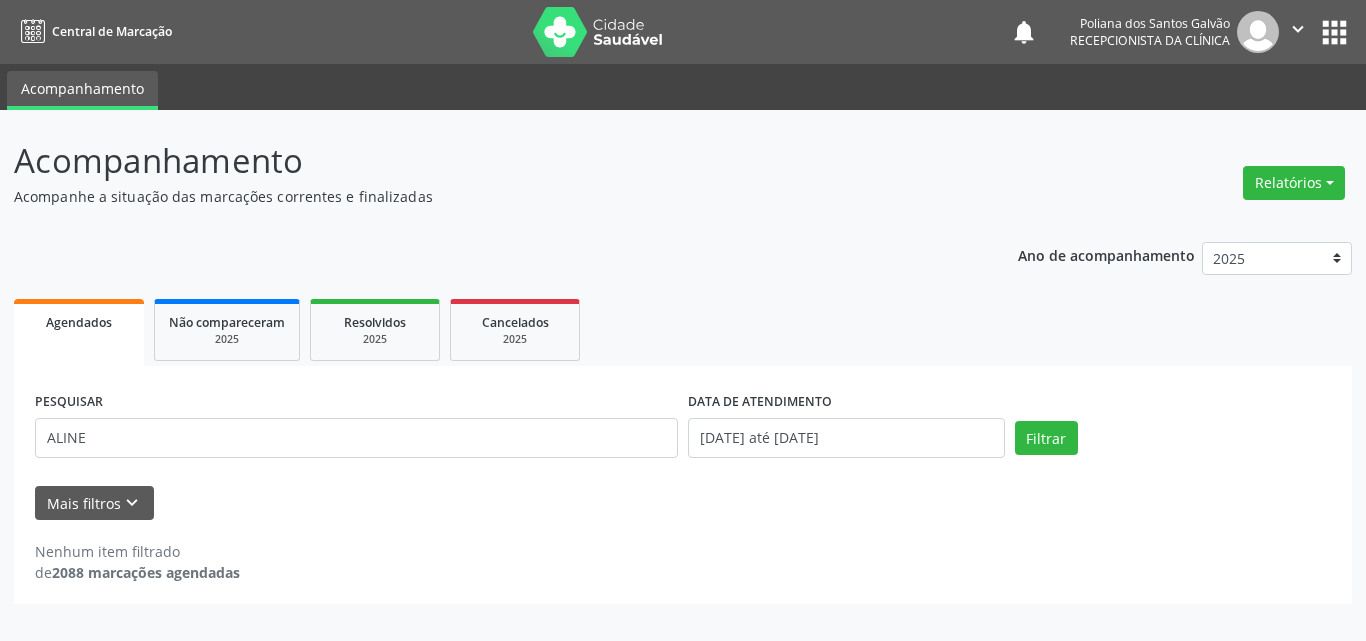 drag, startPoint x: 159, startPoint y: 427, endPoint x: 171, endPoint y: 427, distance: 12 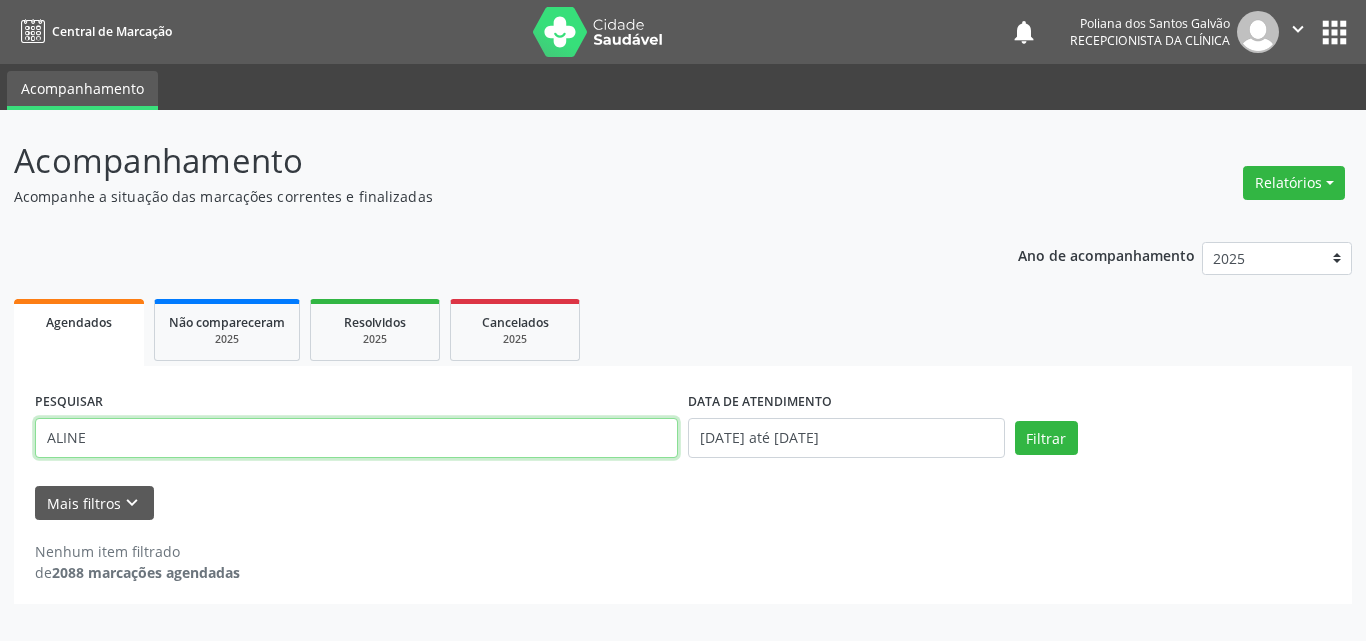 click on "ALINE" at bounding box center (356, 438) 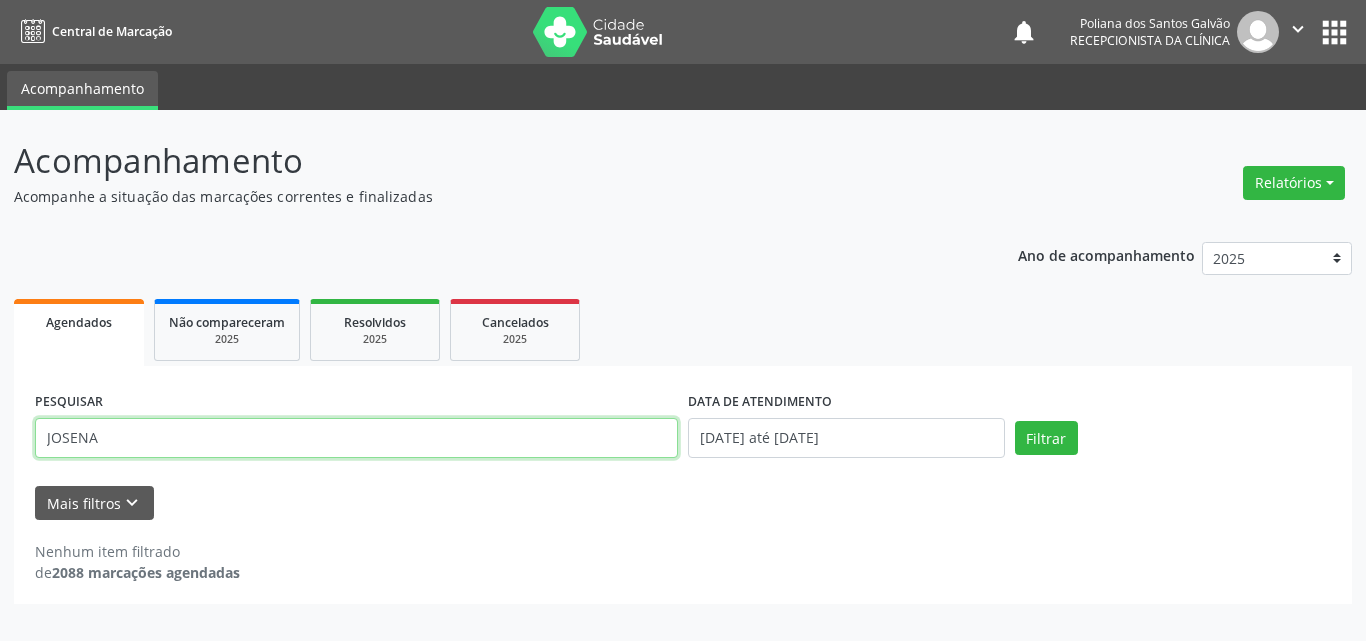click on "Filtrar" at bounding box center (1046, 438) 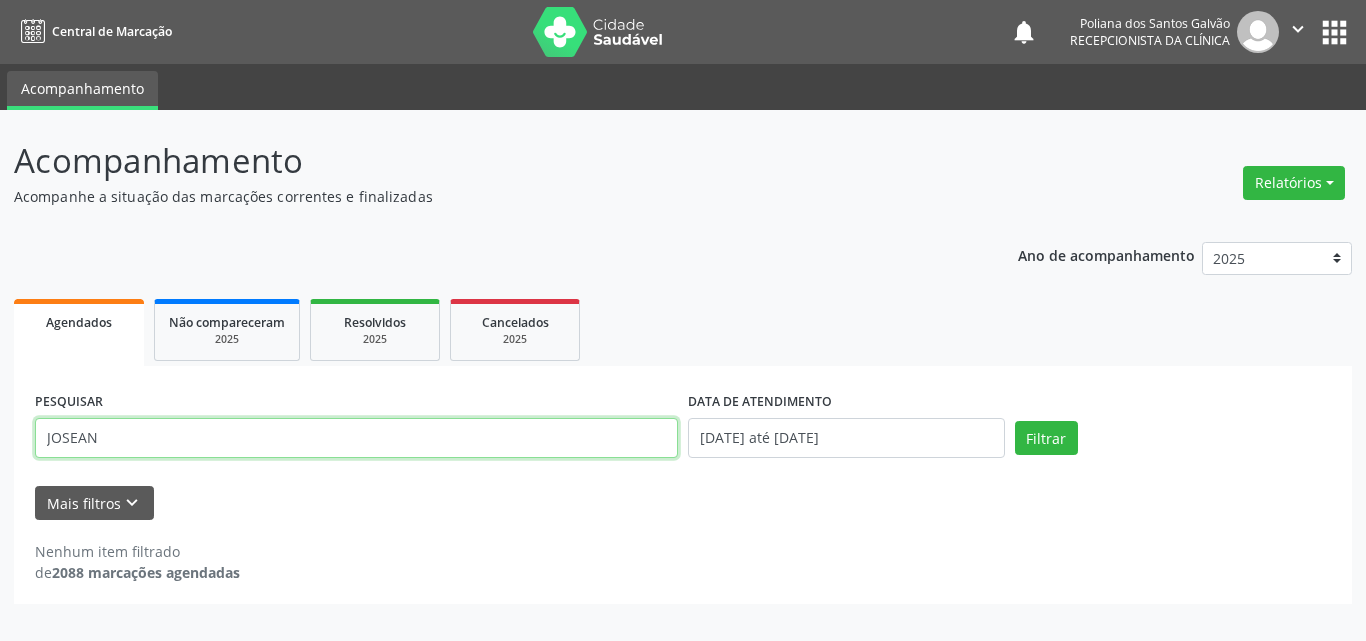type on "JOSEAN" 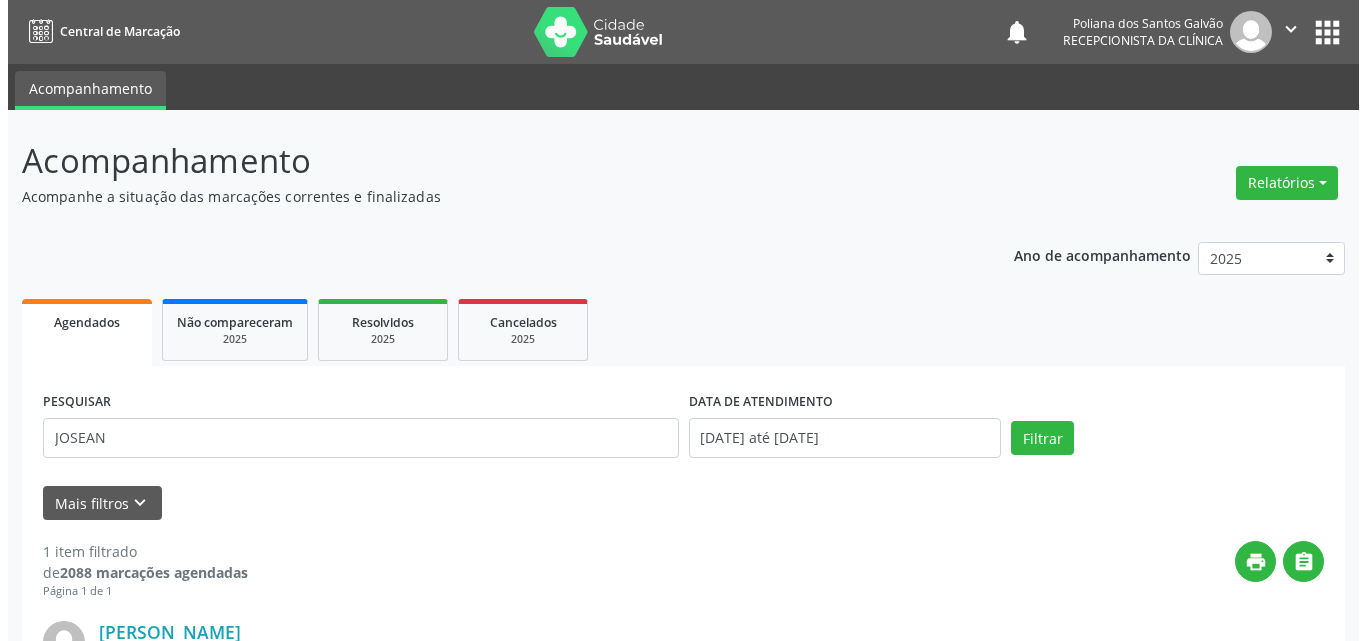 scroll, scrollTop: 264, scrollLeft: 0, axis: vertical 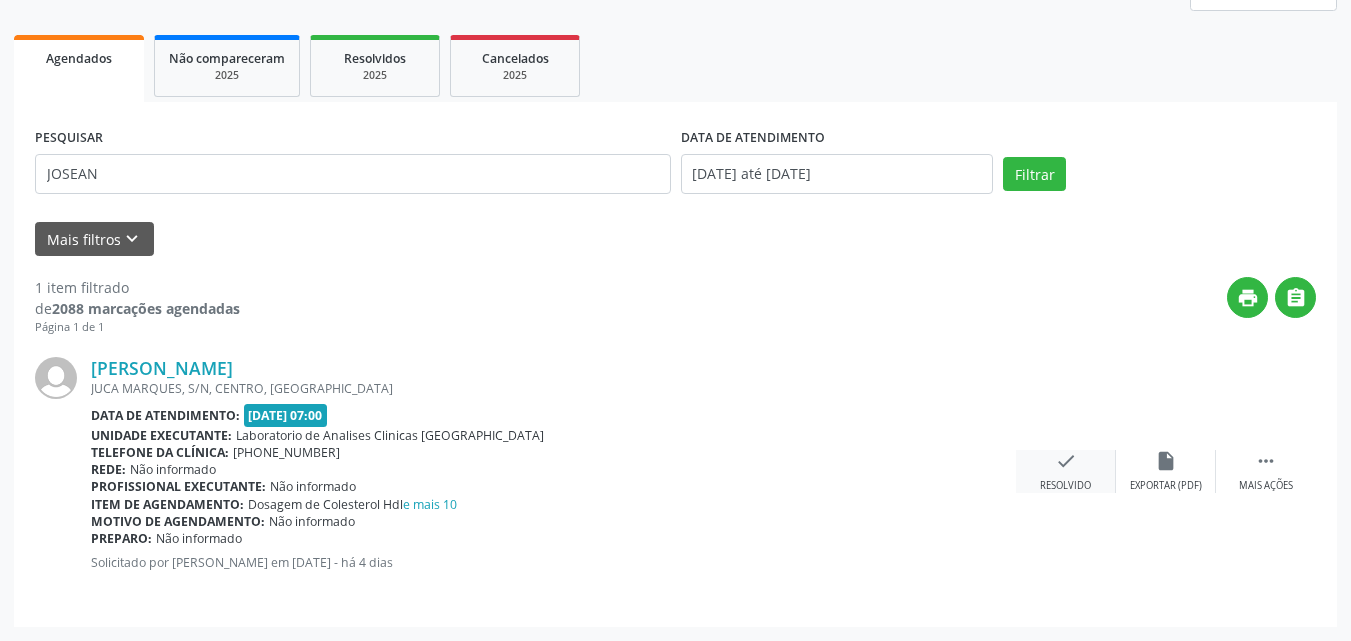 click on "check
Resolvido" at bounding box center (1066, 471) 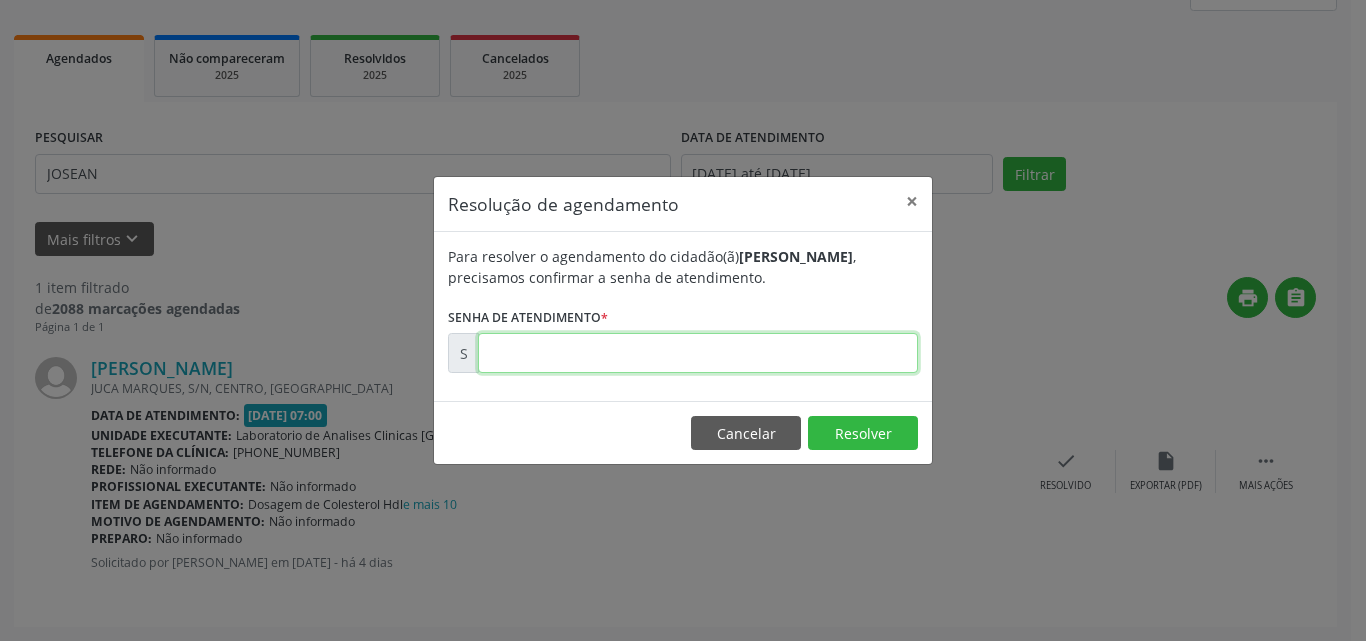 click at bounding box center [698, 353] 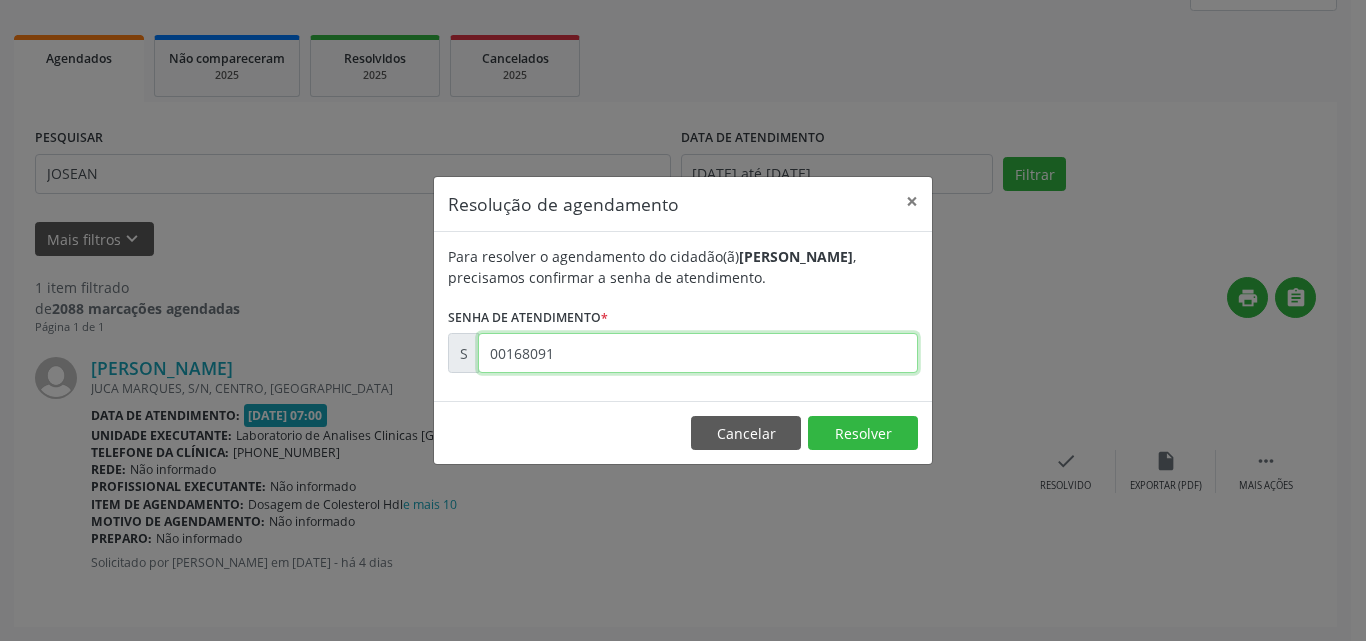 type on "00168091" 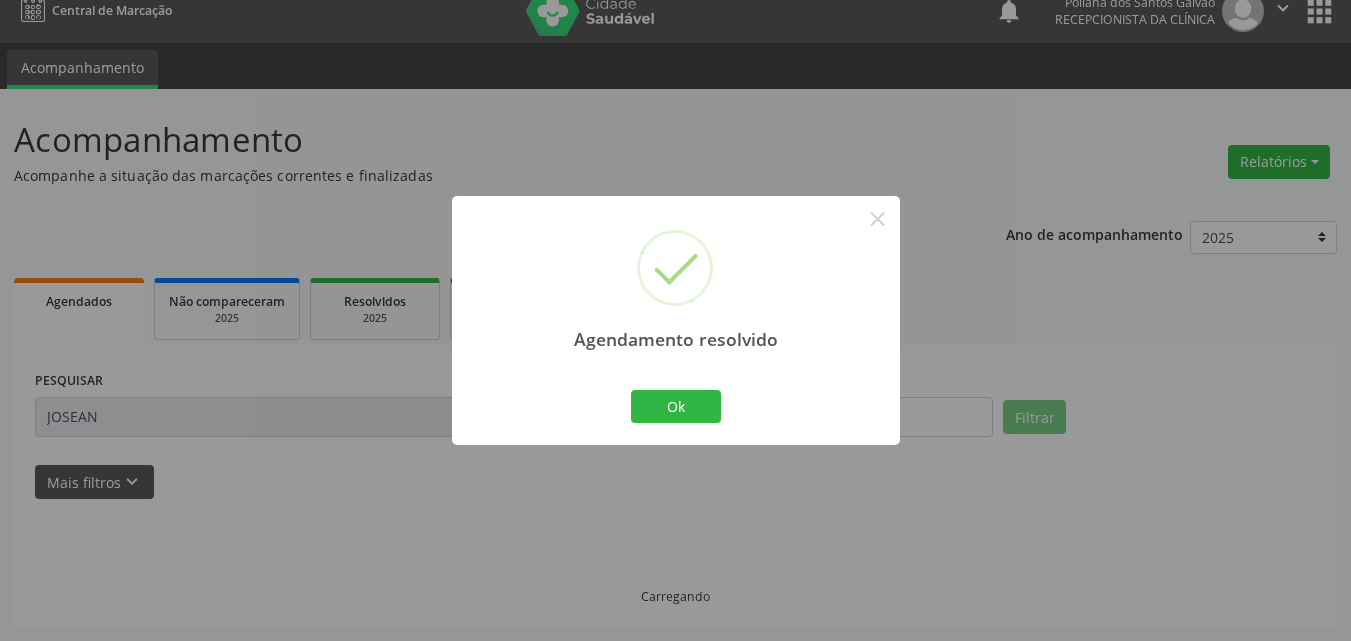 scroll, scrollTop: 0, scrollLeft: 0, axis: both 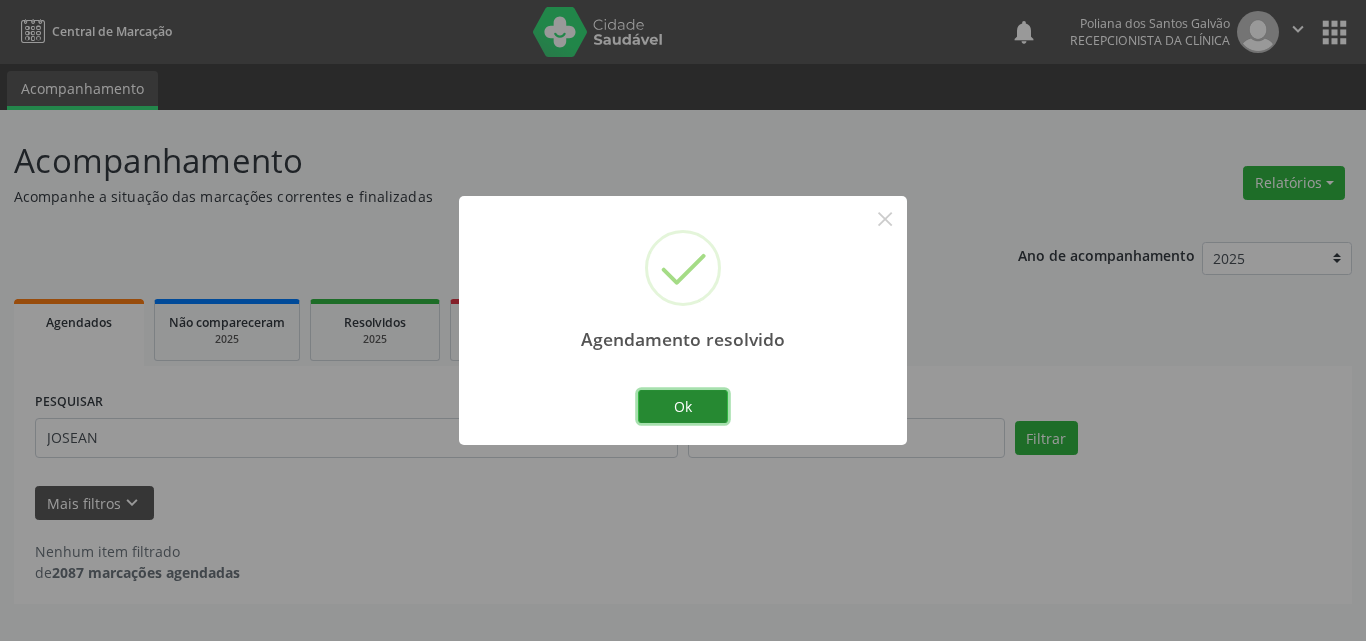 click on "Ok" at bounding box center [683, 407] 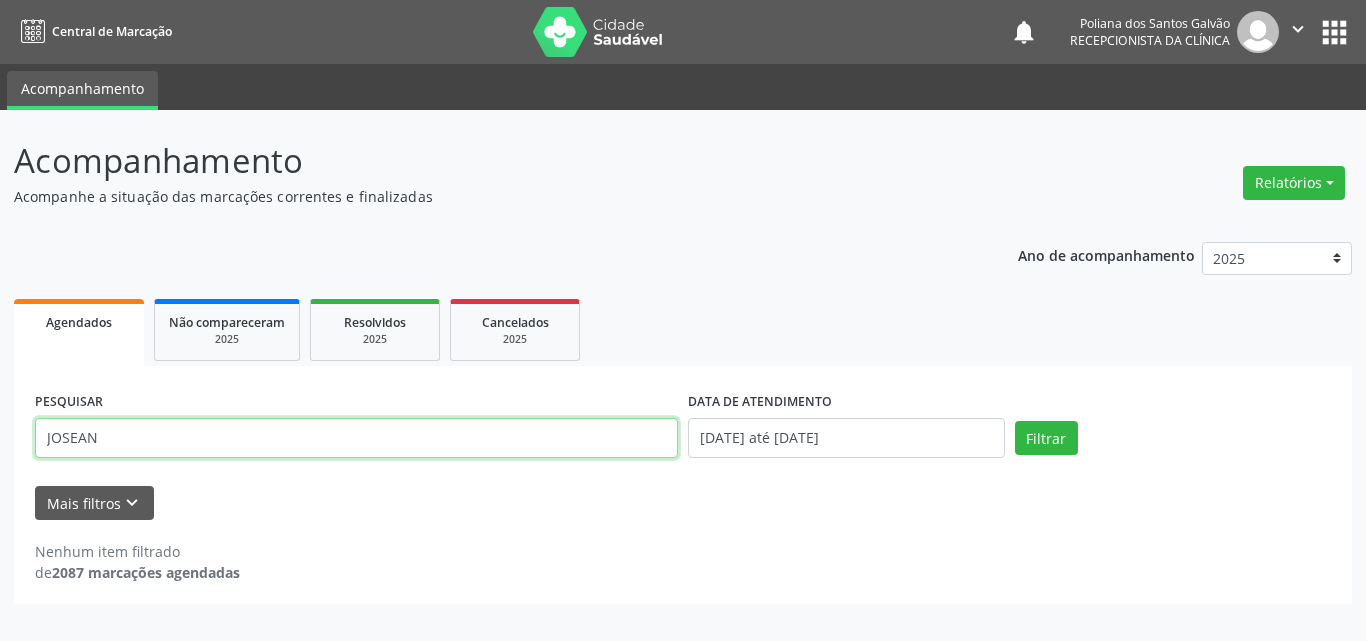 drag, startPoint x: 395, startPoint y: 428, endPoint x: 0, endPoint y: 315, distance: 410.84546 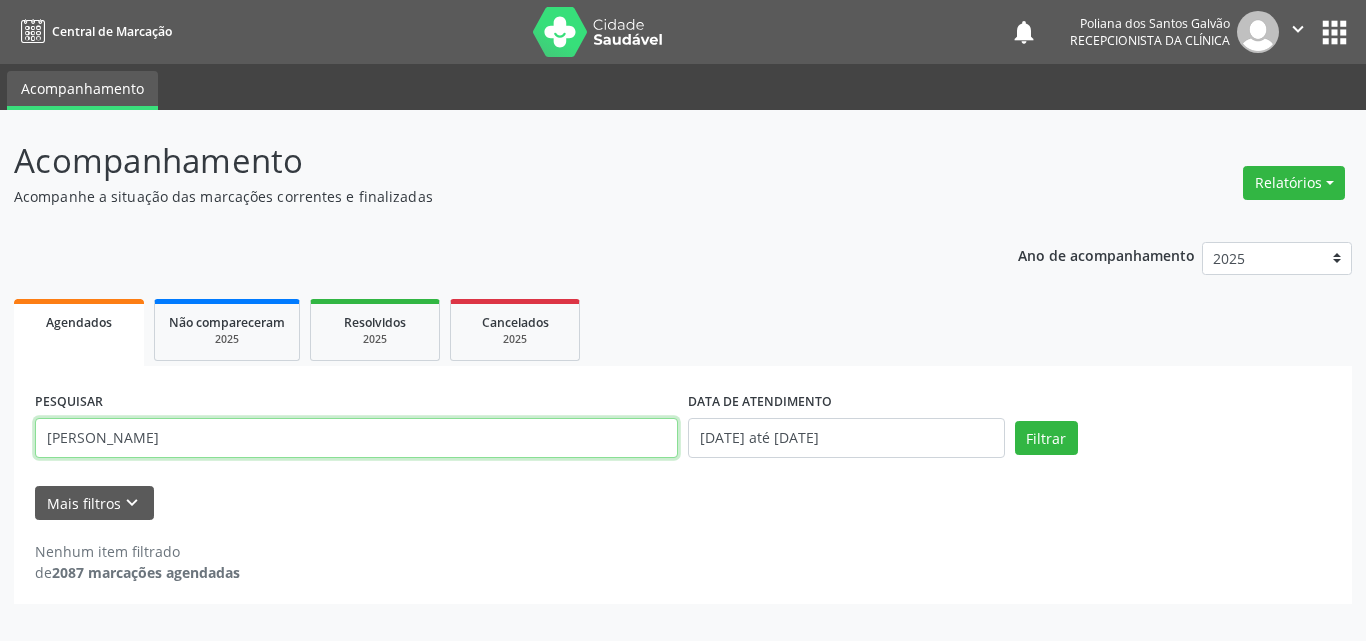 type on "[PERSON_NAME]" 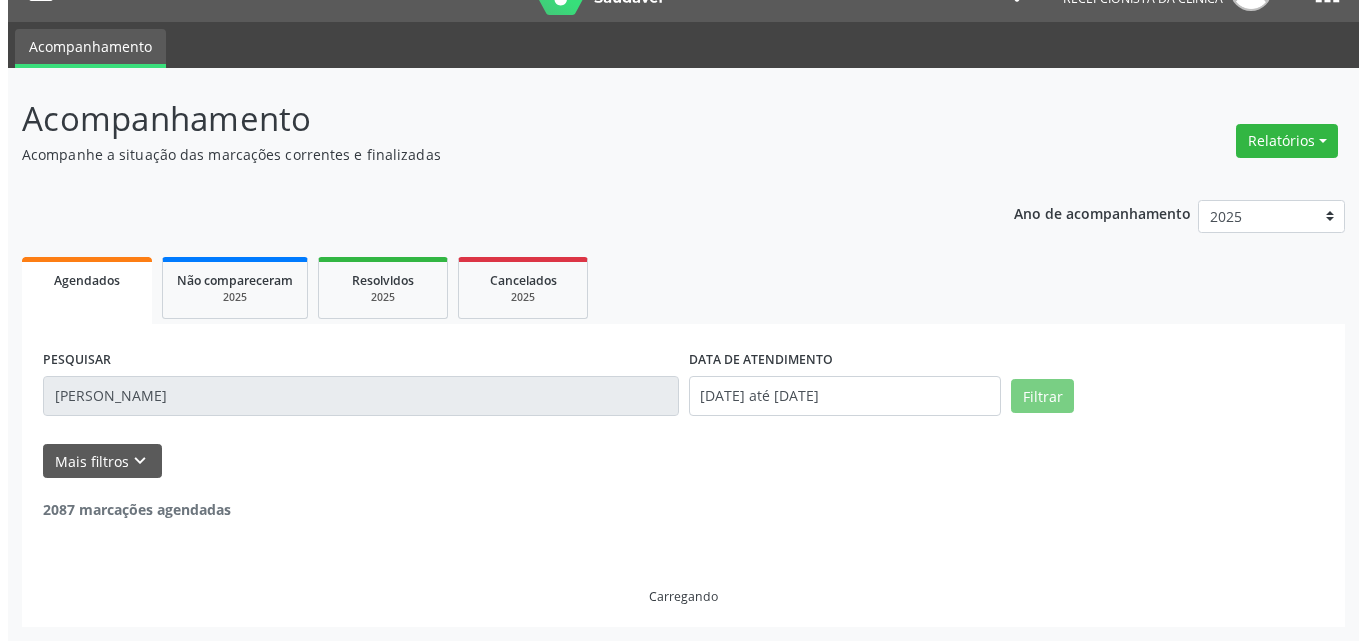 scroll, scrollTop: 264, scrollLeft: 0, axis: vertical 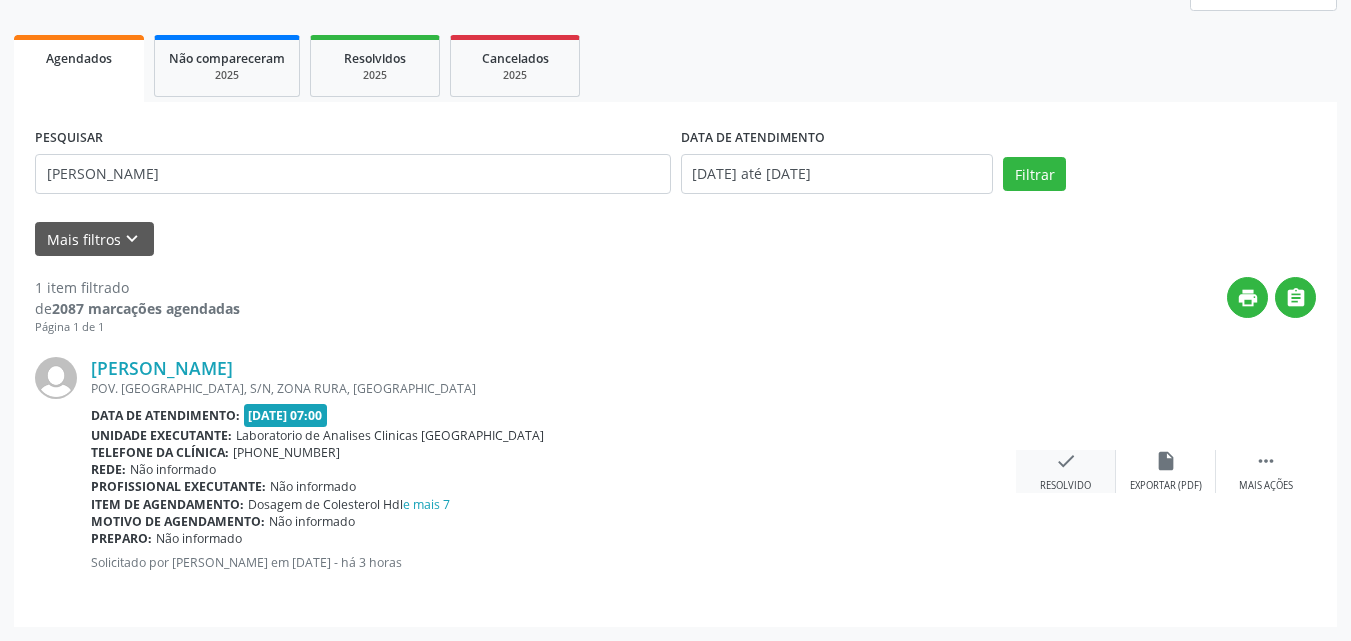 click on "check" at bounding box center [1066, 461] 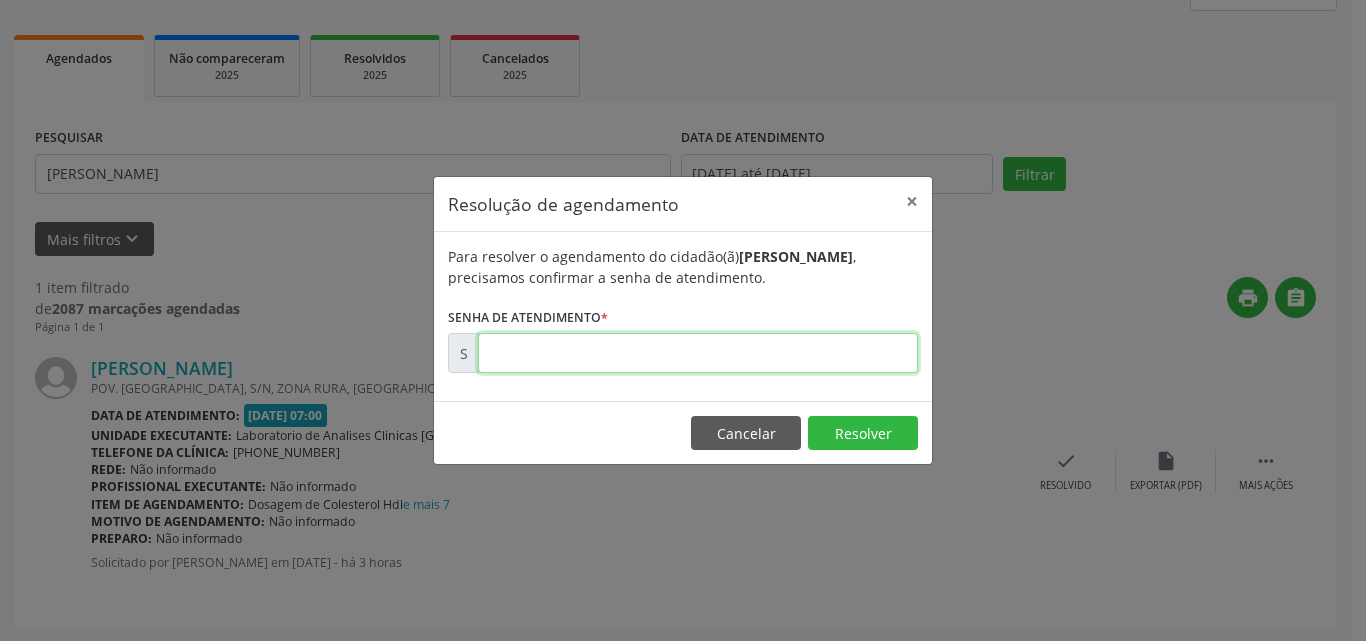 click at bounding box center [698, 353] 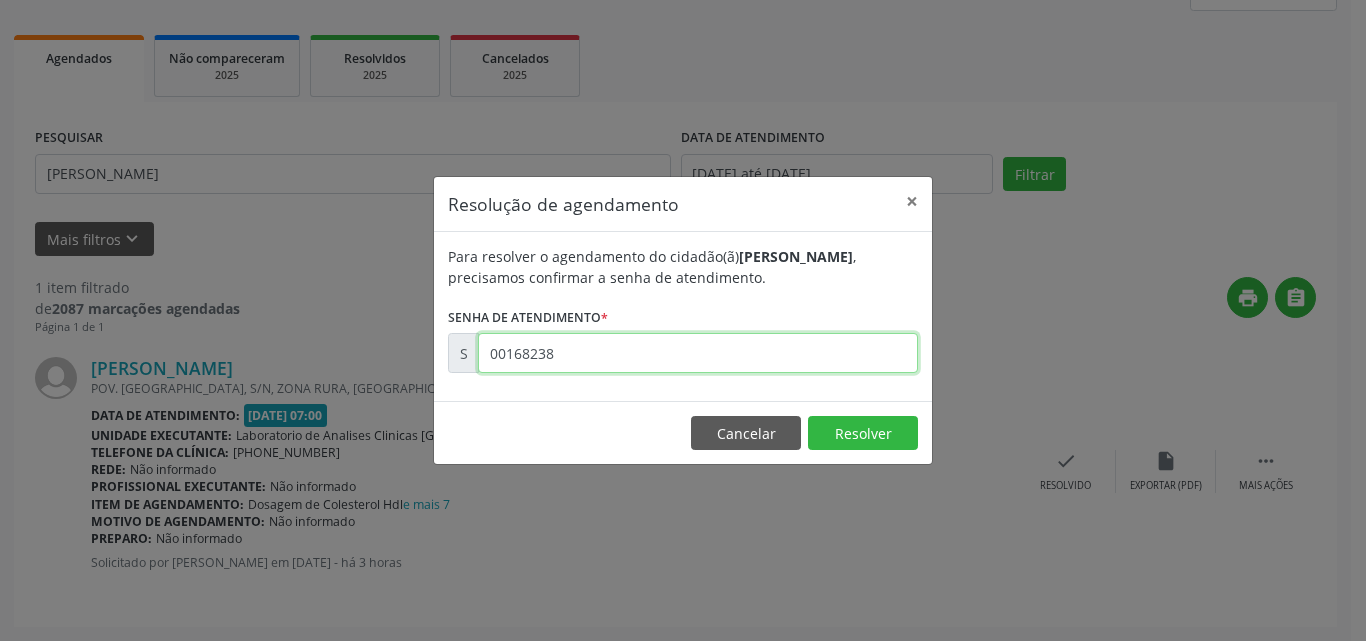 type on "00168238" 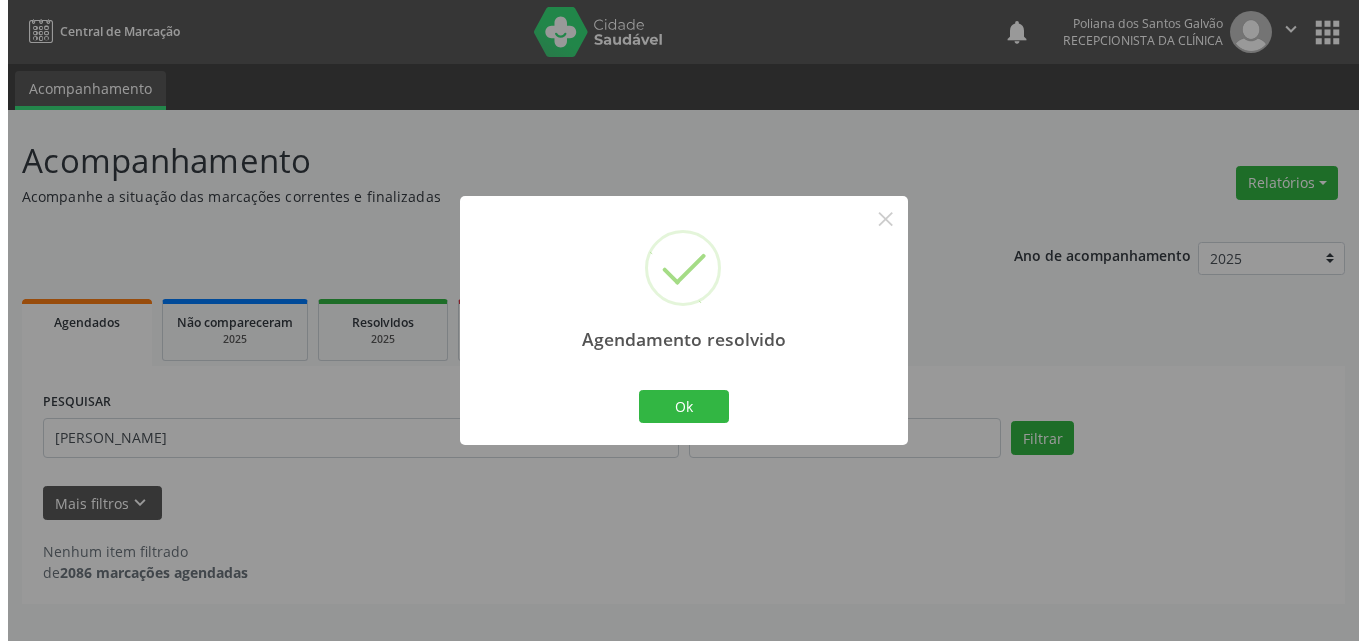 scroll, scrollTop: 0, scrollLeft: 0, axis: both 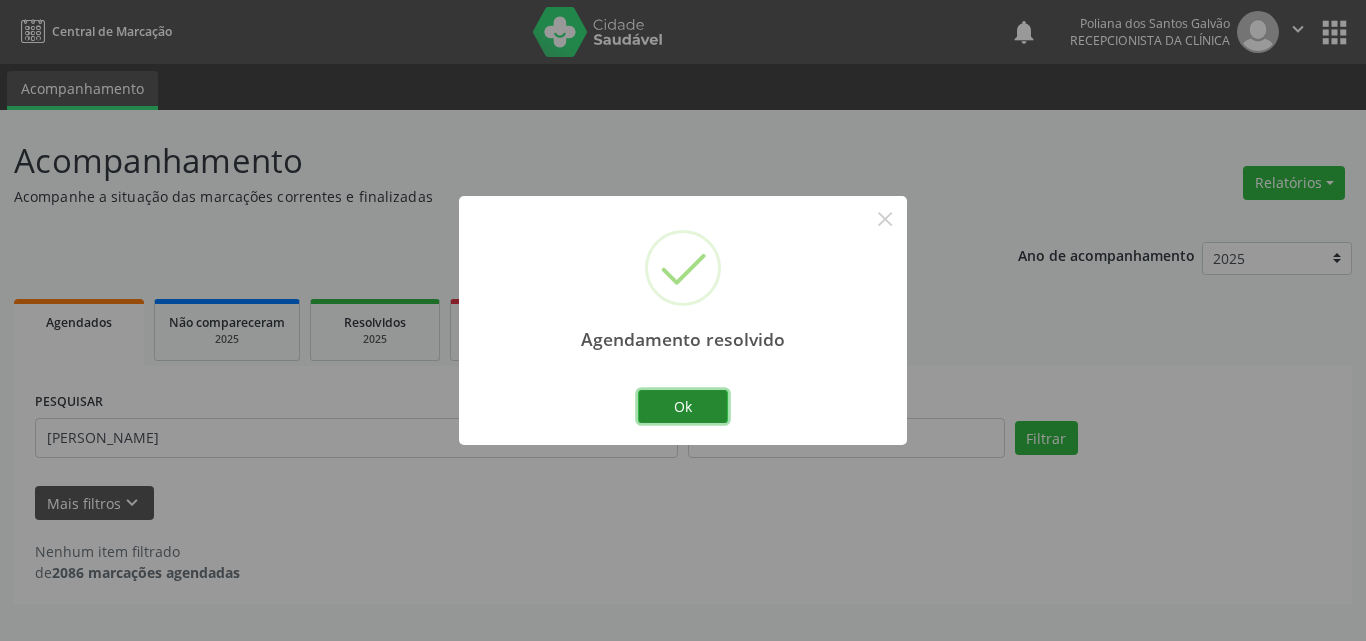 click on "Ok" at bounding box center (683, 407) 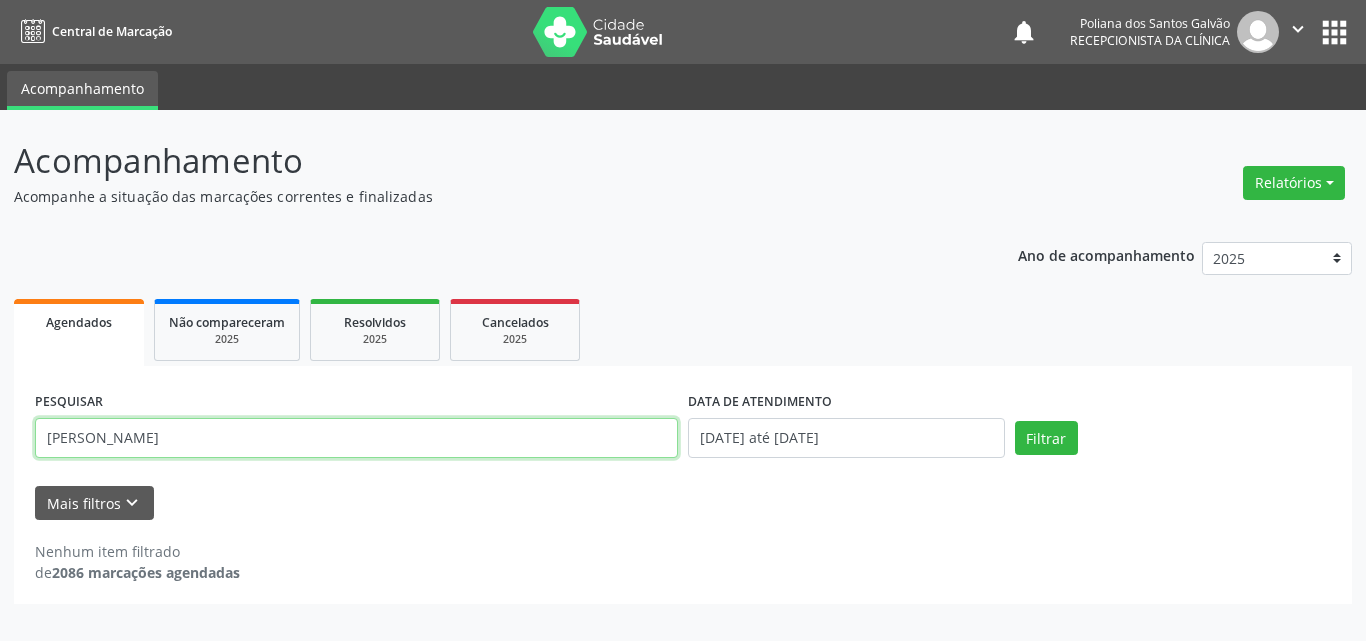 drag, startPoint x: 86, startPoint y: 386, endPoint x: 0, endPoint y: 216, distance: 190.51509 